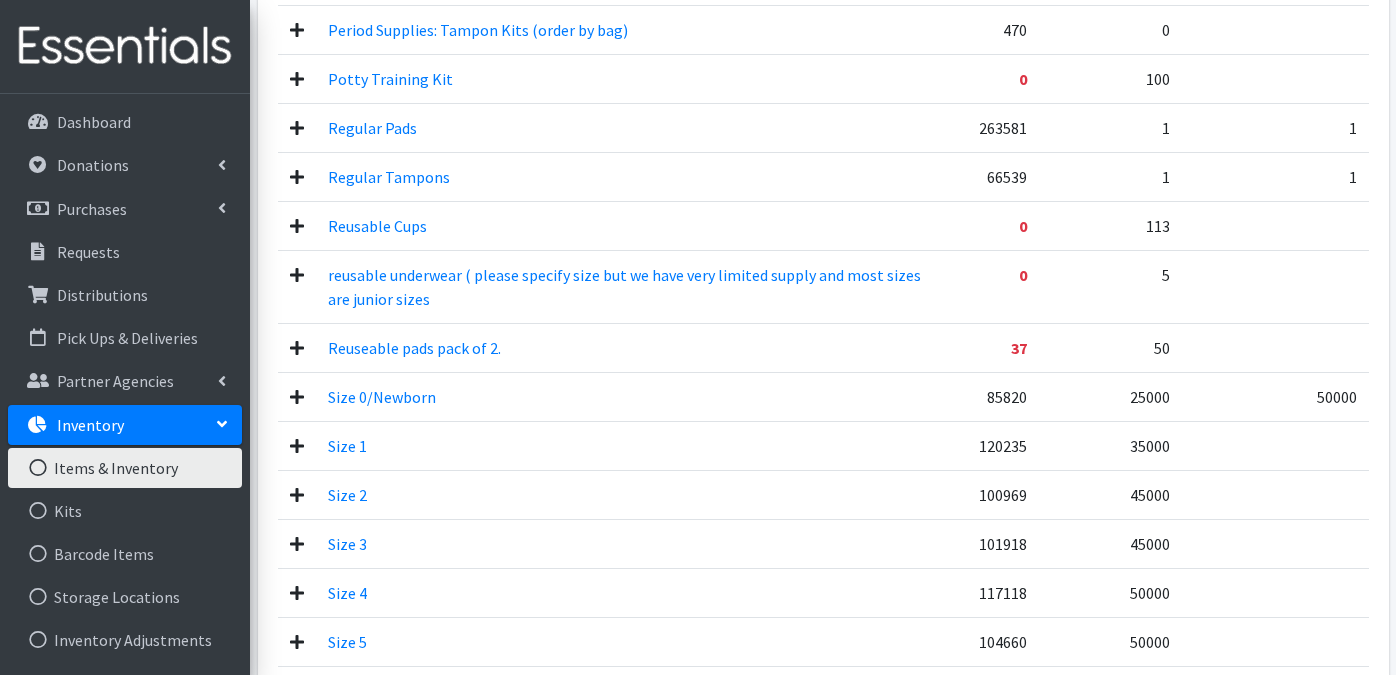 scroll, scrollTop: 1406, scrollLeft: 0, axis: vertical 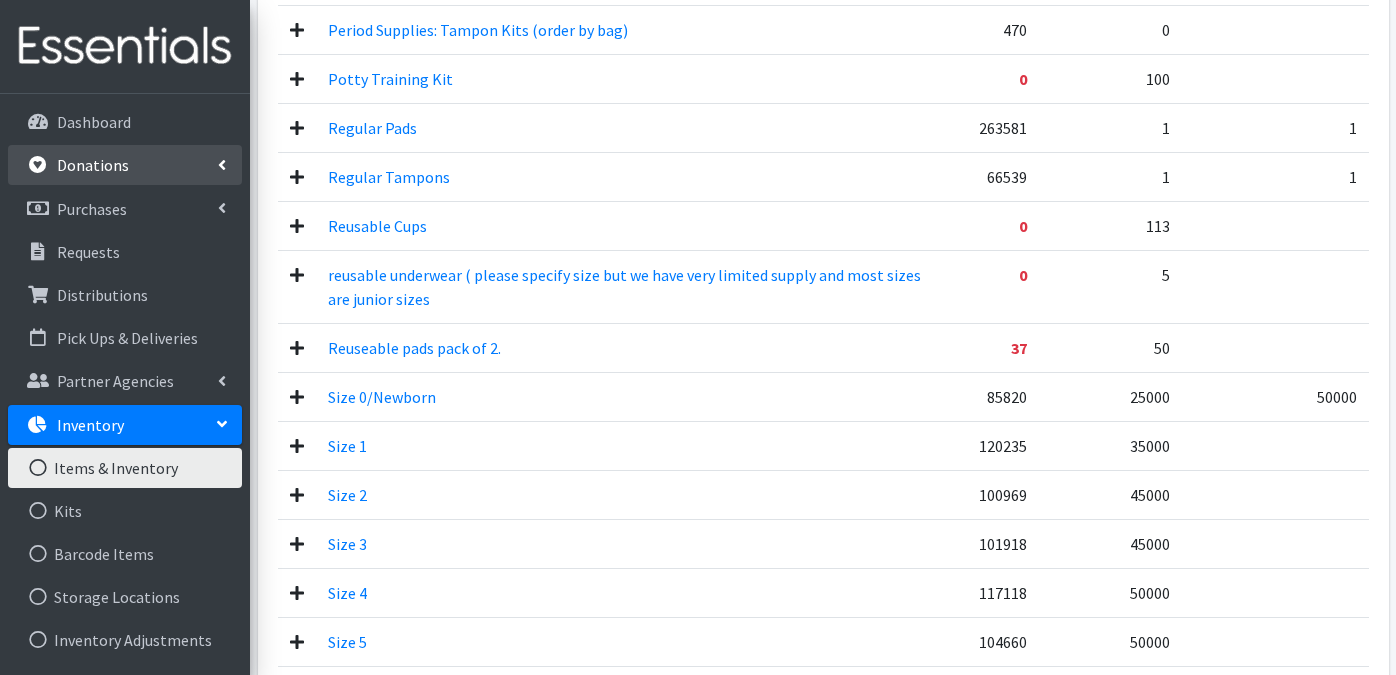 click on "Donations" at bounding box center (125, 165) 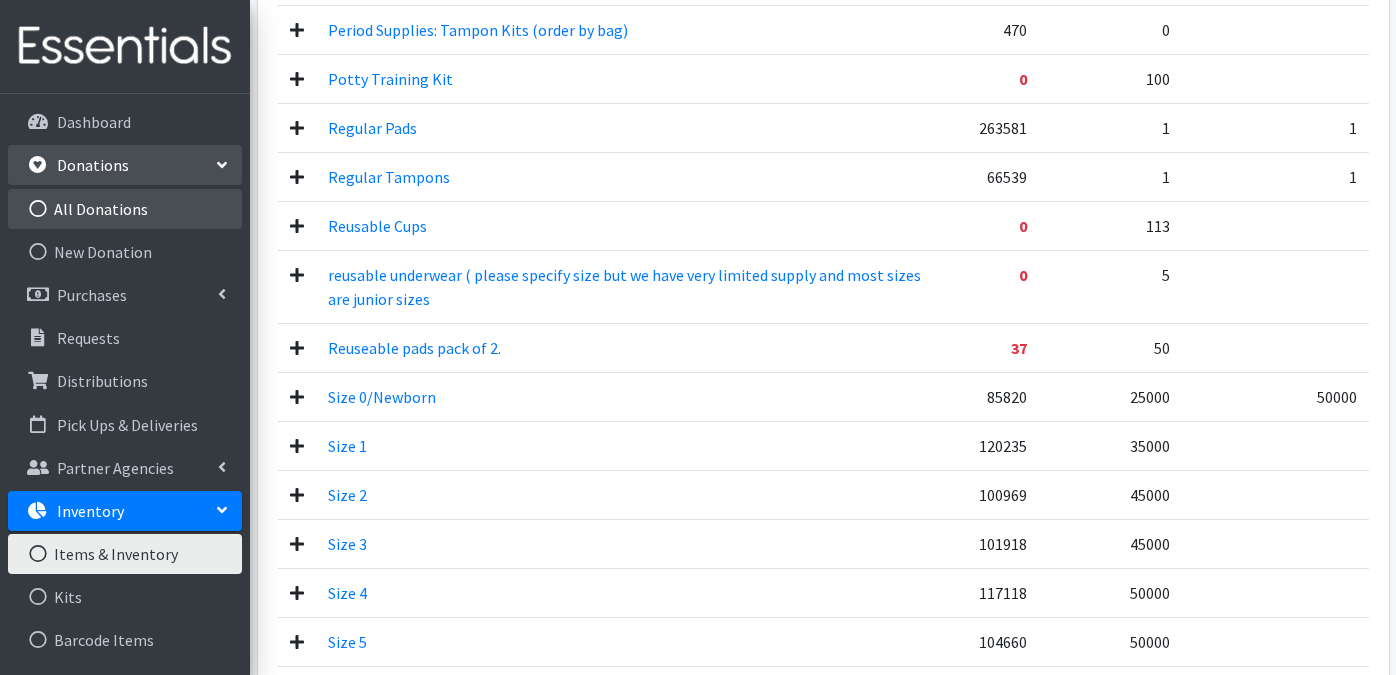 click on "All Donations" at bounding box center (125, 209) 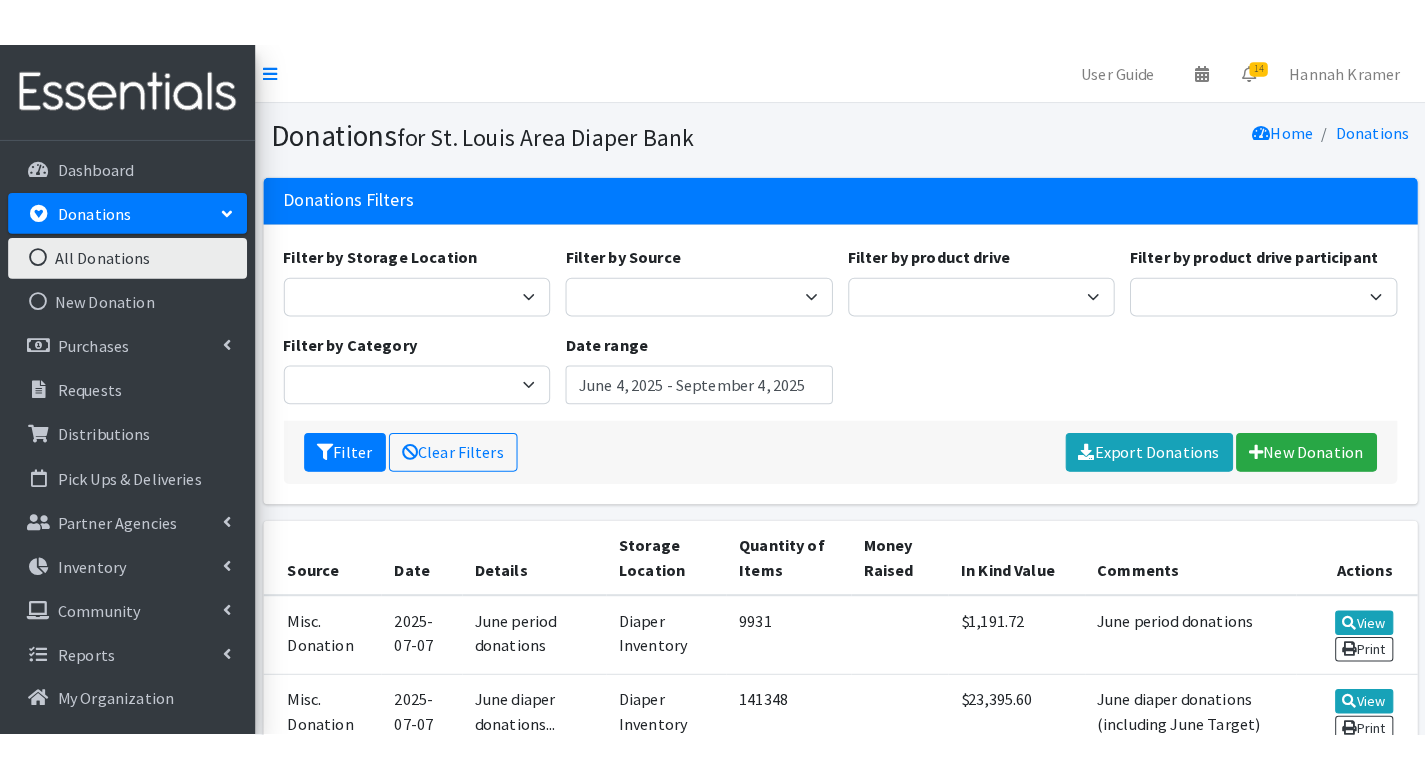 scroll, scrollTop: 0, scrollLeft: 0, axis: both 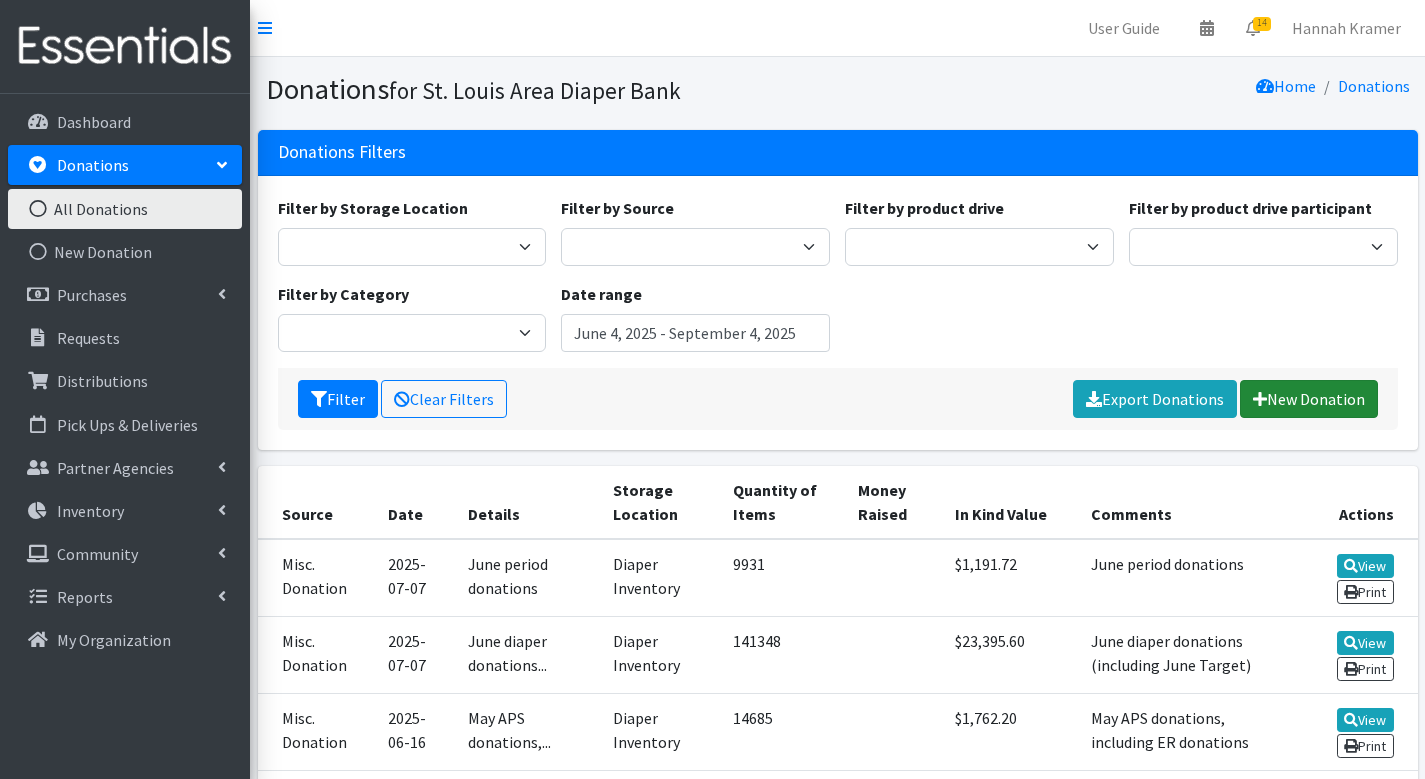 click on "New Donation" at bounding box center (1309, 399) 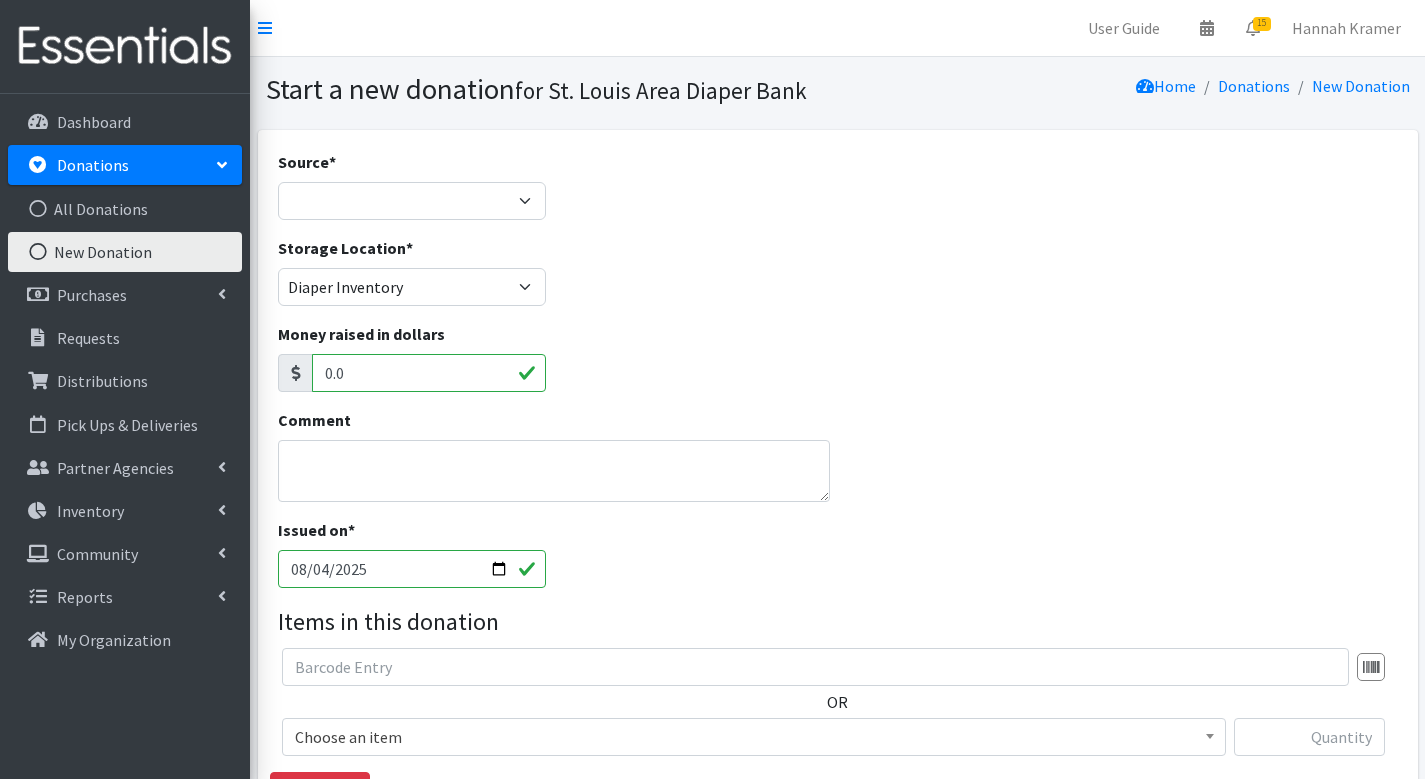 scroll, scrollTop: 0, scrollLeft: 0, axis: both 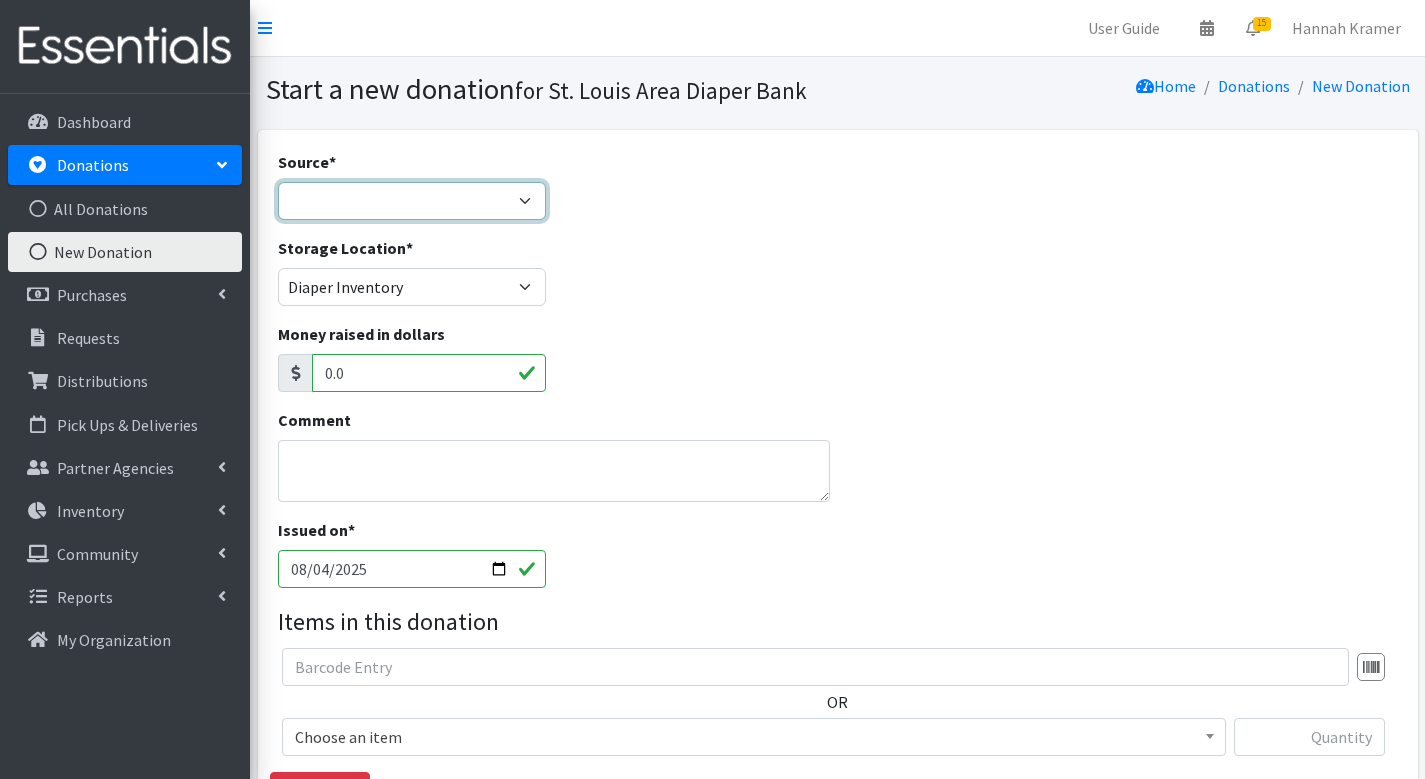 click on "Product Drive
Manufacturer
Donation Site
Misc. Donation" at bounding box center (412, 201) 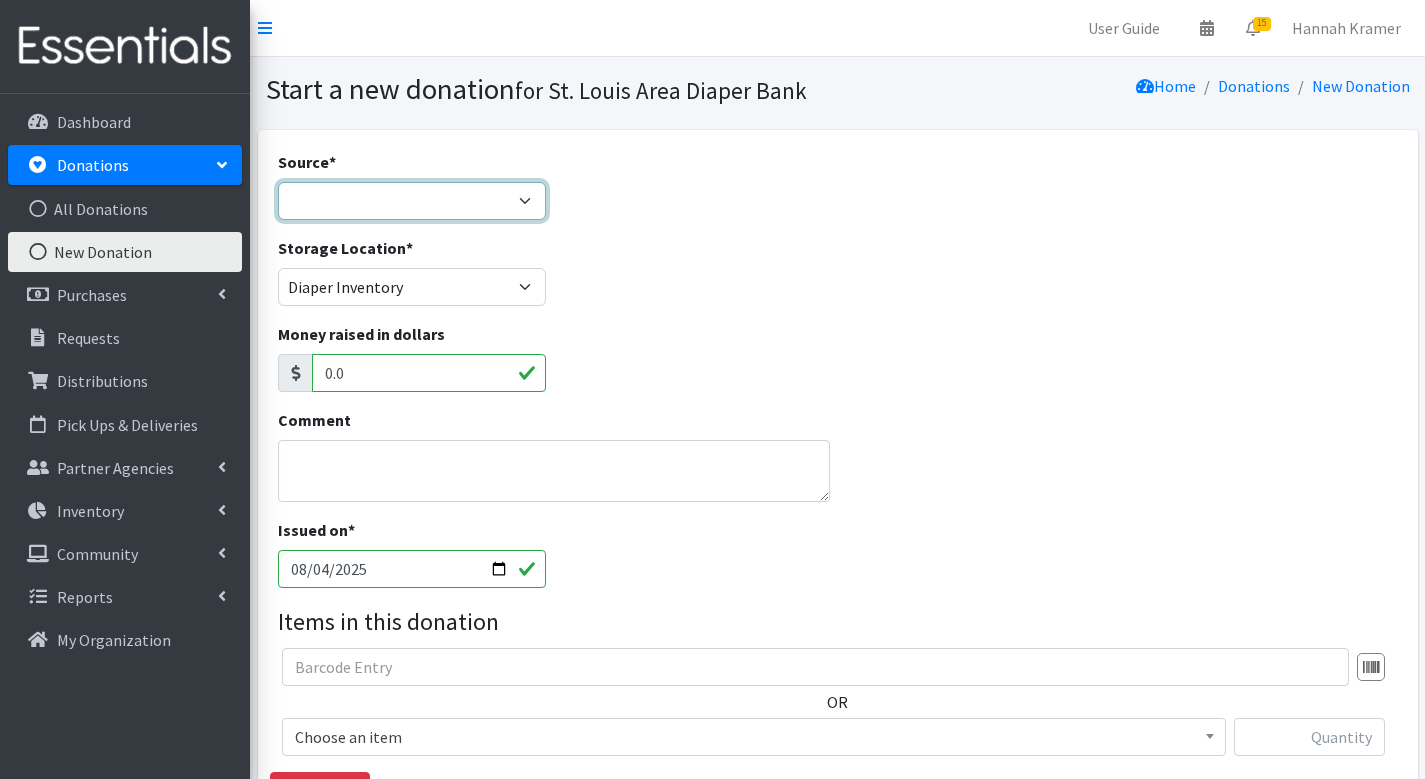 select on "Misc. Donation" 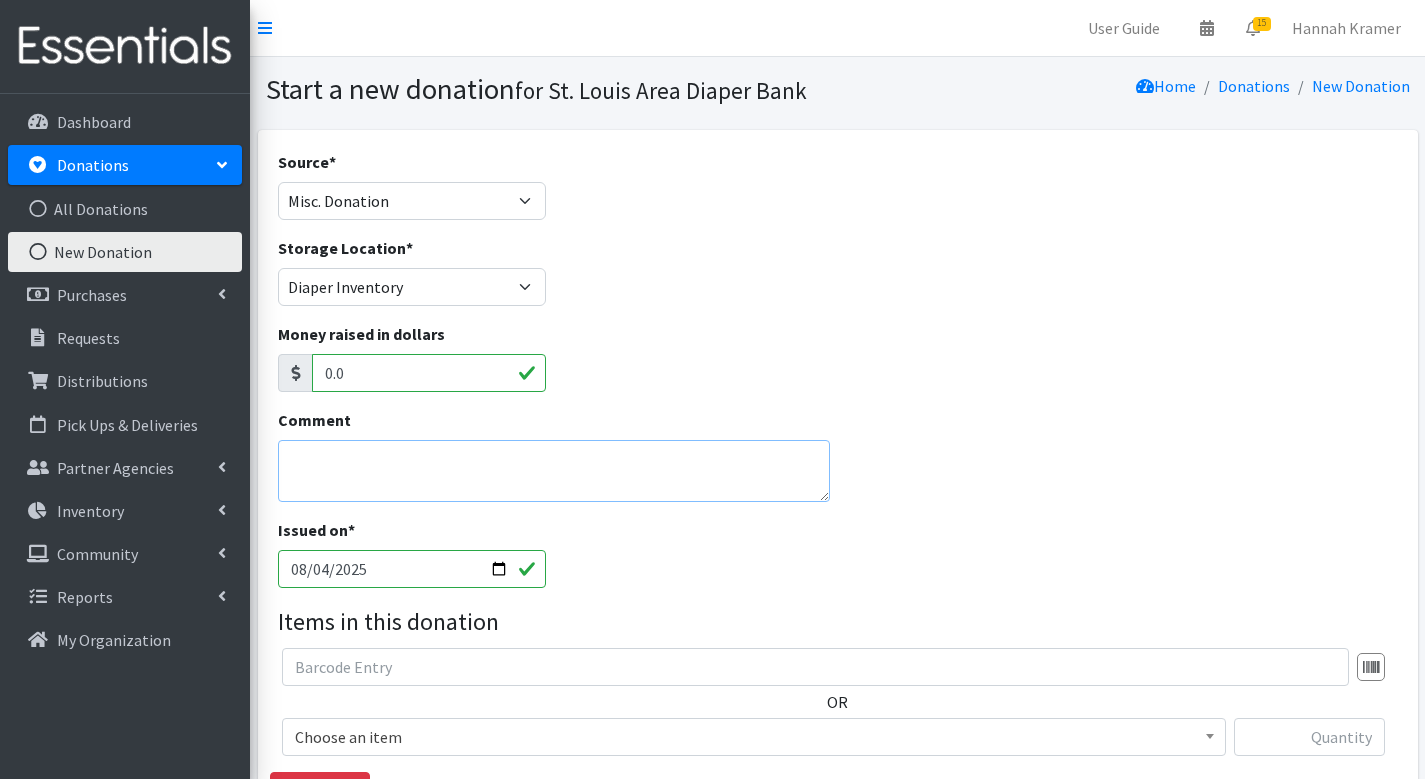 click on "Comment" at bounding box center [554, 471] 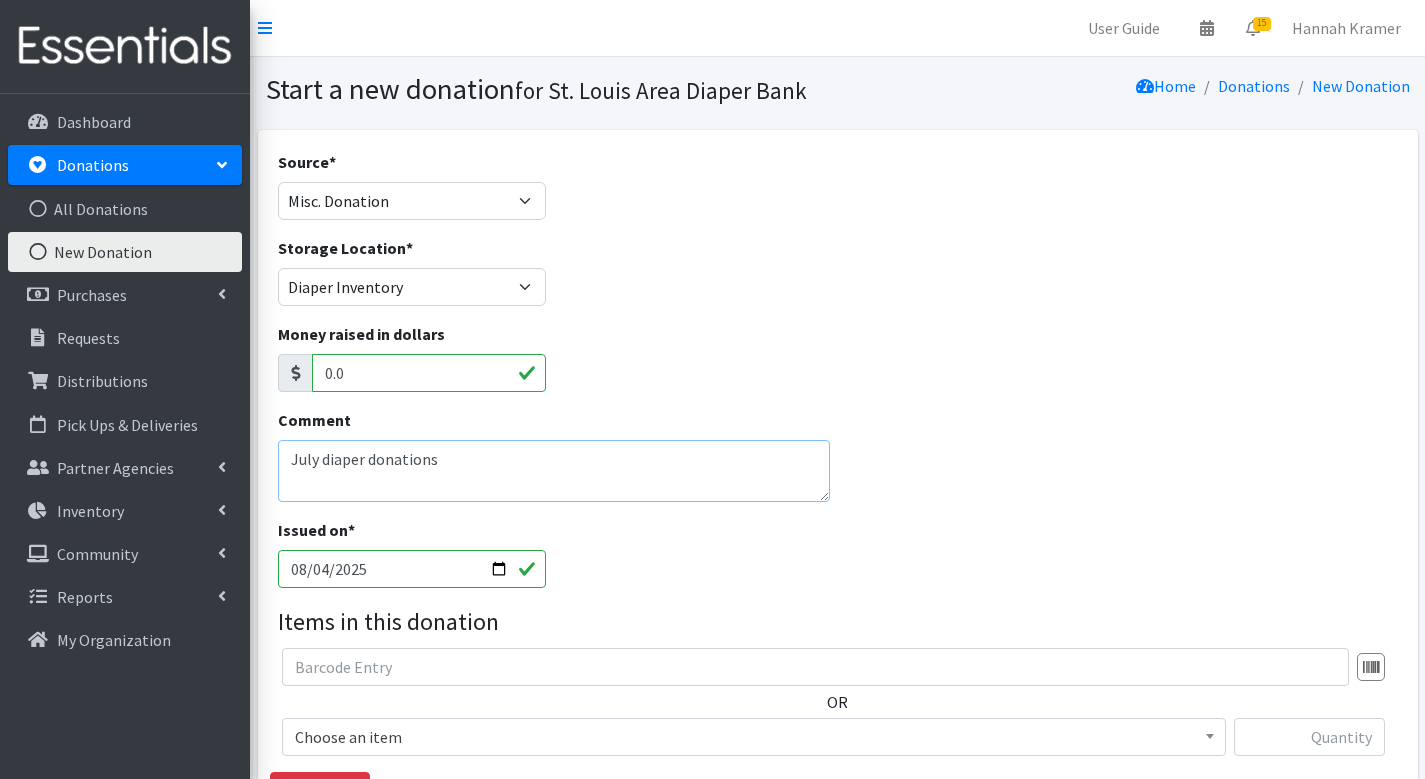 type on "July diaper donations" 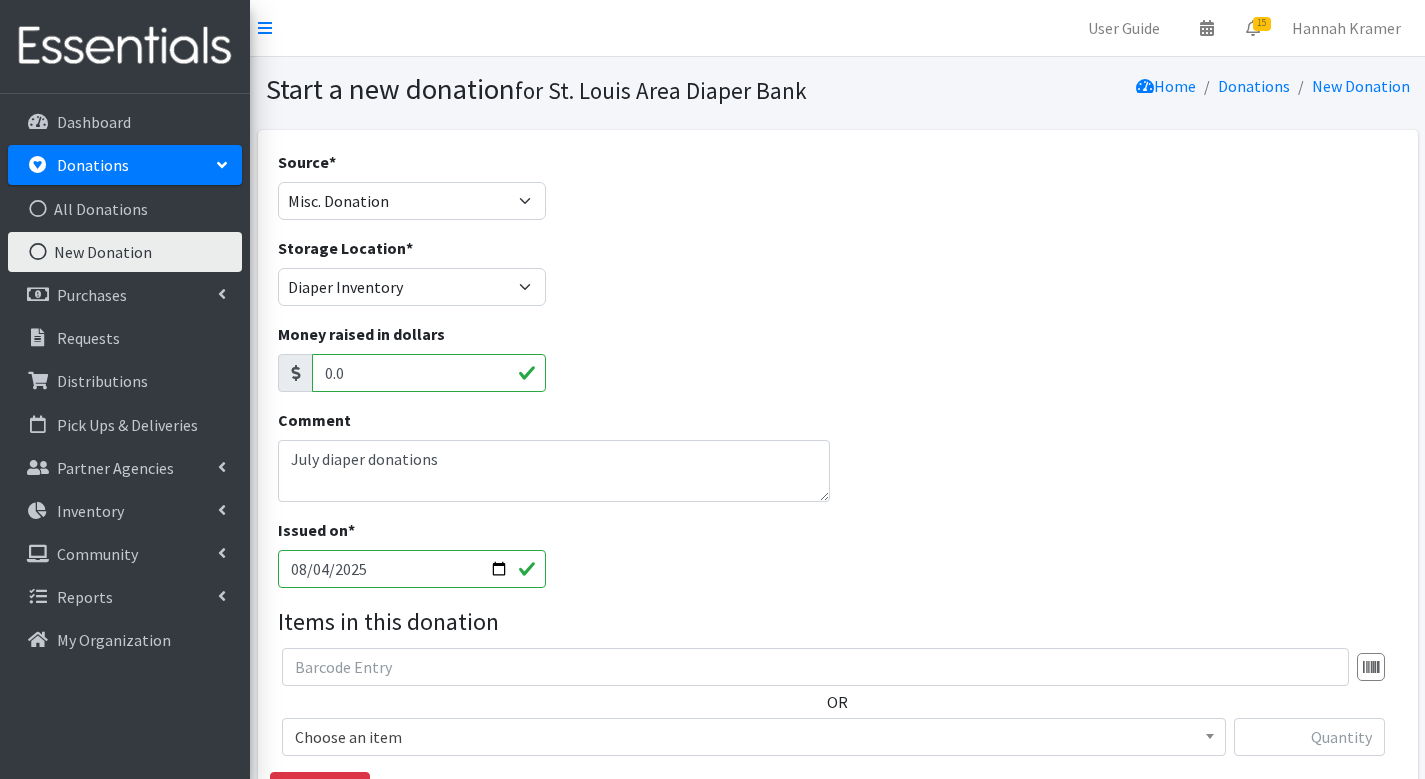 click on "Issued on  * 2025-08-04" at bounding box center [837, 561] 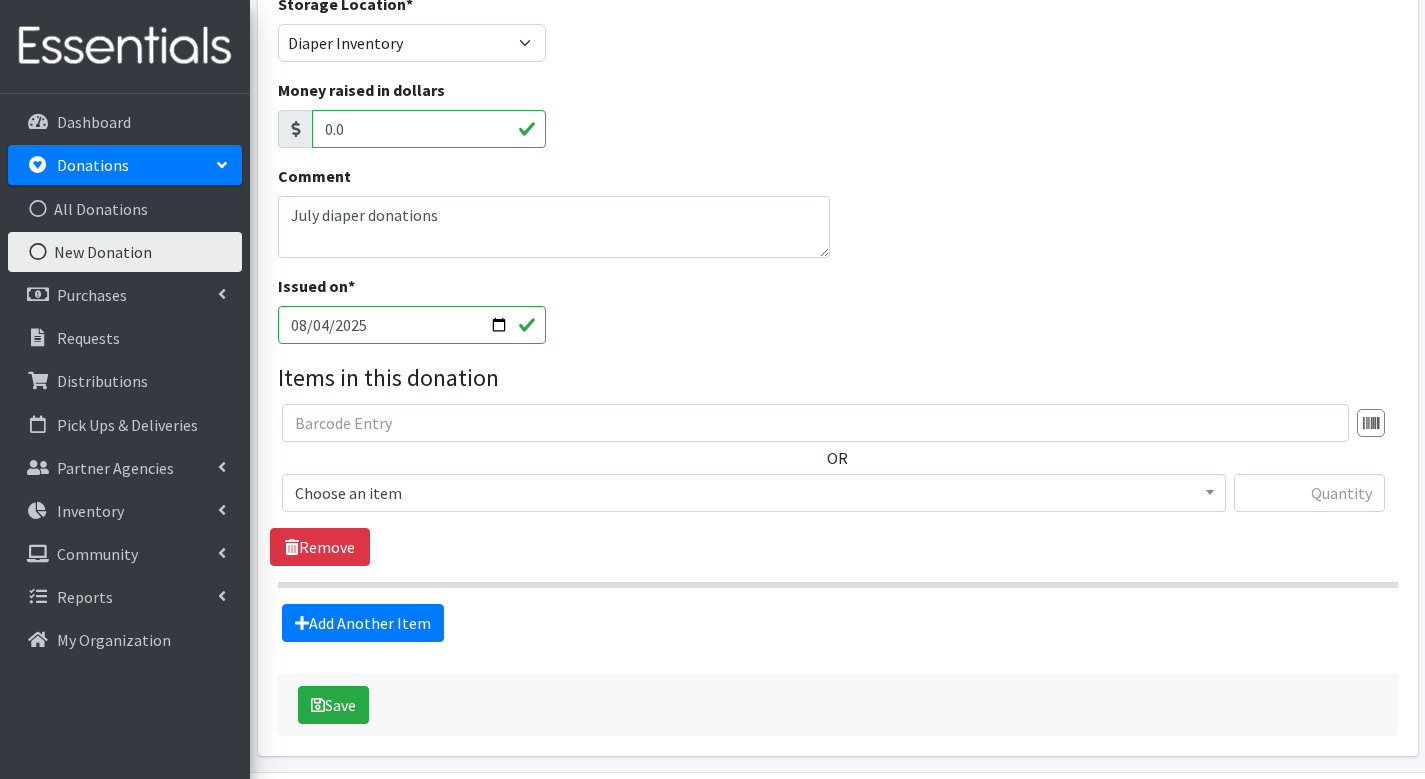 scroll, scrollTop: 261, scrollLeft: 0, axis: vertical 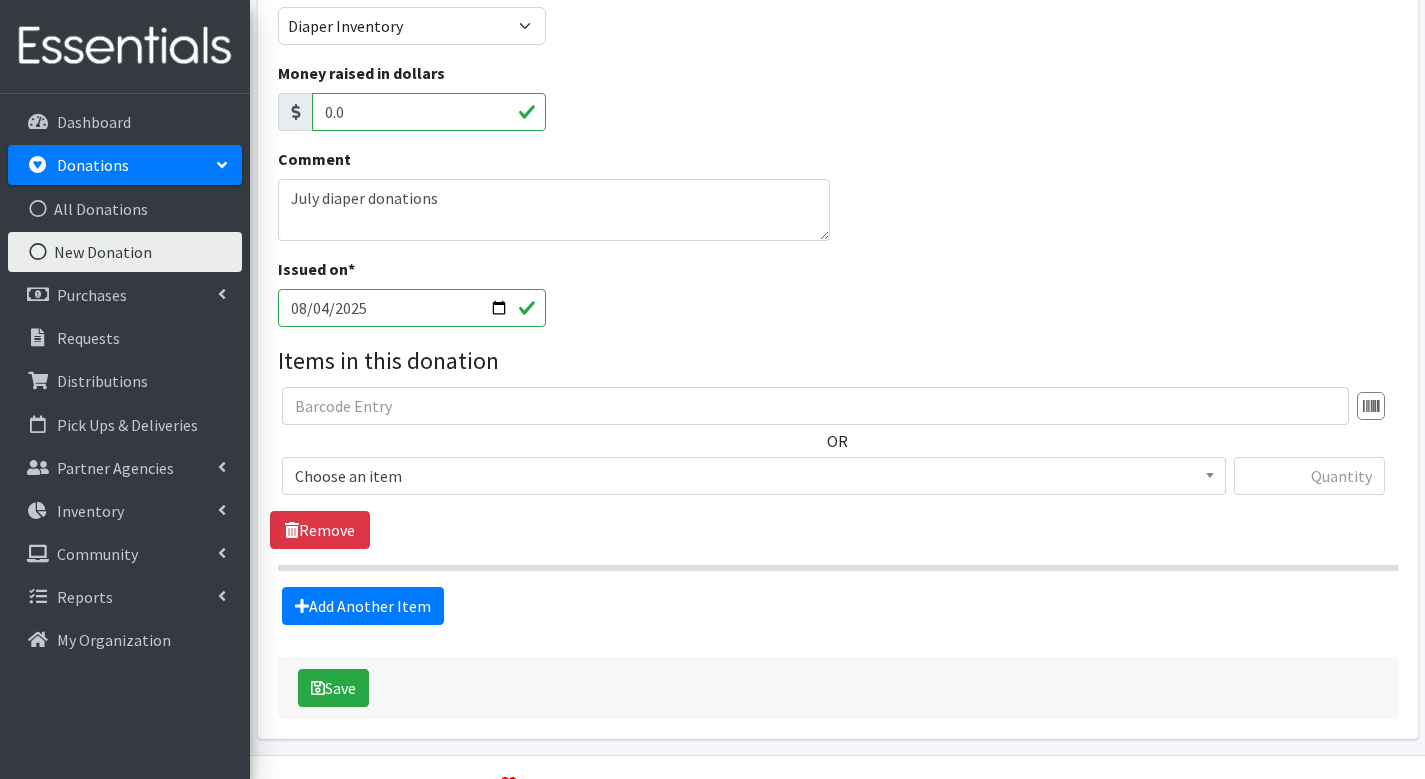 click on "Choose an item" at bounding box center (754, 476) 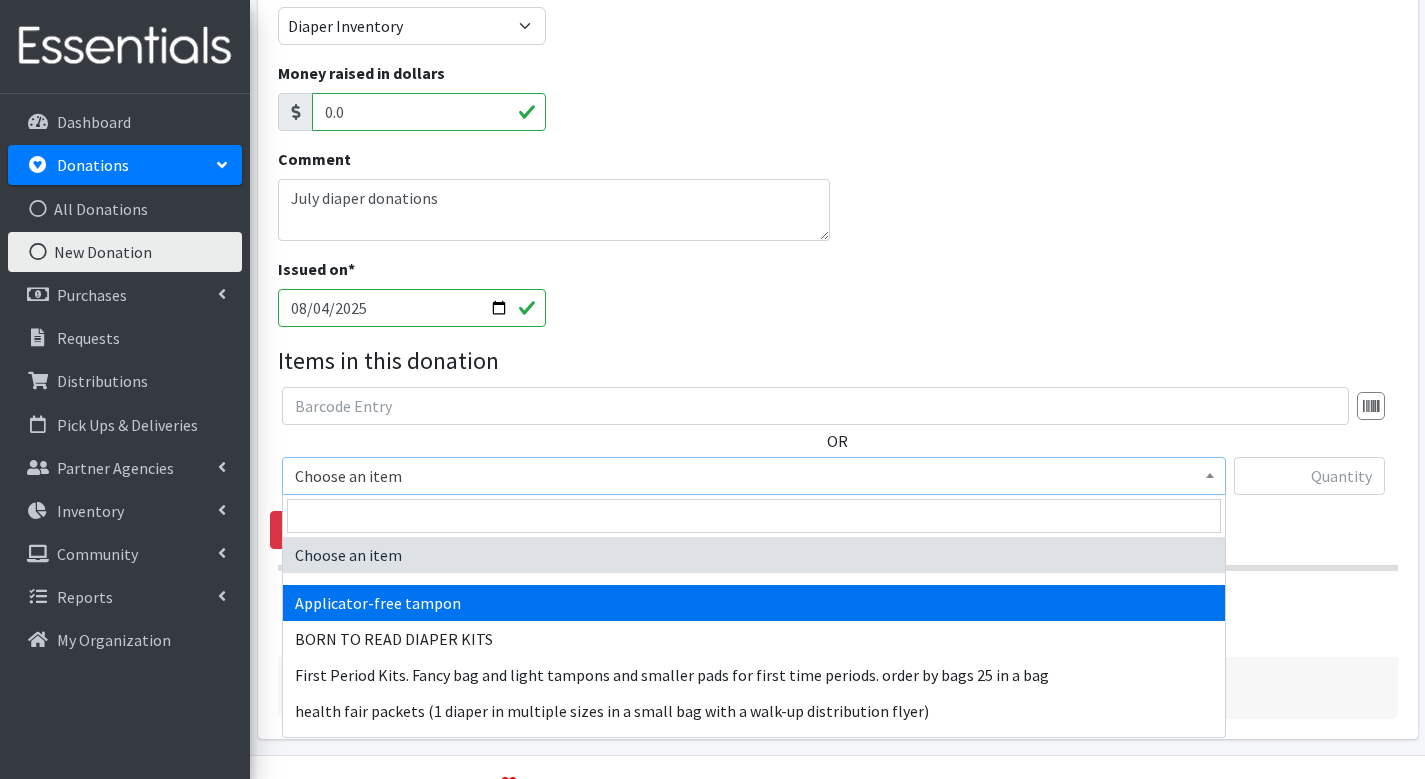click on "Issued on  * 2025-08-04" at bounding box center [837, 300] 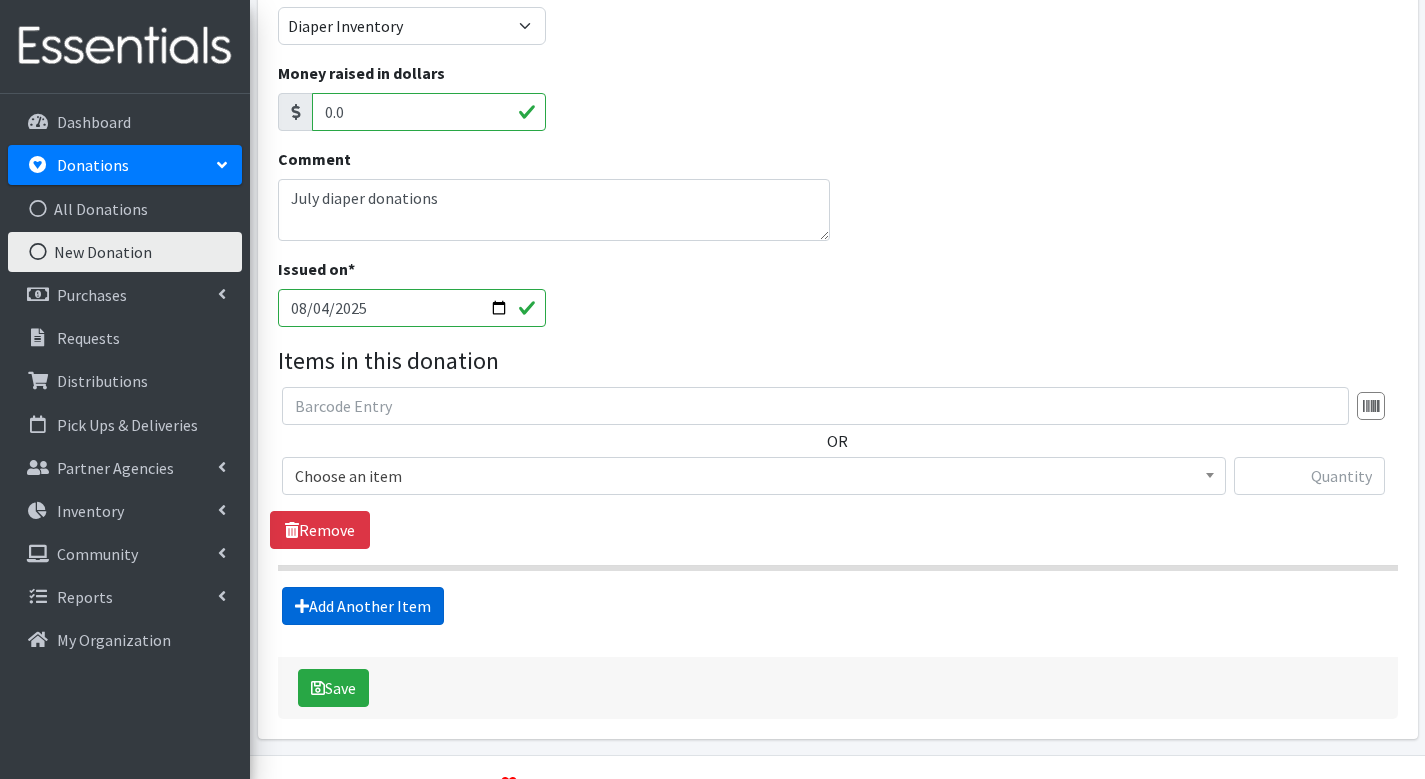 click on "Add Another Item" at bounding box center [363, 606] 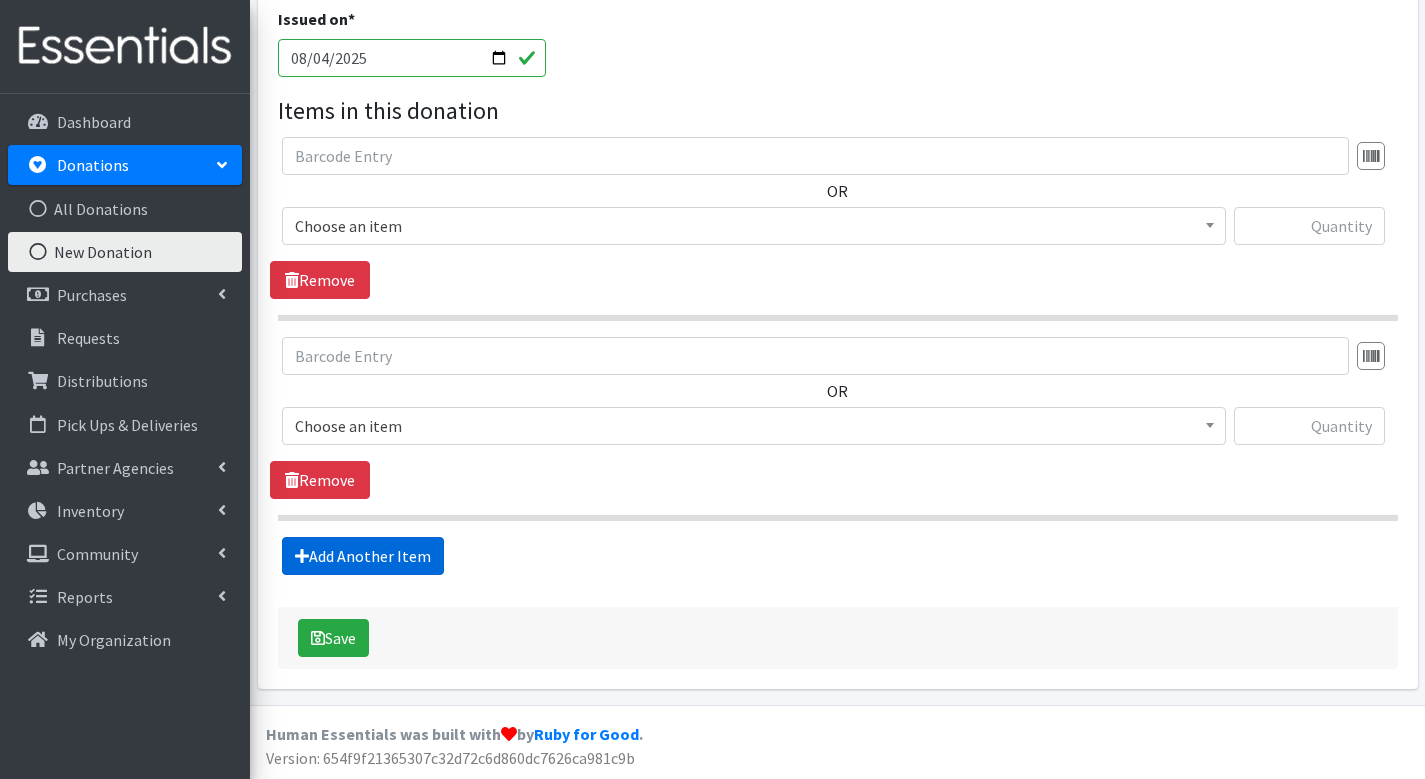 click on "Add Another Item" at bounding box center (363, 556) 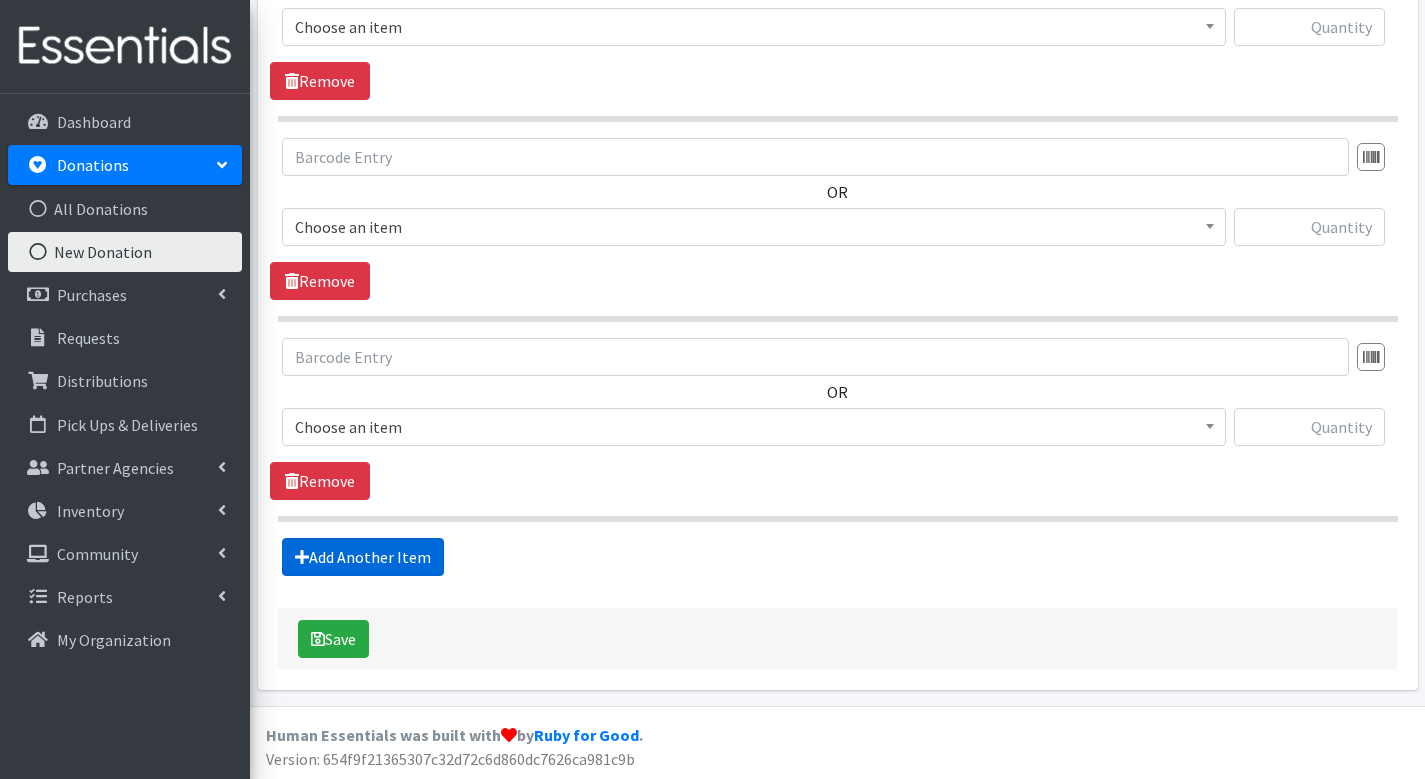 scroll, scrollTop: 711, scrollLeft: 0, axis: vertical 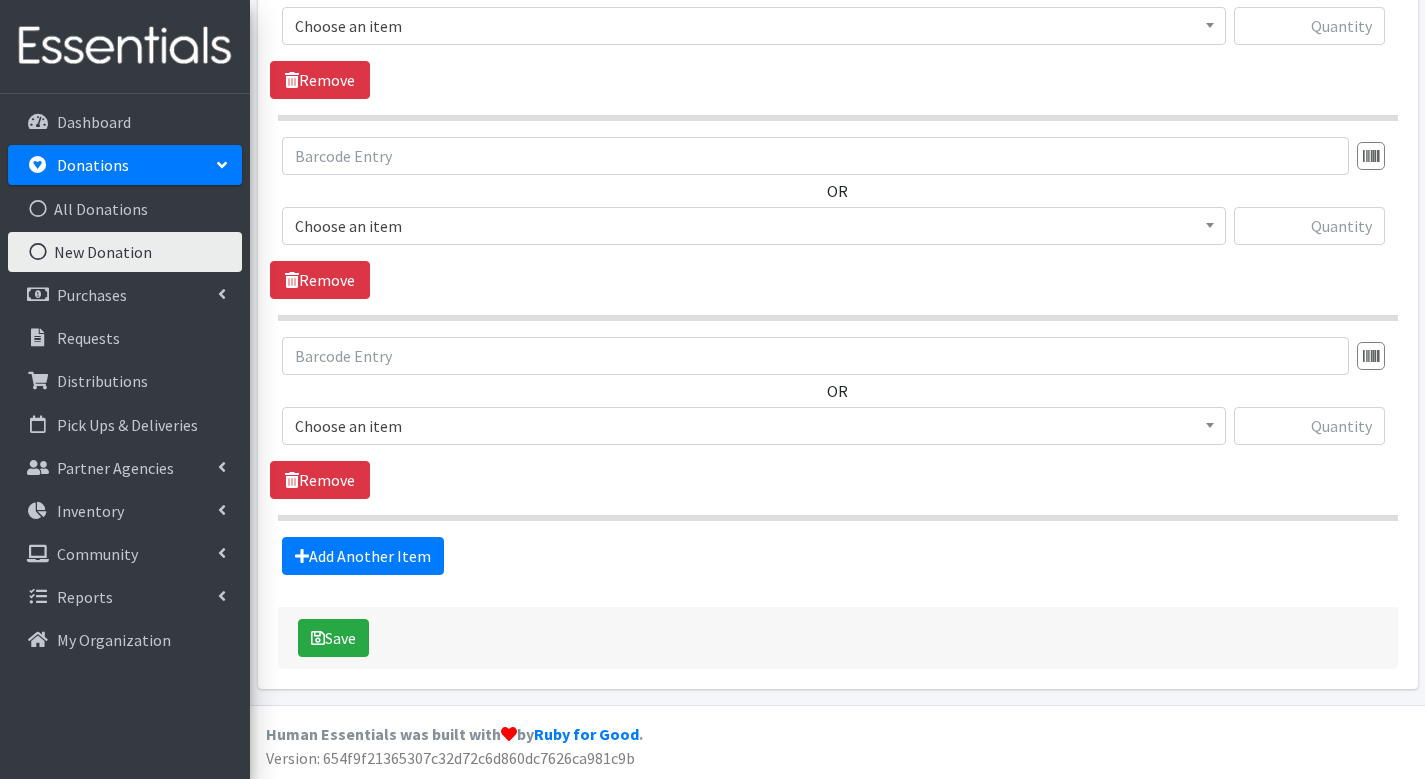 click on "Choose an item" at bounding box center (754, 26) 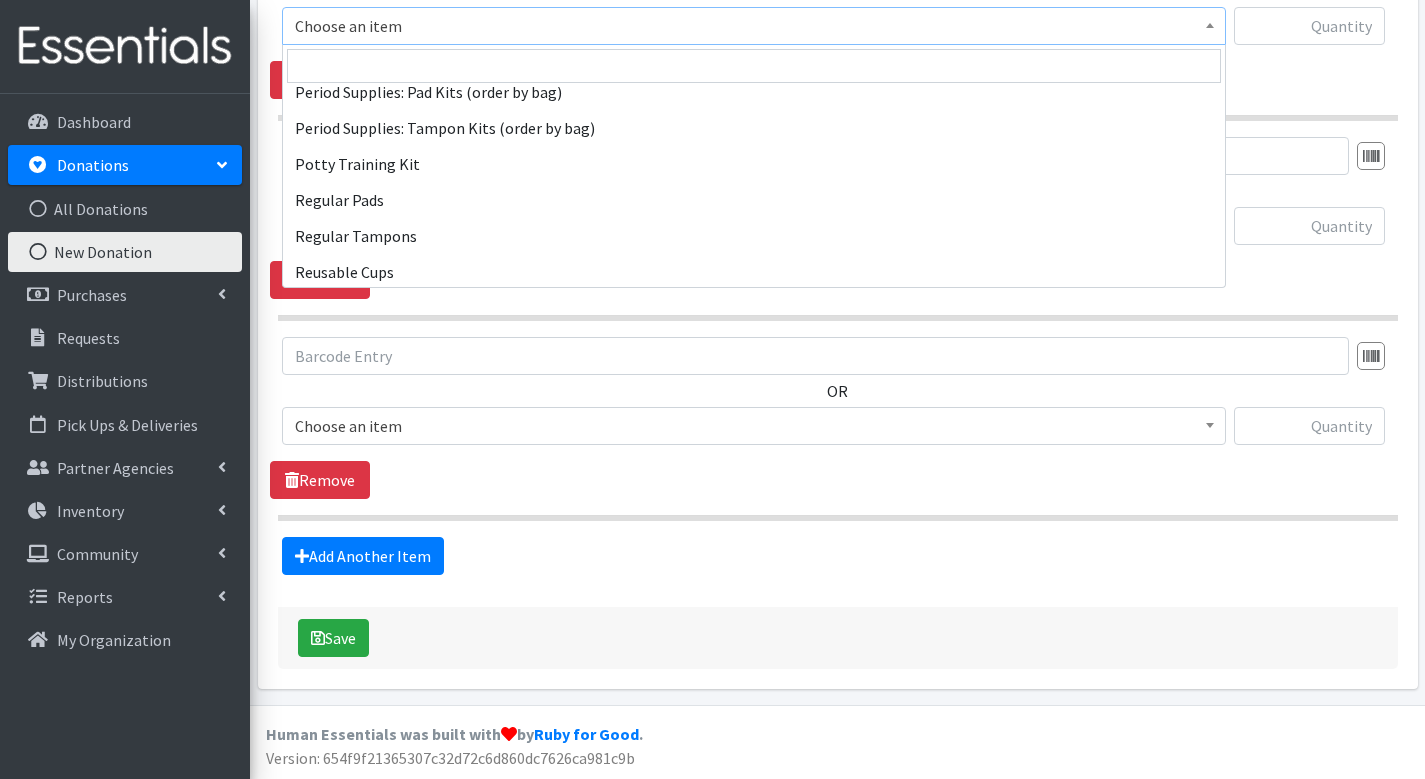 scroll, scrollTop: 604, scrollLeft: 0, axis: vertical 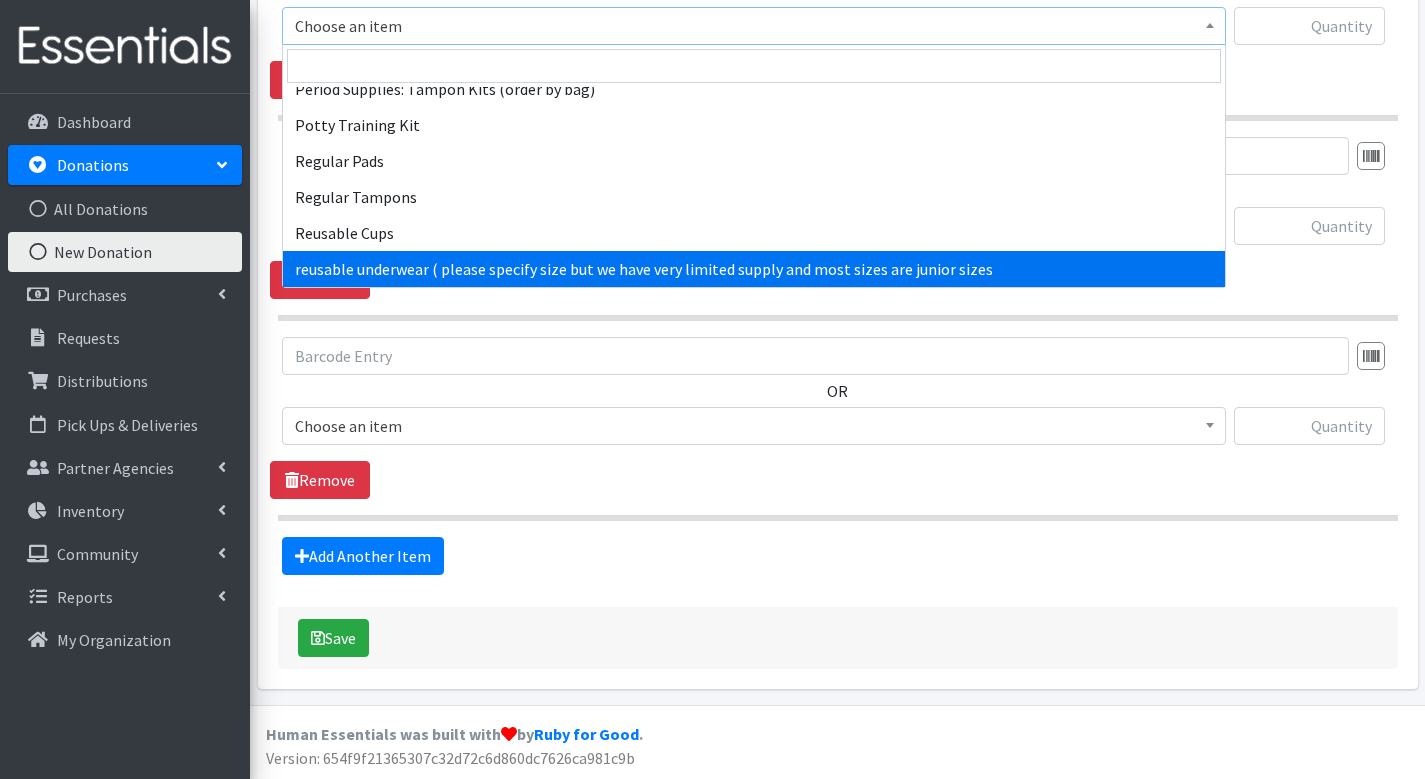click on "Source  *
Product Drive
Manufacturer
Donation Site
Misc. Donation
Donation Site
Amazon Pallet Donations
Ambassador Sites
Anonymous Donations
Board Donations
Community Donation
Social Media Campaign
Staff Donations
Product Drive
Amy Fillo
Barack Obama School
bethel Luthern church
BJC
bp property
Community Member Drive
Elsevier
E. Schaffers
Eureka High School Diaper Drive
Fill the warehouse
Fill The warehouse
FIRST CONGREGATIONAL CHURCH OF WEBSTER GROVE
Girl Scout Troop 700
Girl Scout Troop 700
Grace Anderson
History Museum
Jefferson Co. Community Partnership
kirkwood HS Junior High
Ladue Diaper Drive
Mary F
Monarch Investment Group
Nerinx Hall High School
Nestle IT
Parkway Schools
scrambler house of Ofallon
Sister of mercy Covent
St. Anthony Food Pantry
St Catherine Laboure
St. Clemont of Rome Youth Group
The Wilson School" at bounding box center [838, 54] 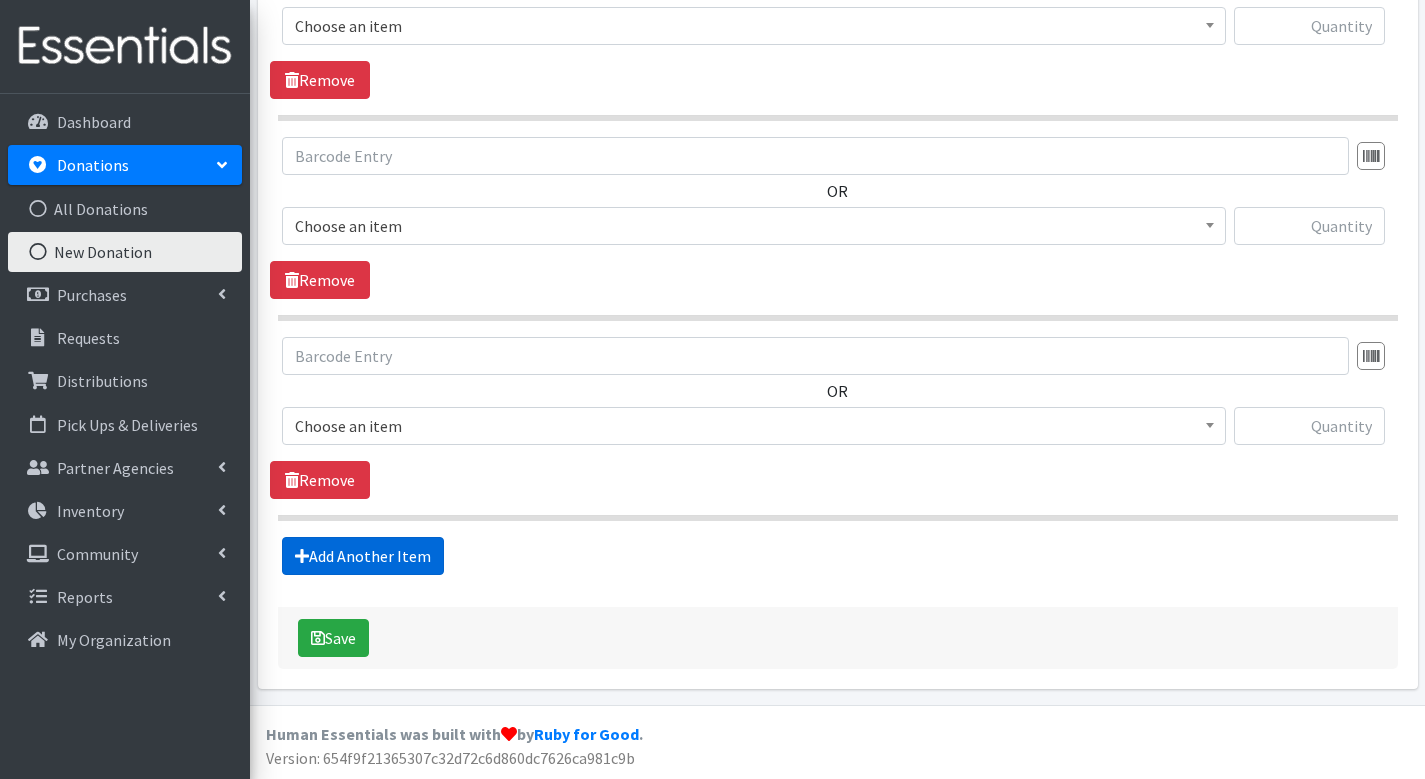 click on "Add Another Item" at bounding box center [363, 556] 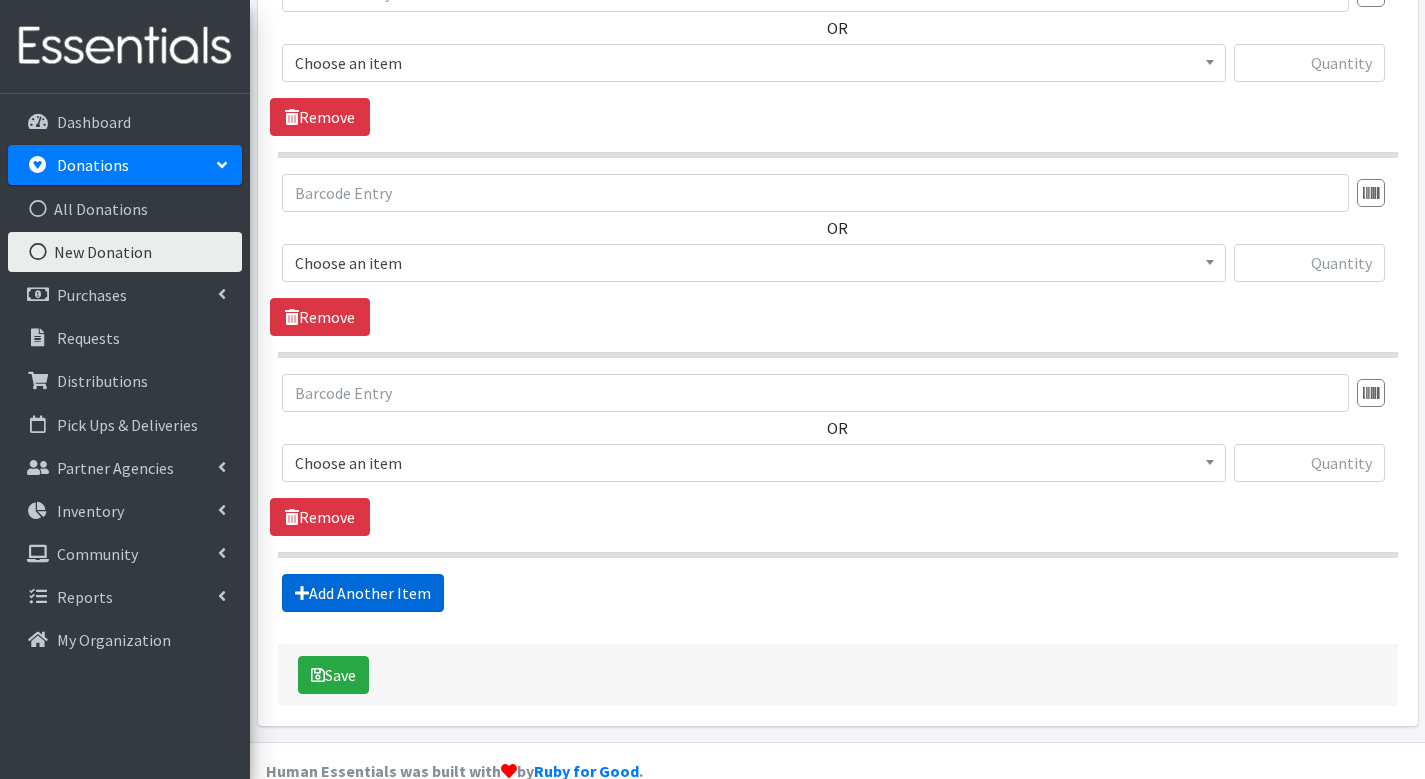 scroll, scrollTop: 911, scrollLeft: 0, axis: vertical 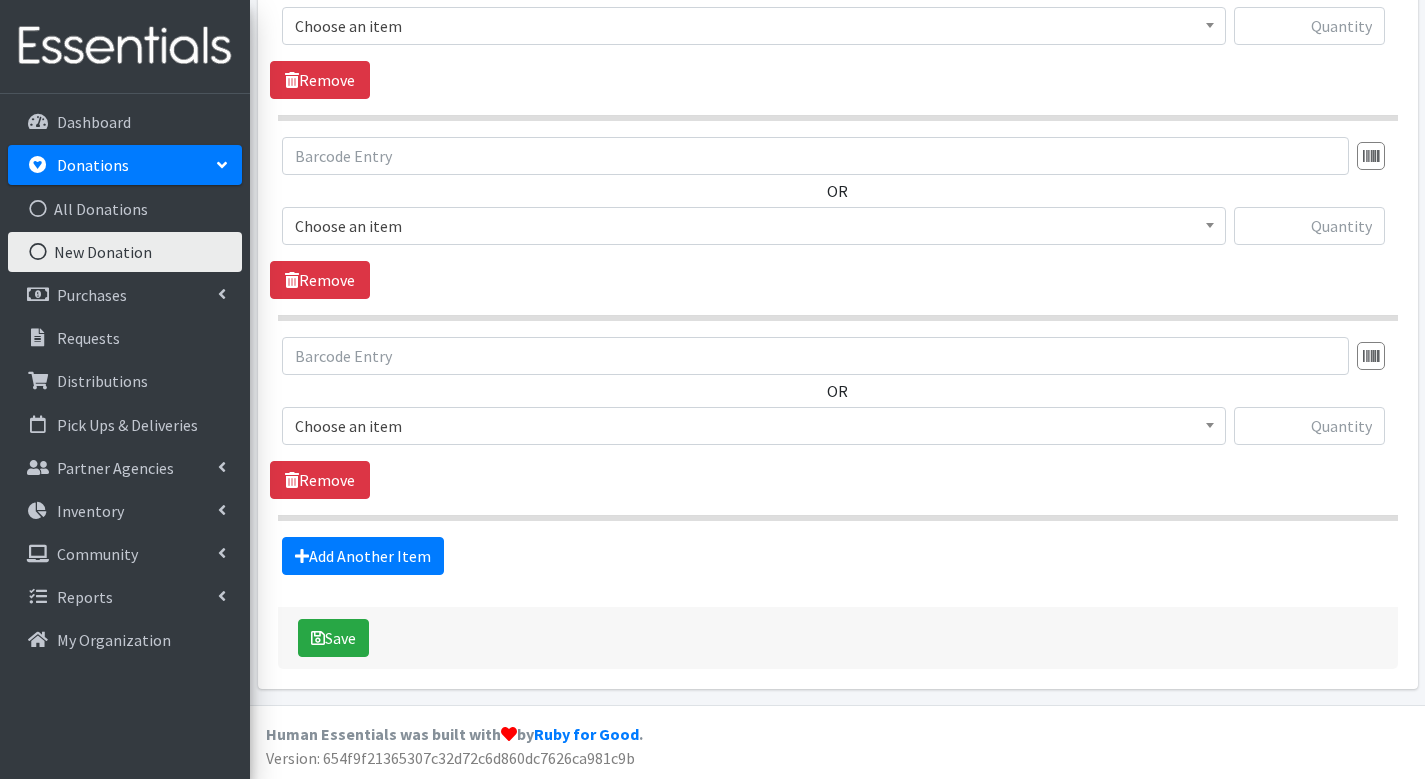 click on "OR
Choose an item
Applicator-free tampon
BORN TO READ DIAPER KITS
First Period Kits.  Fancy bag and light tampons and smaller pads for first time periods. order by bags 25 in a bag
health fair packets (1 diaper in multiple sizes in a small bag with a walk-up distribution flyer)
Health fair packs (in a small bag 1 pantiliner and 1 pad with a walk-up distribution flyer)
Light Tampons
Liners
Maxi Pads
Menstraul Disks
Mixed Flow Kit
Overnight Pads
pad only kits. Order by the bag. 25 in a bag
Period Supplies: First Period Kits (order by bag)
Period Supplies: Mixed Kits (order by bag)
Period Supplies: Pad Kits (order by bag)
Period Supplies: Tampon Kits (order by bag)
Potty Training Kit
Regular Pads
Regular Tampons
Reusable Cups
reusable underwear ( please specify size but we have very limited supply and most sizes are junior sizes
Reuseable pads pack of 2." at bounding box center (837, 199) 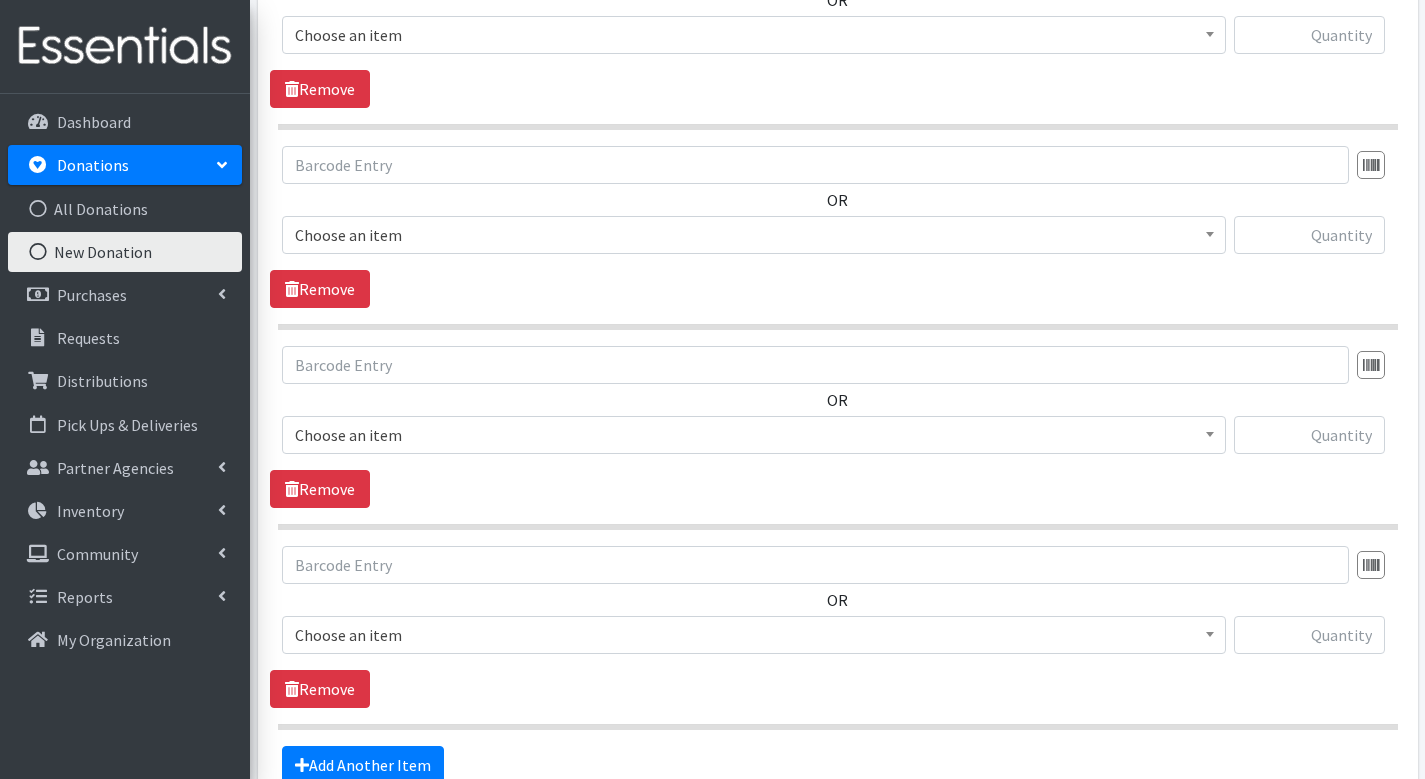 scroll, scrollTop: 714, scrollLeft: 0, axis: vertical 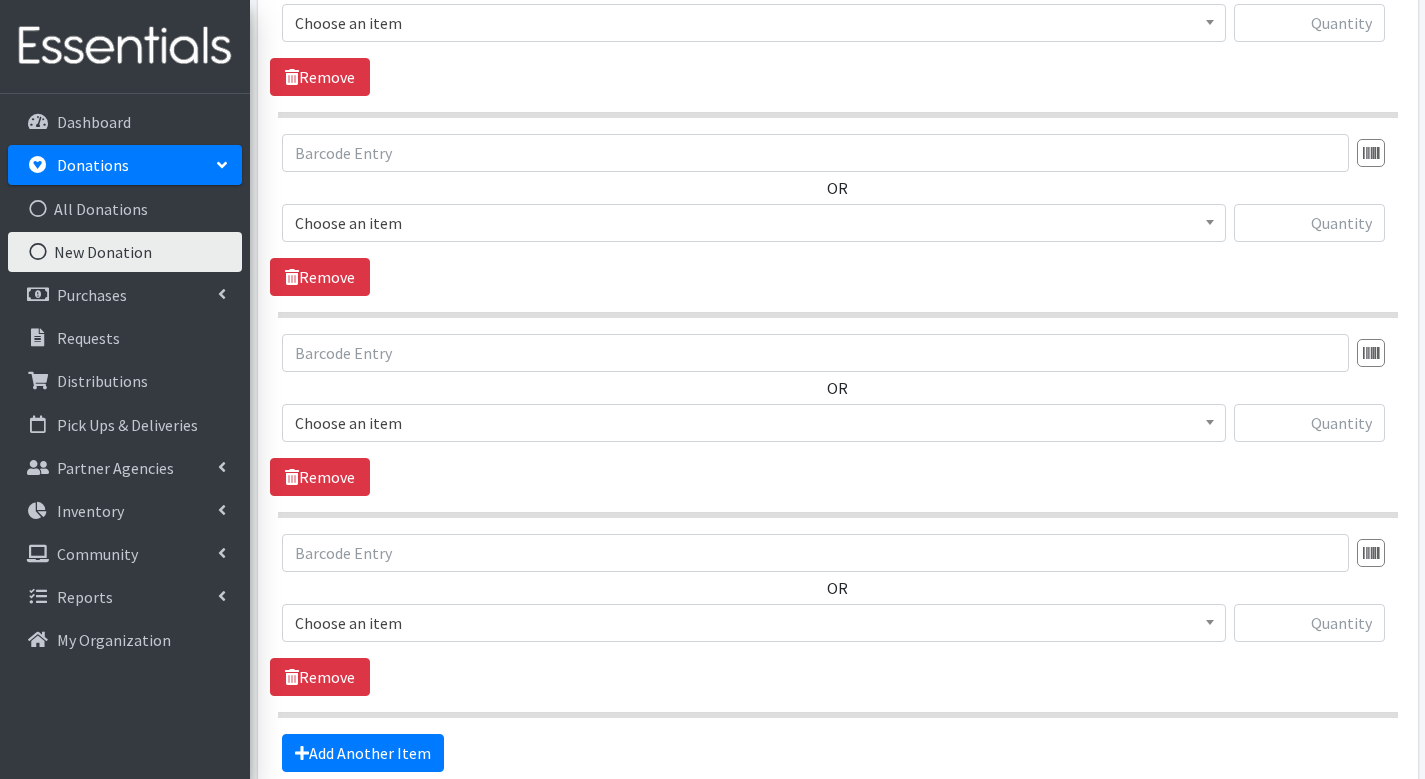 click on "Choose an item" at bounding box center [754, 23] 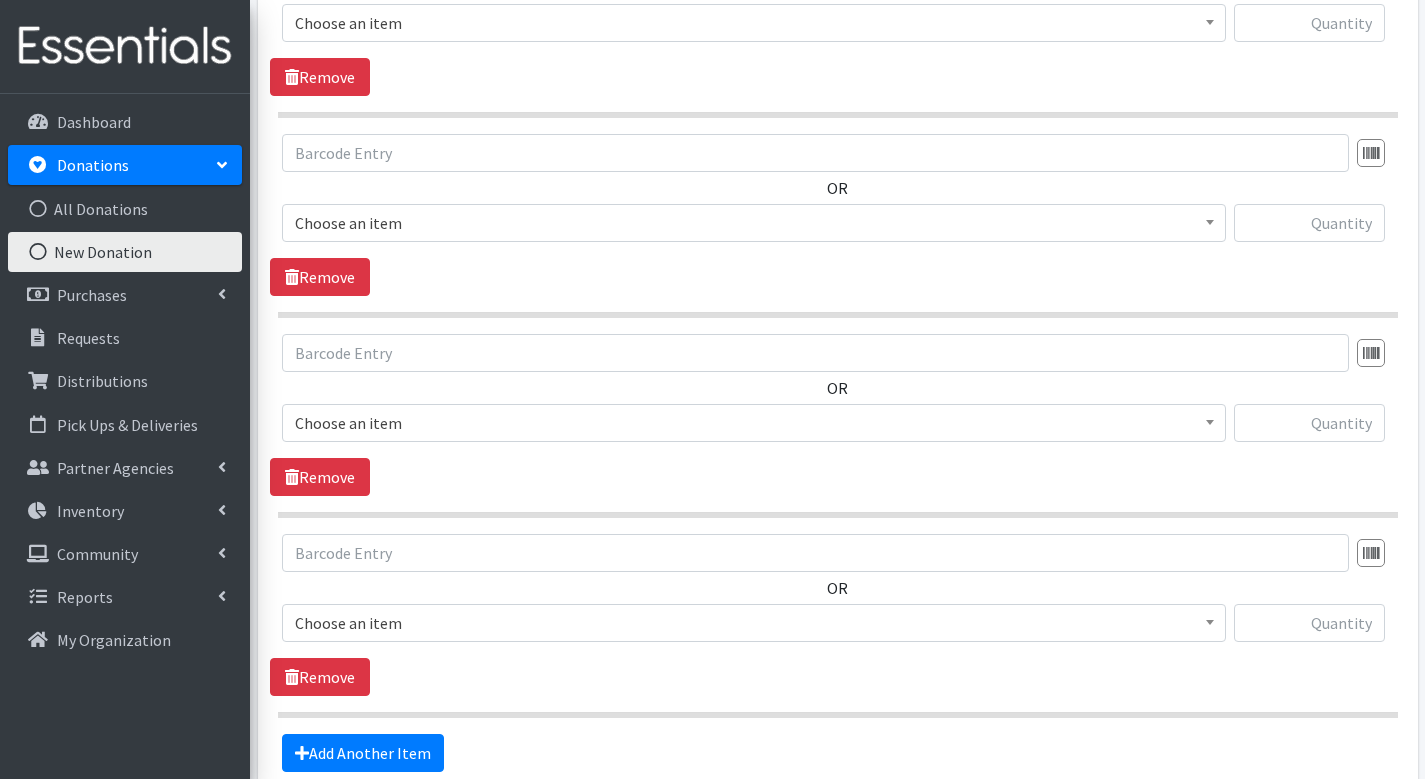 click on "OR
Choose an item
Applicator-free tampon
BORN TO READ DIAPER KITS
First Period Kits.  Fancy bag and light tampons and smaller pads for first time periods. order by bags 25 in a bag
health fair packets (1 diaper in multiple sizes in a small bag with a walk-up distribution flyer)
Health fair packs (in a small bag 1 pantiliner and 1 pad with a walk-up distribution flyer)
Light Tampons
Liners
Maxi Pads
Menstraul Disks
Mixed Flow Kit
Overnight Pads
pad only kits. Order by the bag. 25 in a bag
Period Supplies: First Period Kits (order by bag)
Period Supplies: Mixed Kits (order by bag)
Period Supplies: Pad Kits (order by bag)
Period Supplies: Tampon Kits (order by bag)
Potty Training Kit
Regular Pads
Regular Tampons
Reusable Cups
reusable underwear ( please specify size but we have very limited supply and most sizes are junior sizes
Size 0/Newborn
Size 1" at bounding box center [837, 15] 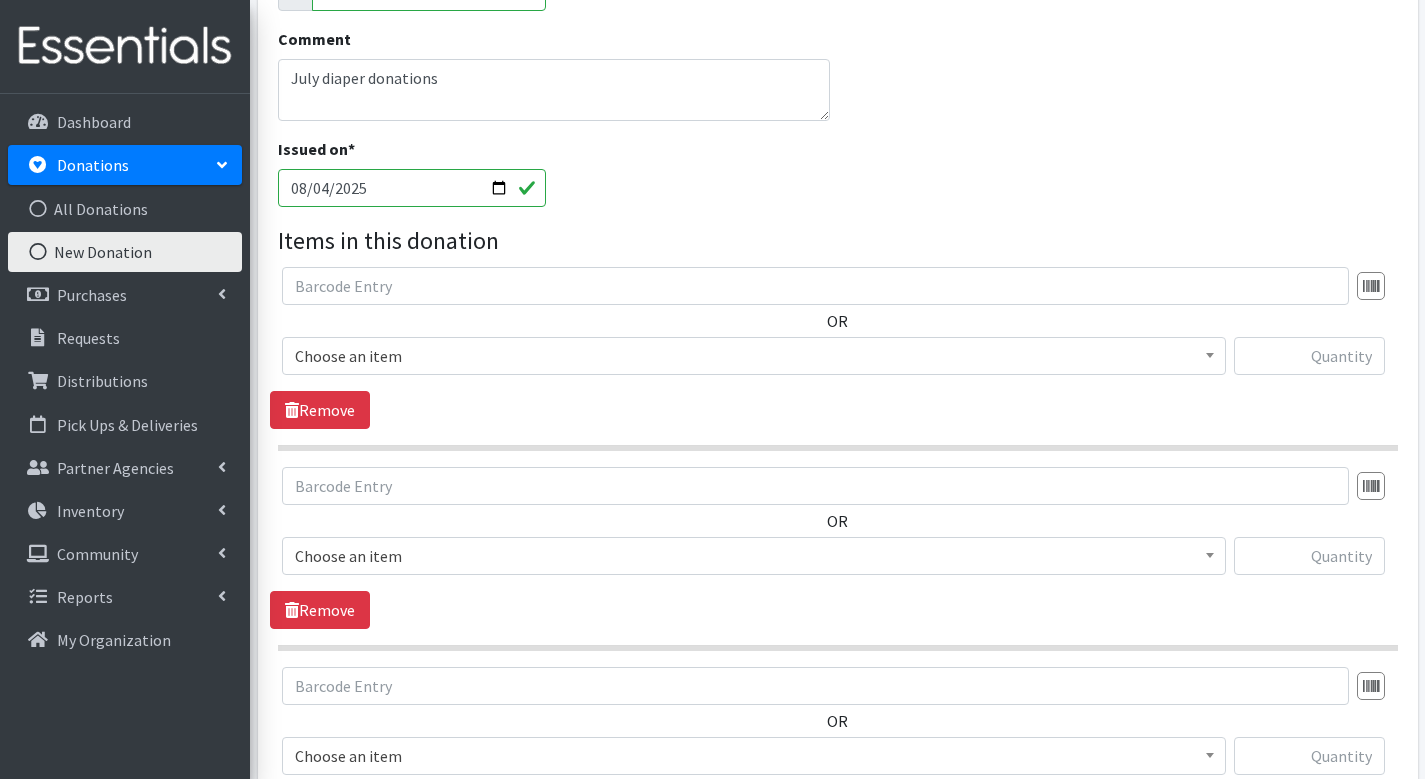 scroll, scrollTop: 278, scrollLeft: 0, axis: vertical 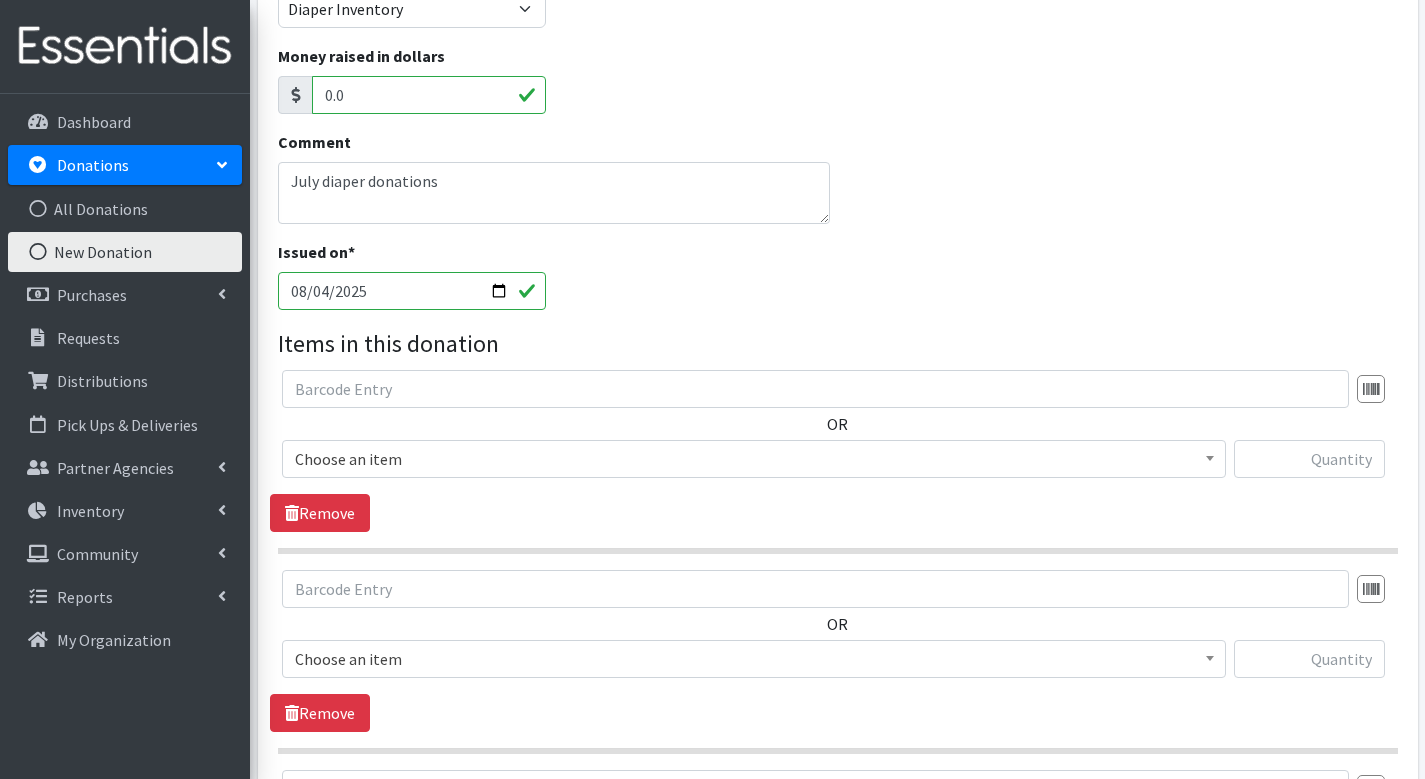 click on "New Donation" at bounding box center [125, 252] 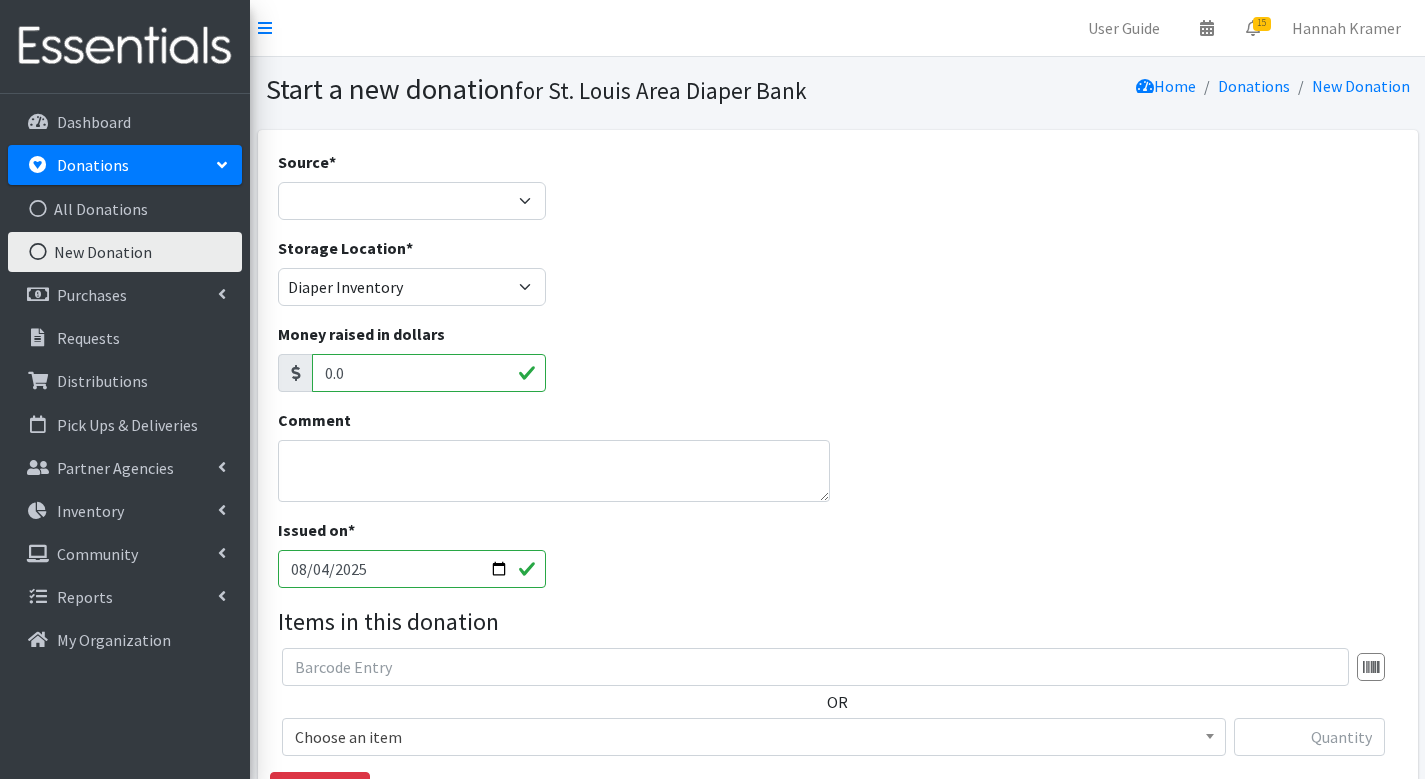 scroll, scrollTop: 0, scrollLeft: 0, axis: both 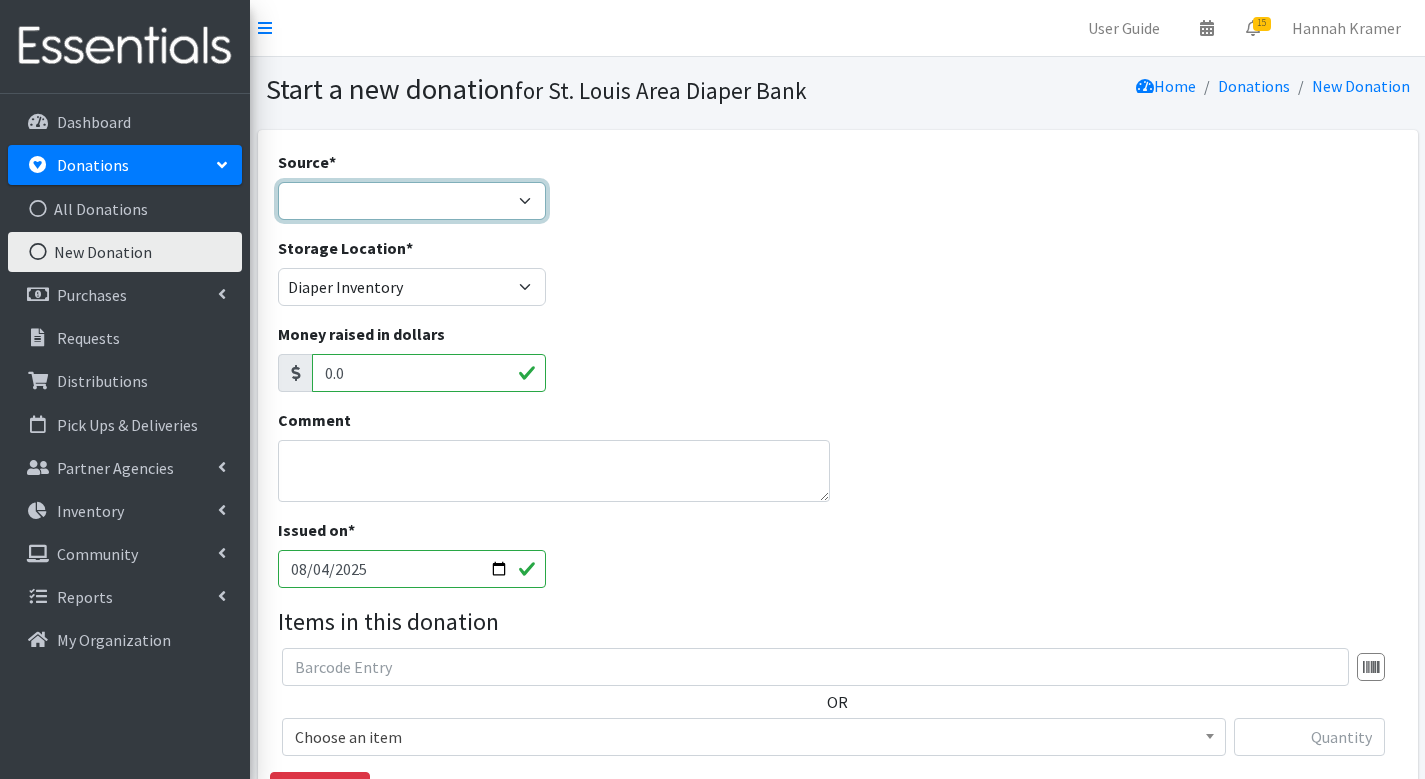 click on "Product Drive
Manufacturer
Donation Site
Misc. Donation" at bounding box center (412, 201) 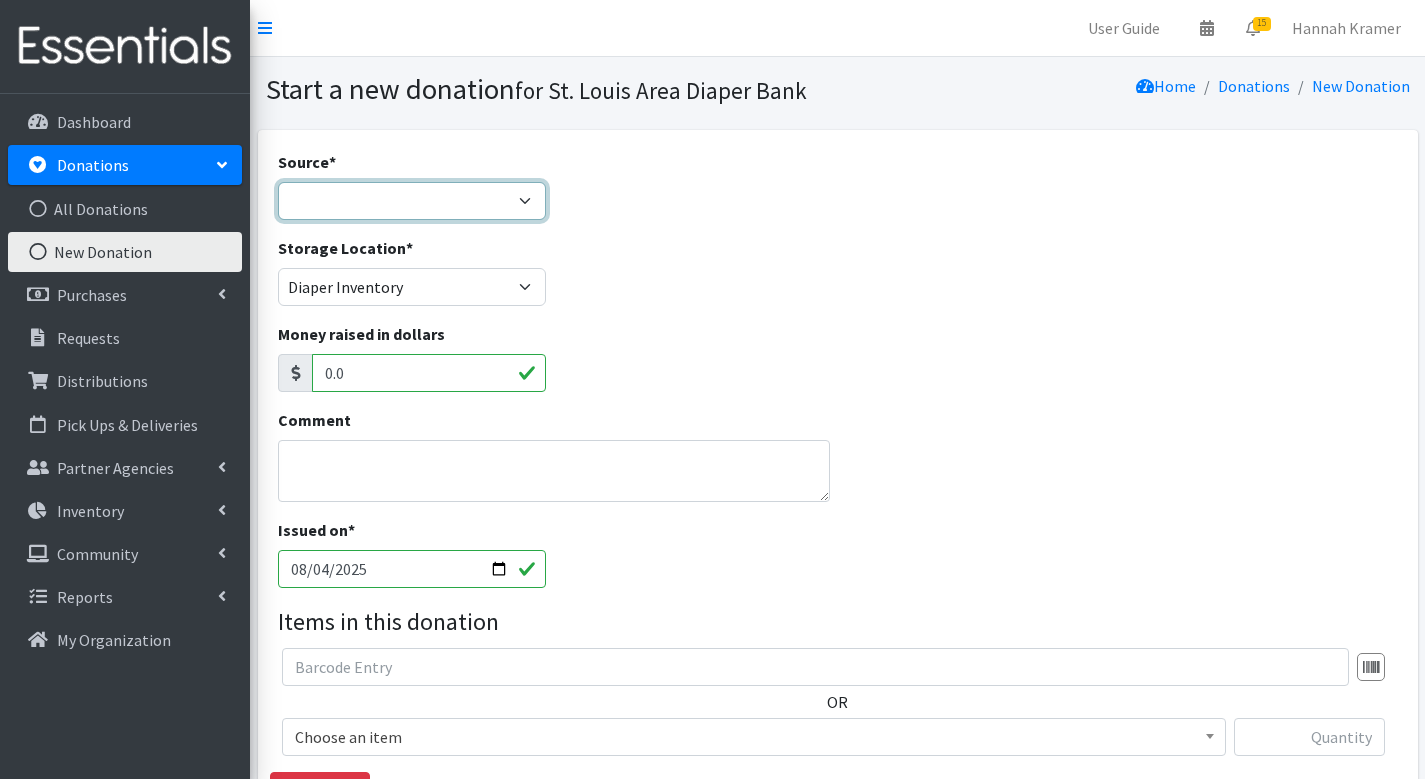 select on "Misc. Donation" 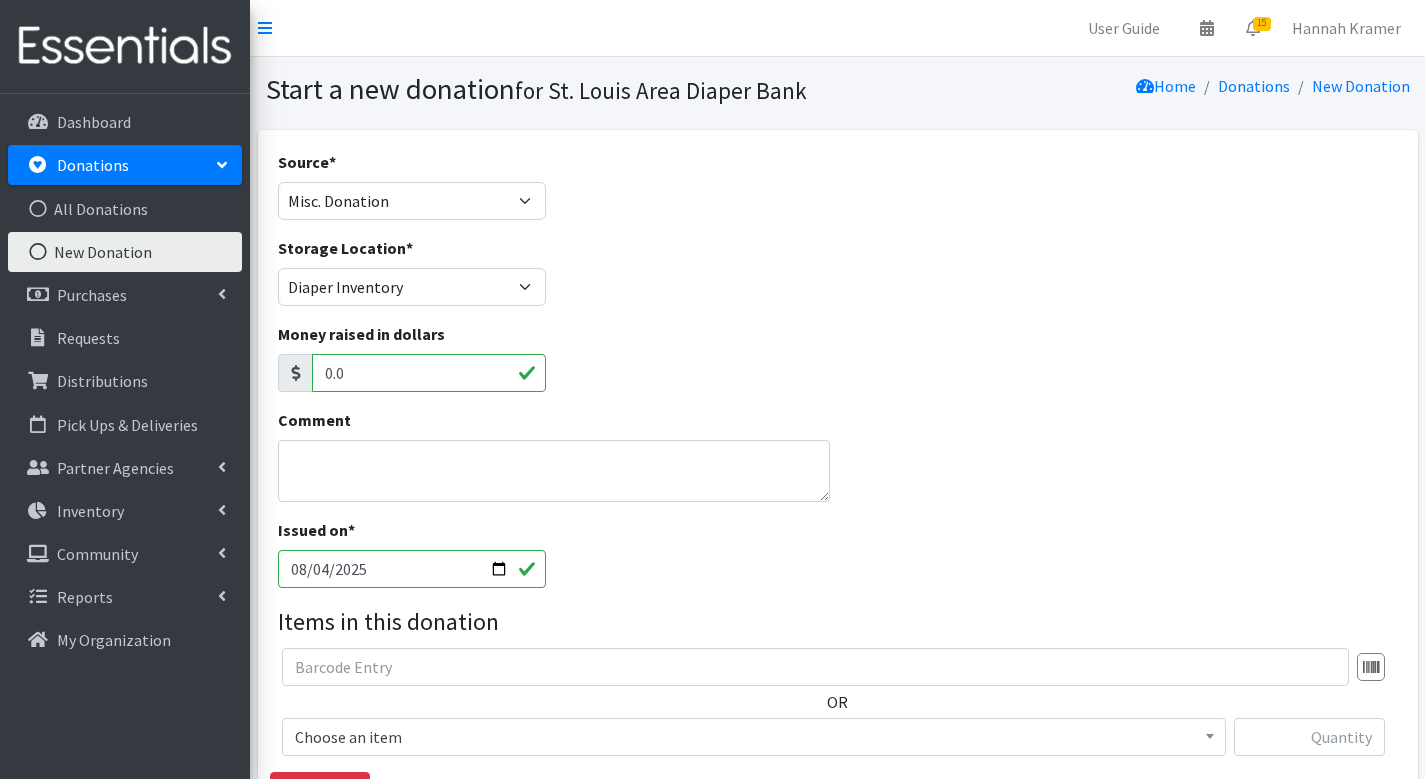 click on "Comment" at bounding box center [554, 455] 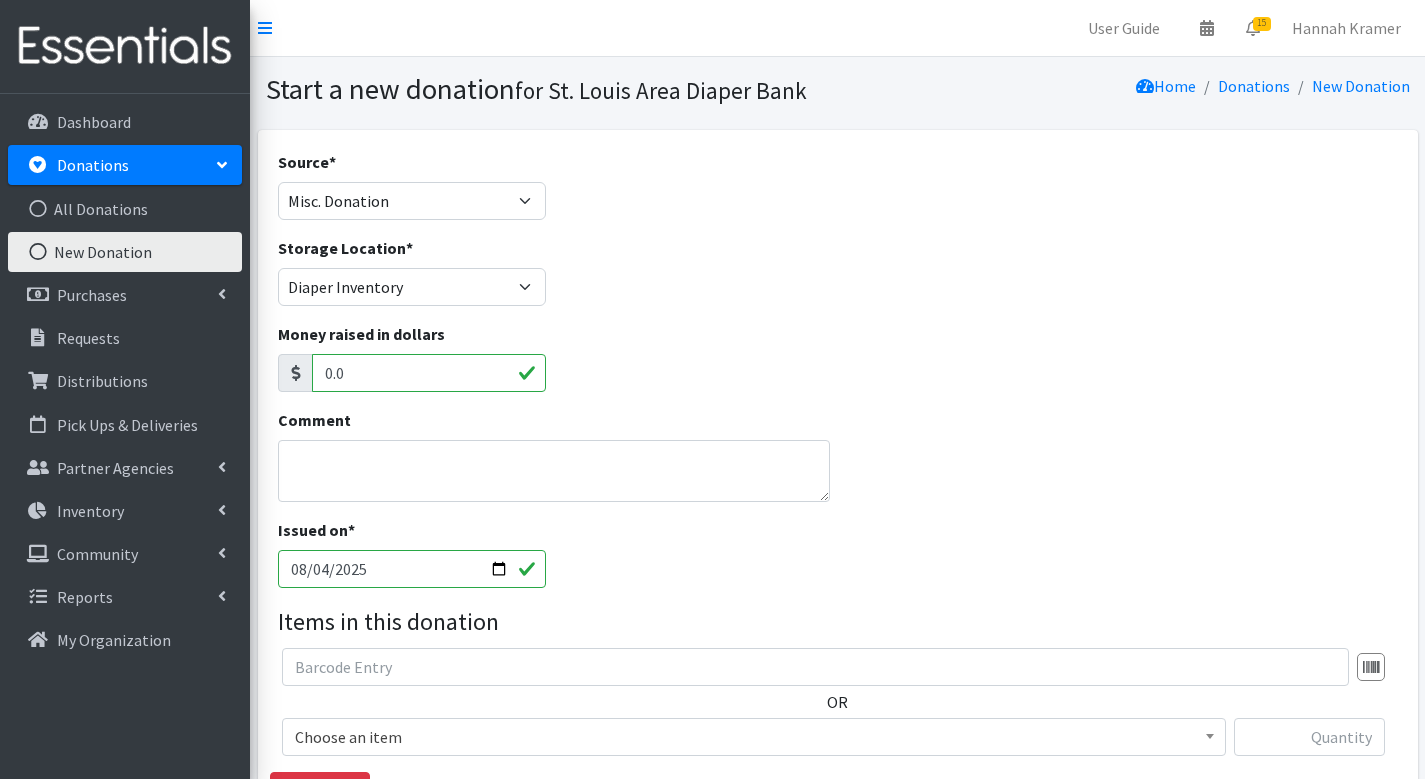 scroll, scrollTop: 238, scrollLeft: 0, axis: vertical 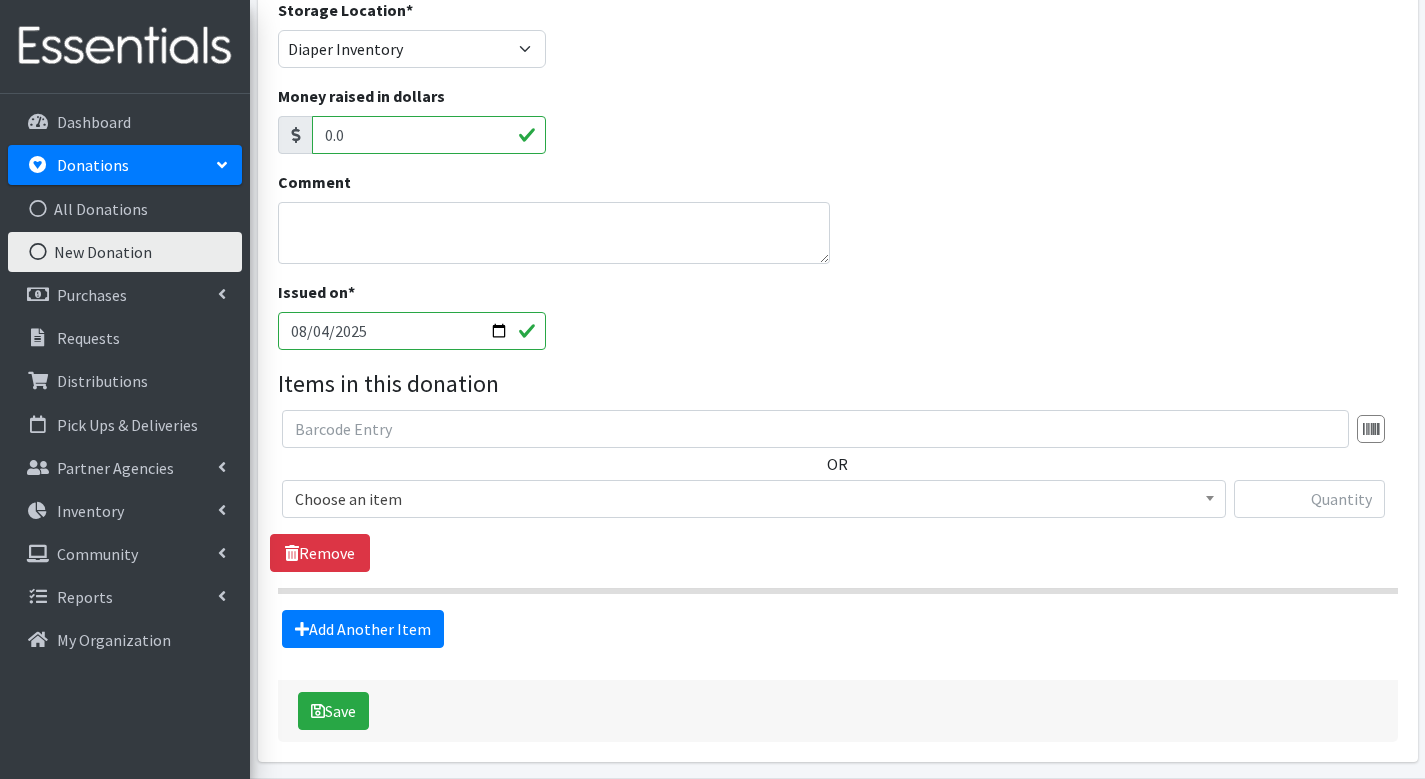 click on "Choose an item" at bounding box center (754, 499) 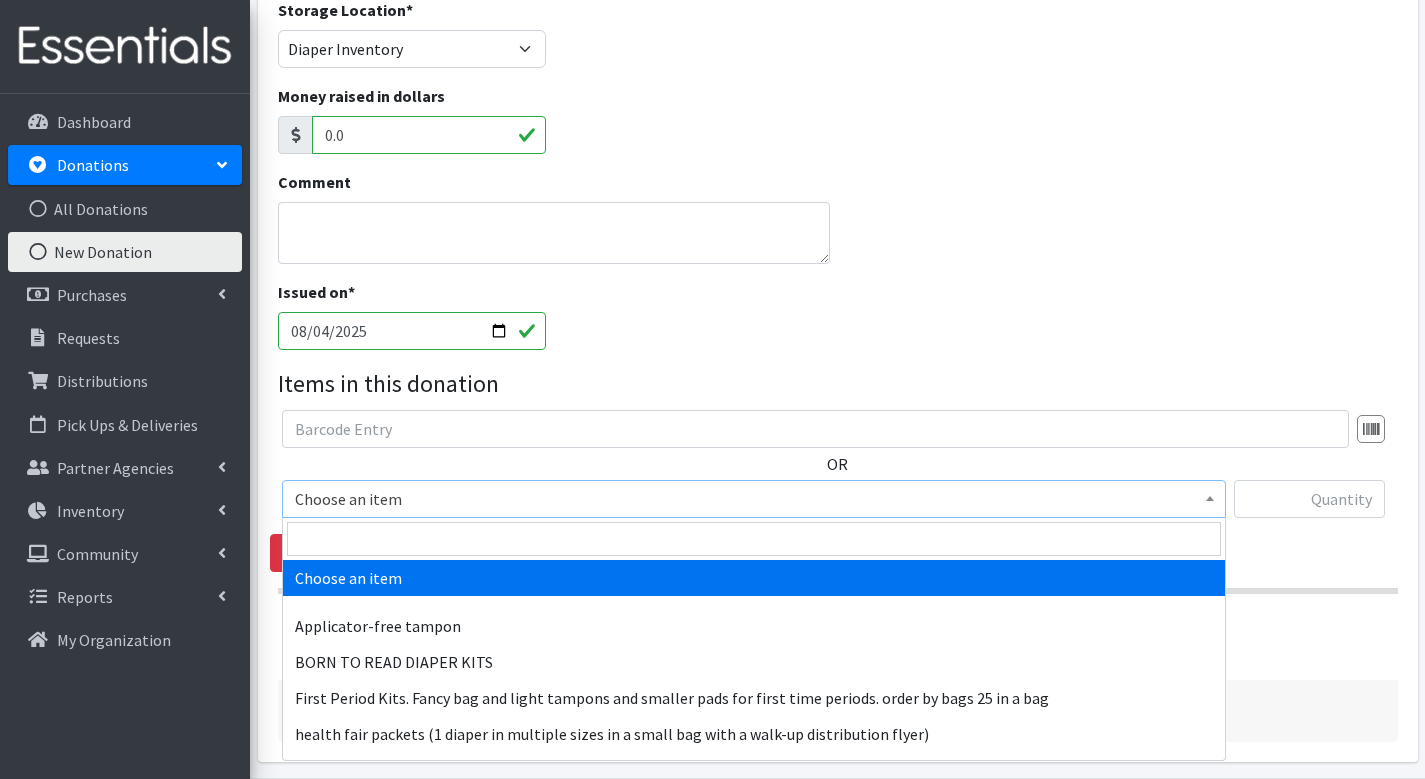 click on "Comment" at bounding box center (837, 225) 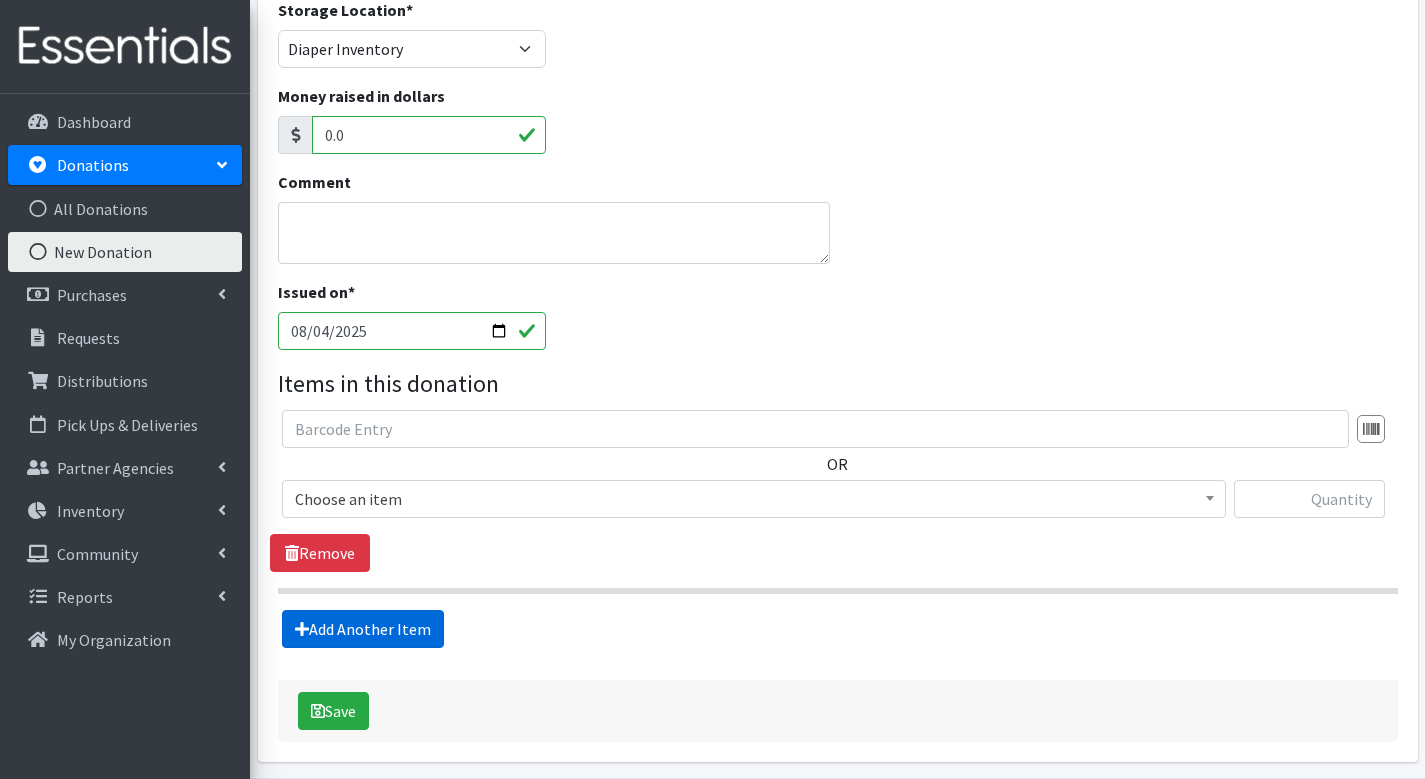click on "Add Another Item" at bounding box center [363, 629] 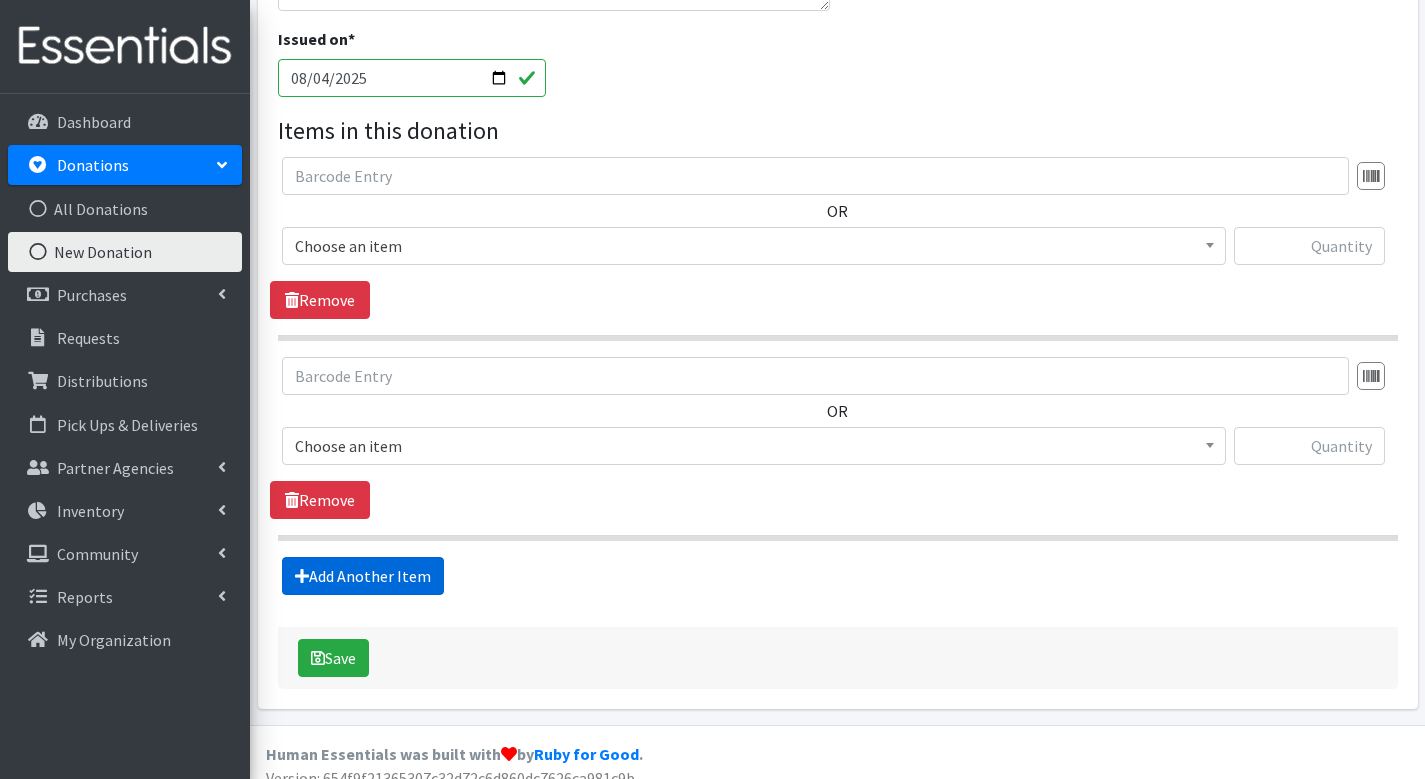 scroll, scrollTop: 511, scrollLeft: 0, axis: vertical 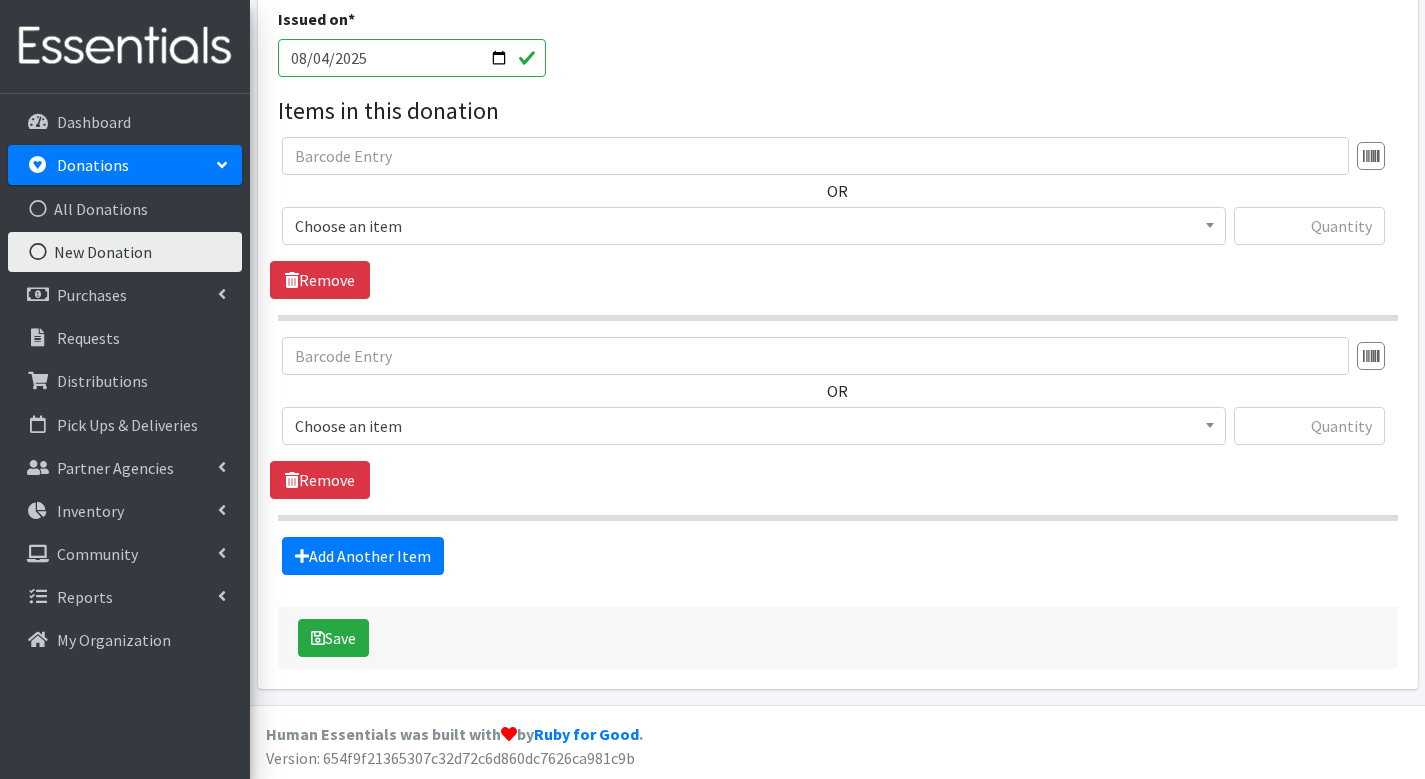 click on "Save" at bounding box center [838, 638] 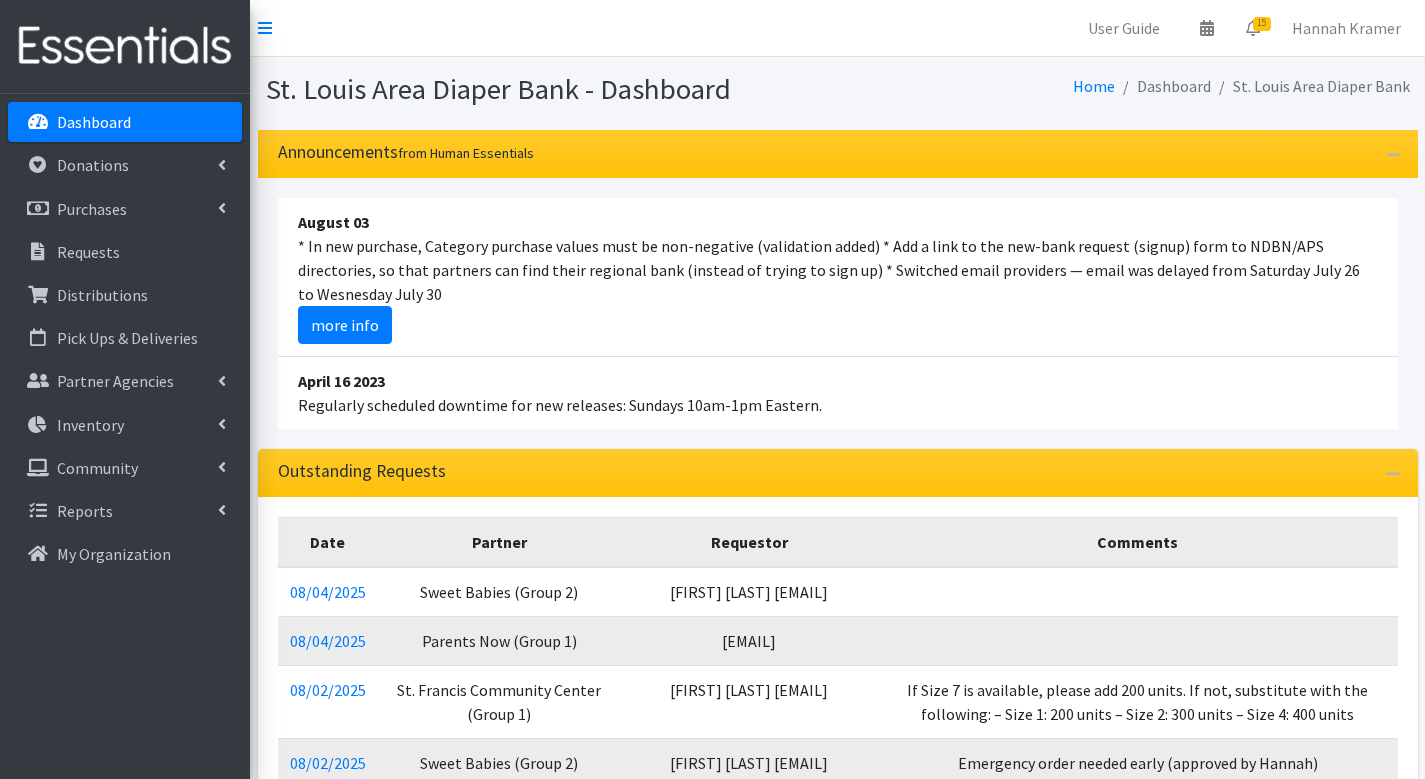 scroll, scrollTop: 0, scrollLeft: 0, axis: both 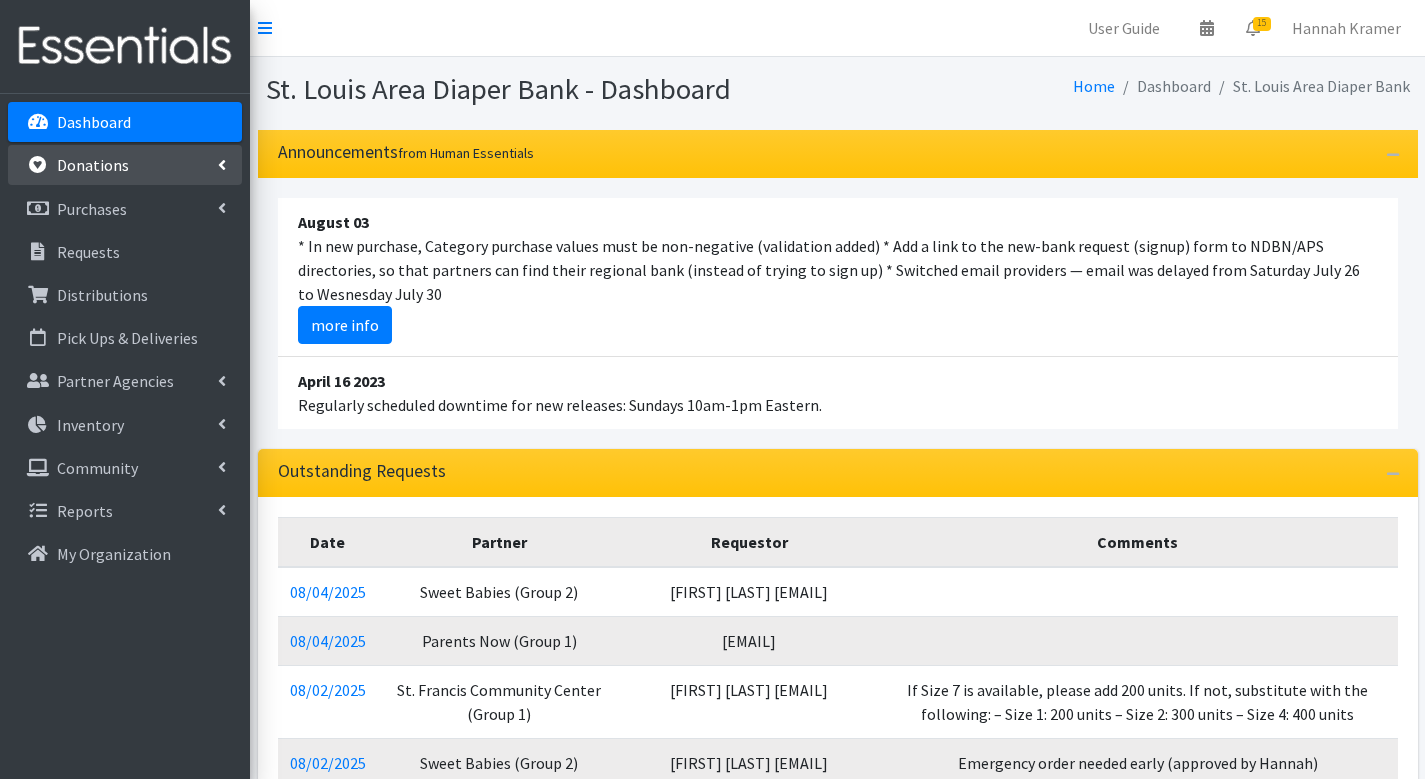 click on "Donations" at bounding box center (93, 165) 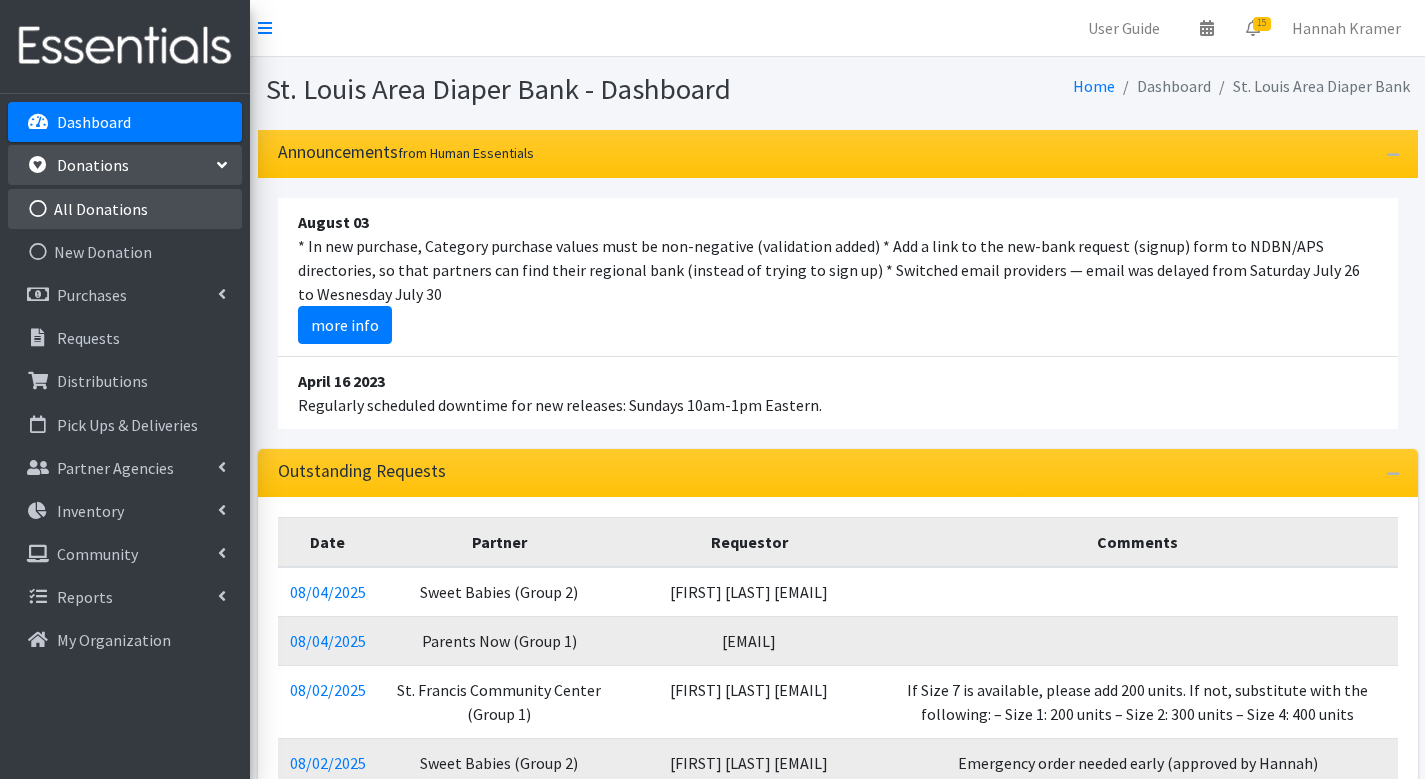 click on "All Donations" at bounding box center [125, 209] 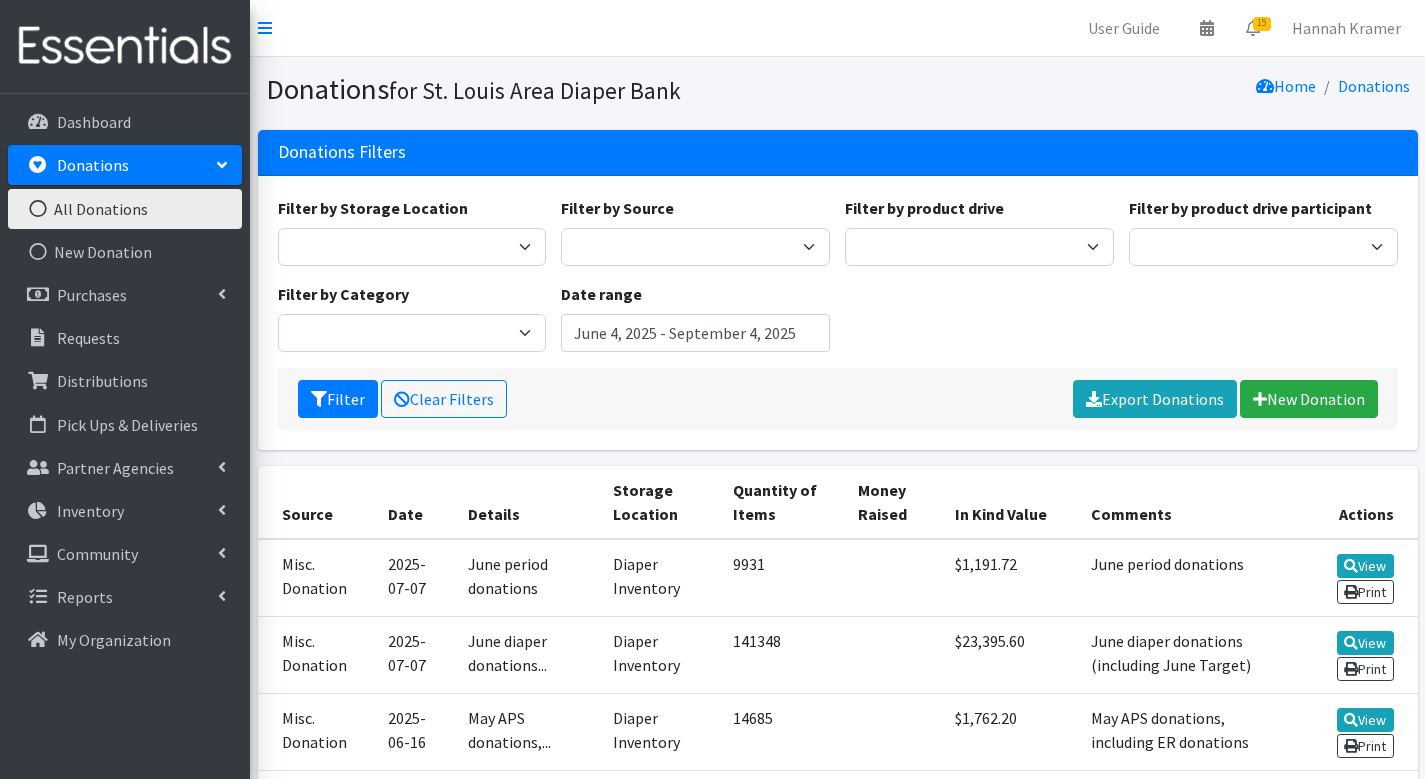 scroll, scrollTop: 0, scrollLeft: 0, axis: both 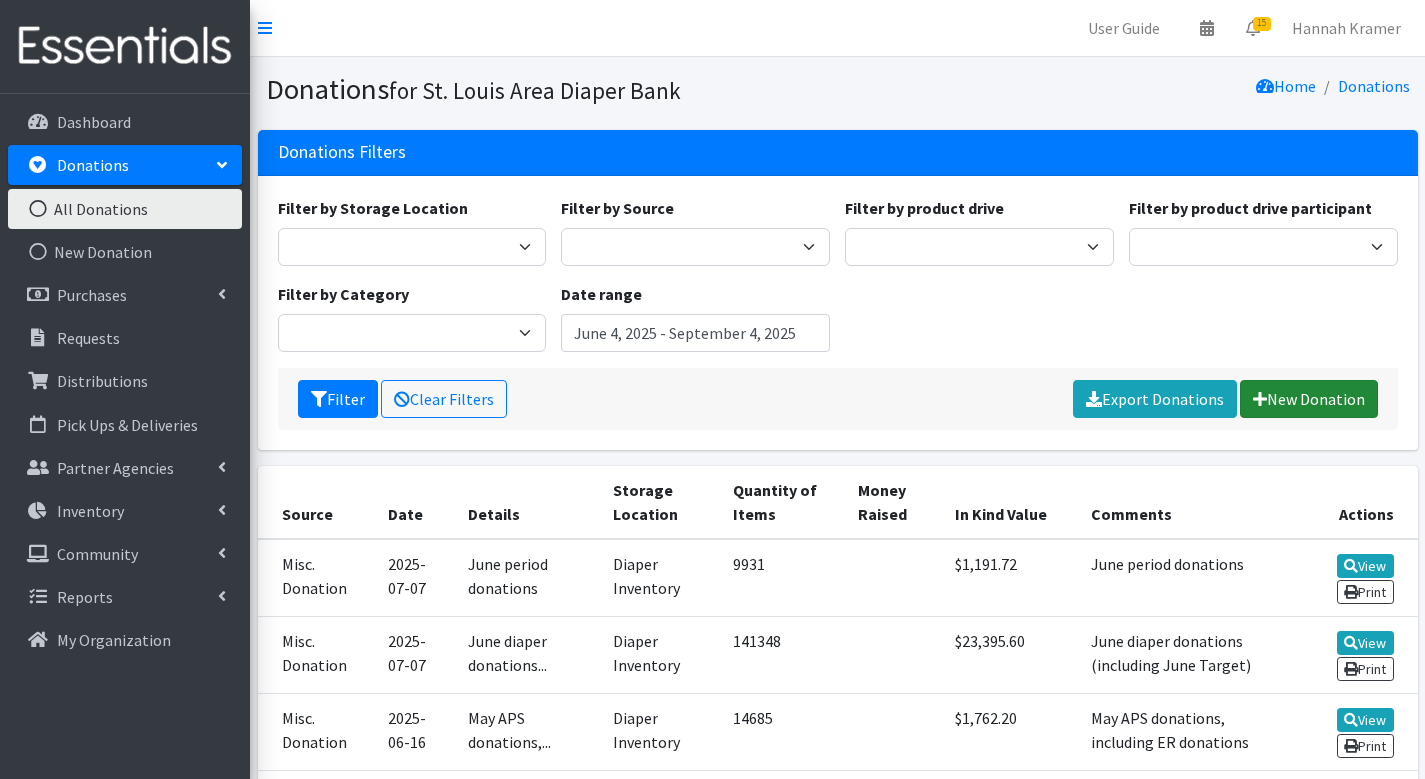 click on "New Donation" at bounding box center (1309, 399) 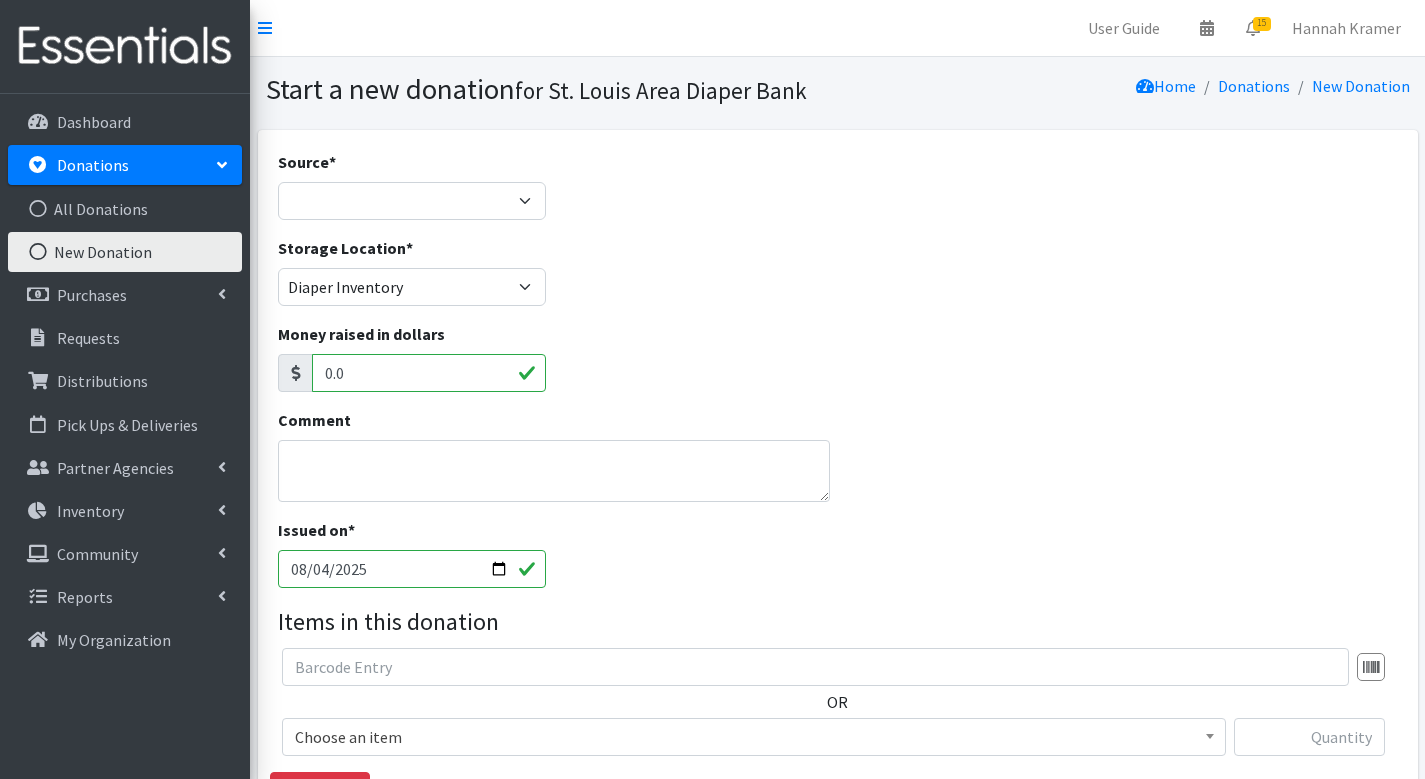 scroll, scrollTop: 0, scrollLeft: 0, axis: both 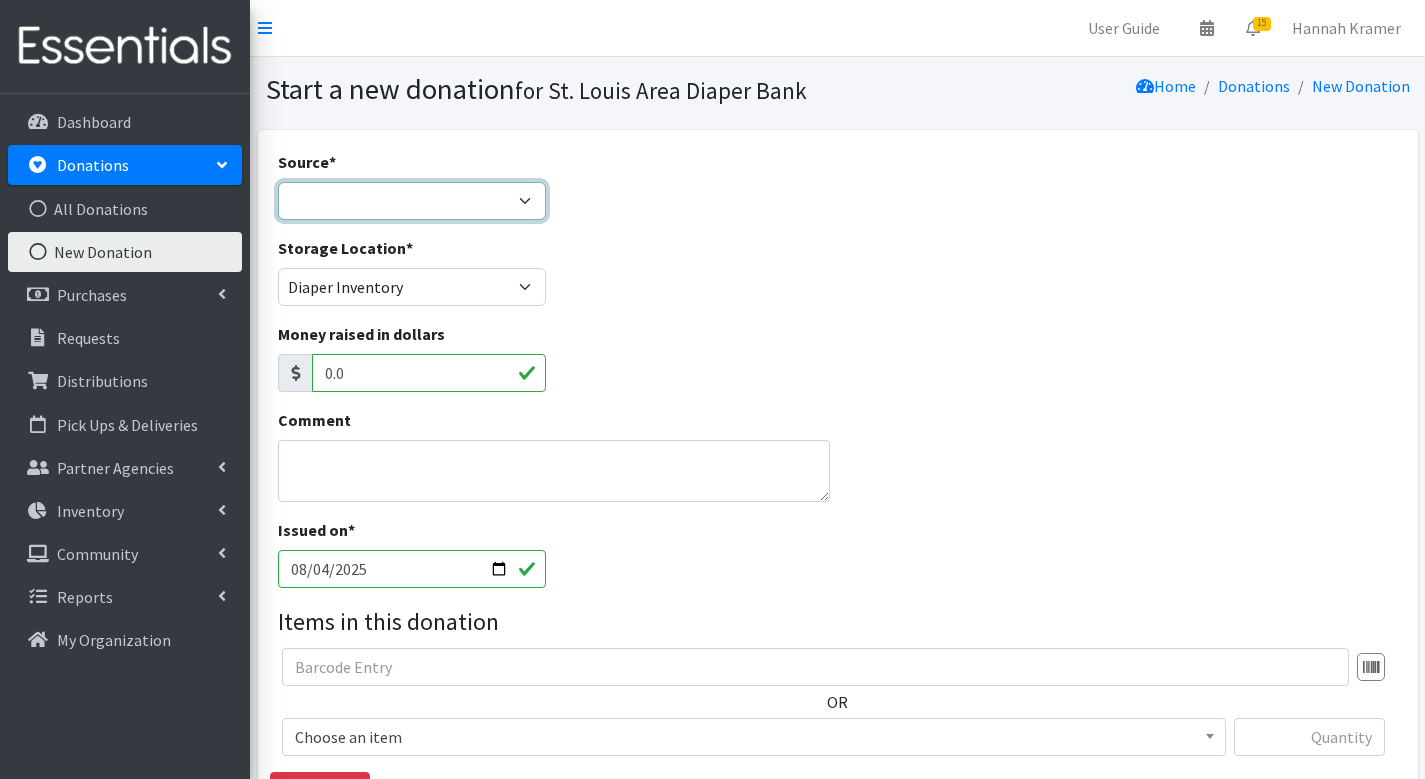 click on "Product Drive
Manufacturer
Donation Site
Misc. Donation" at bounding box center [412, 201] 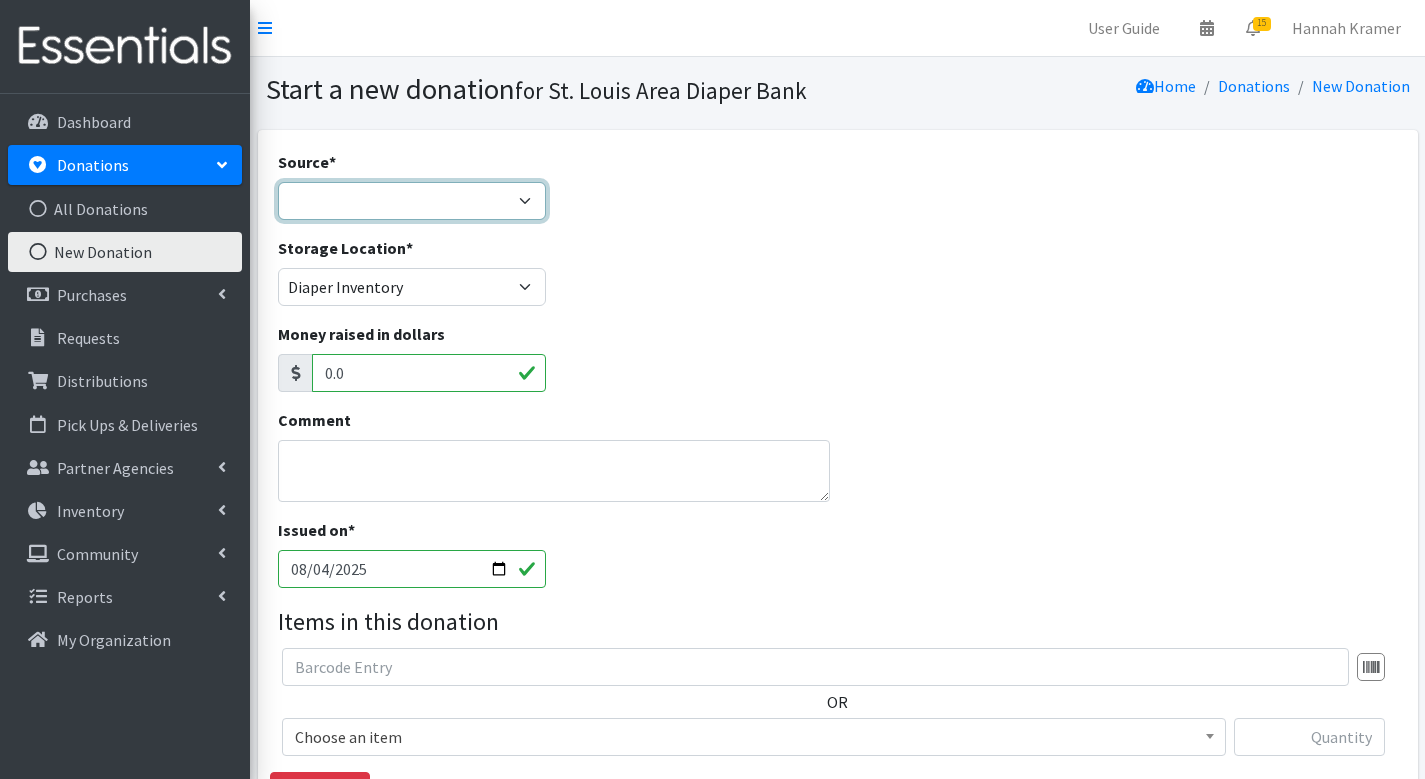 select on "Misc. Donation" 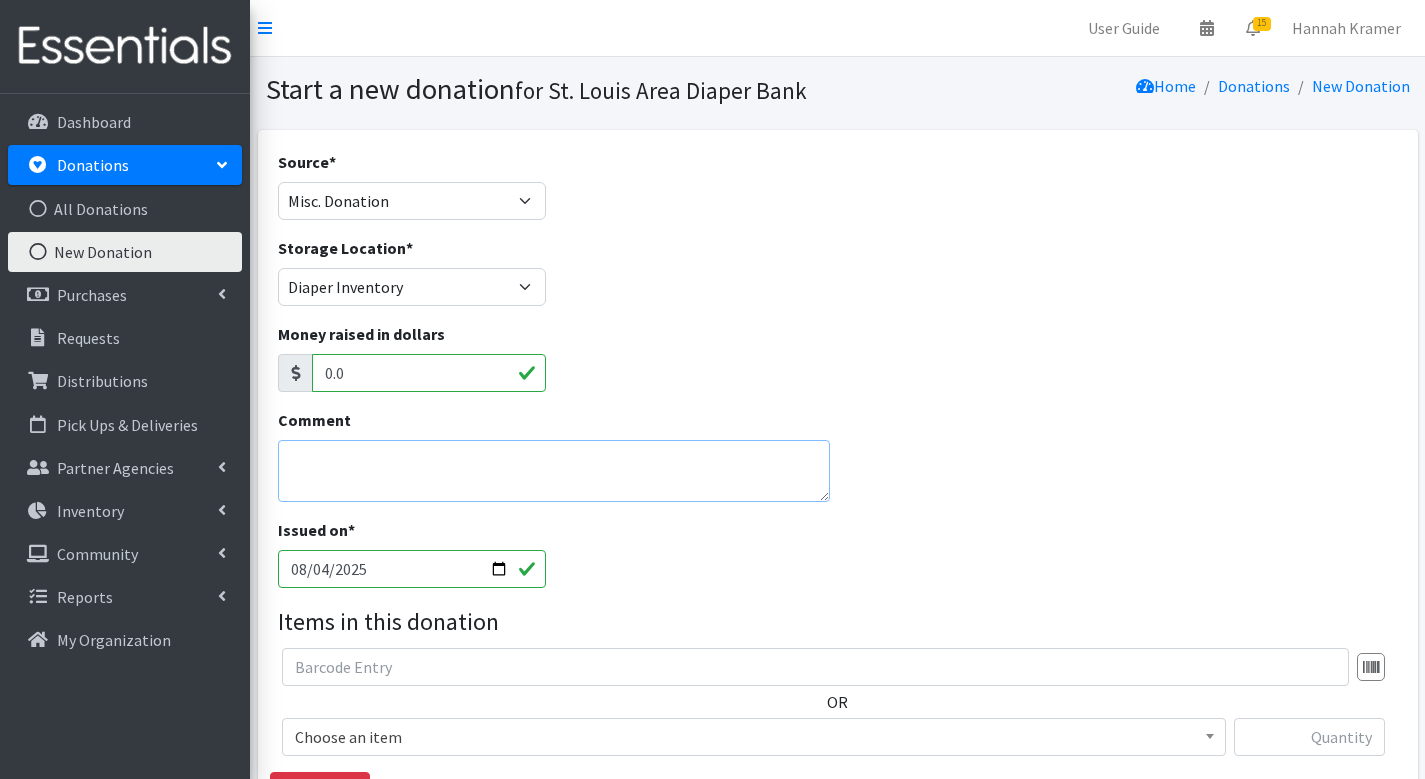 click on "Comment" at bounding box center (554, 471) 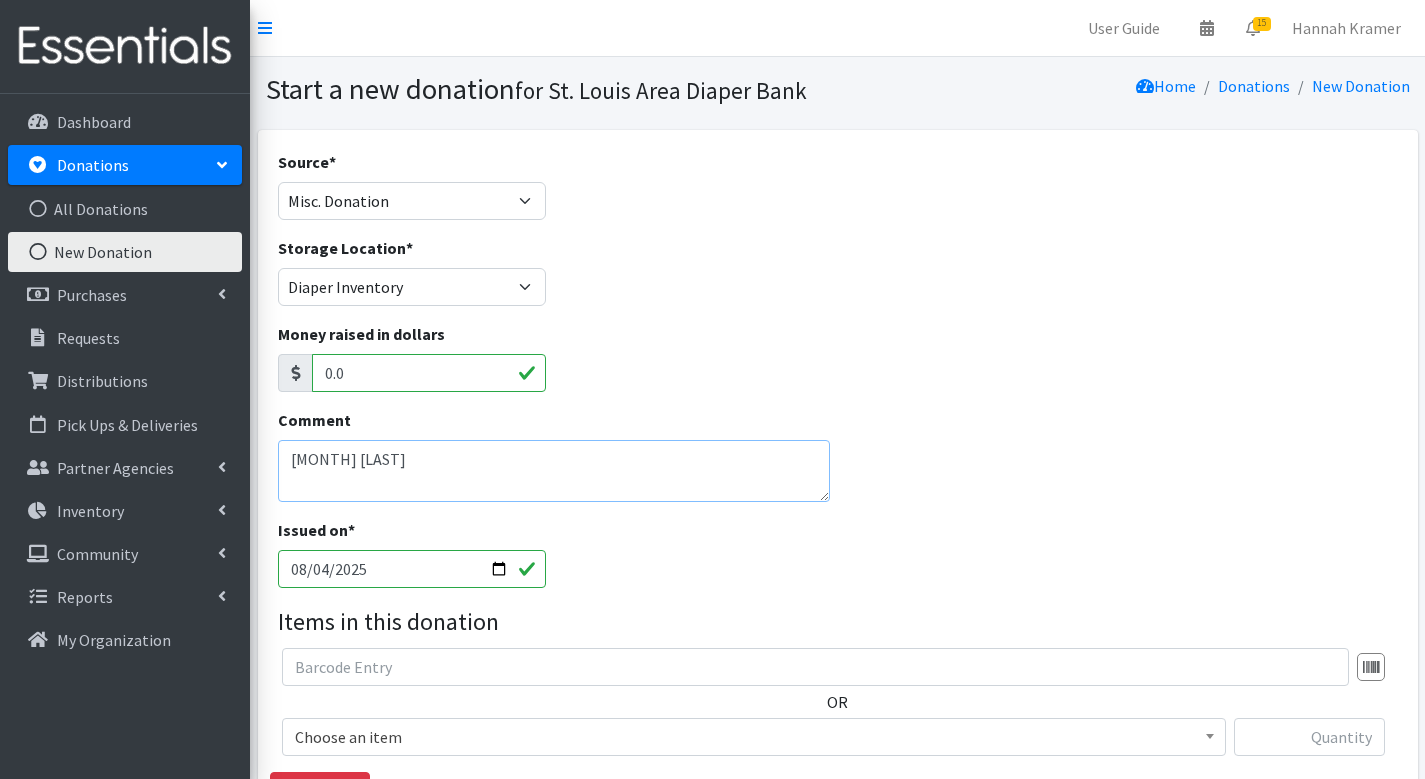 click on "July donations" at bounding box center (554, 471) 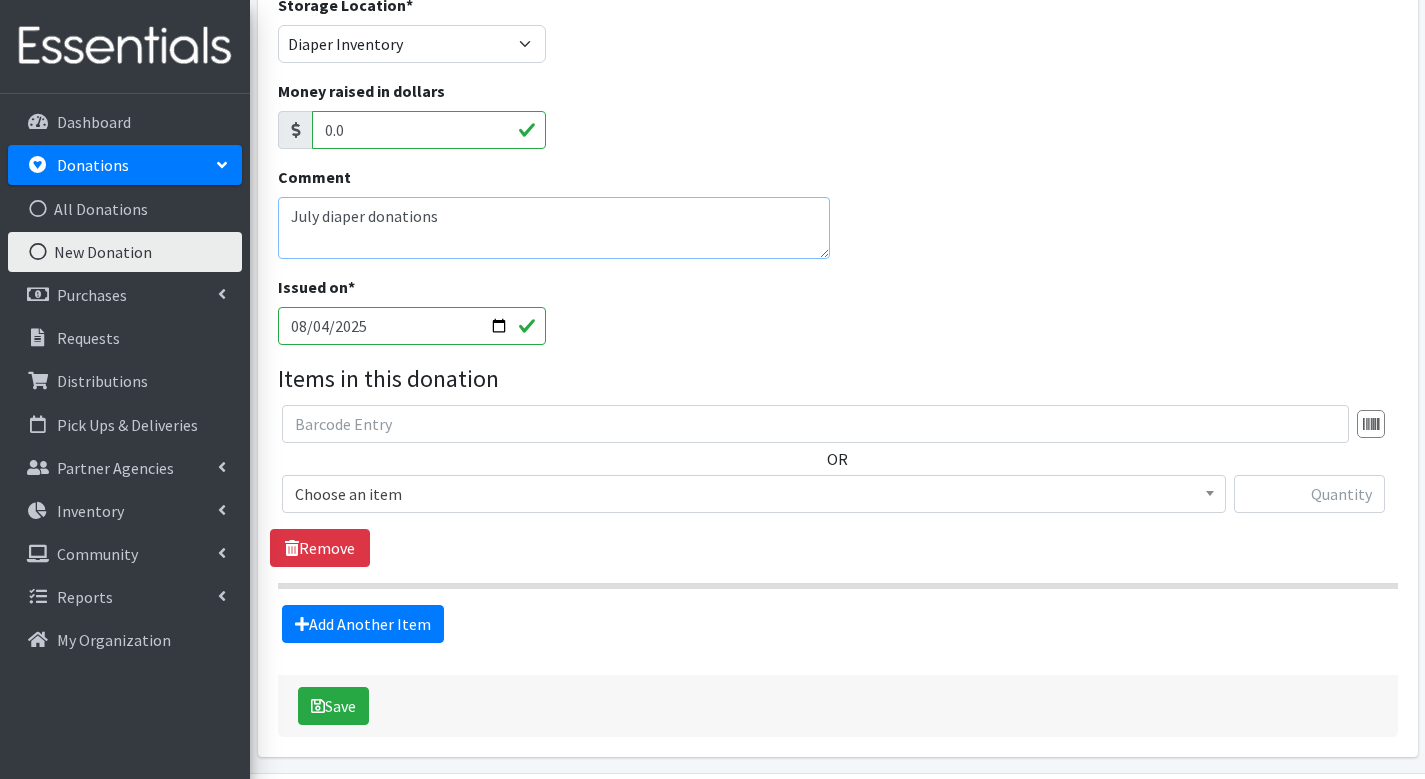 scroll, scrollTop: 256, scrollLeft: 0, axis: vertical 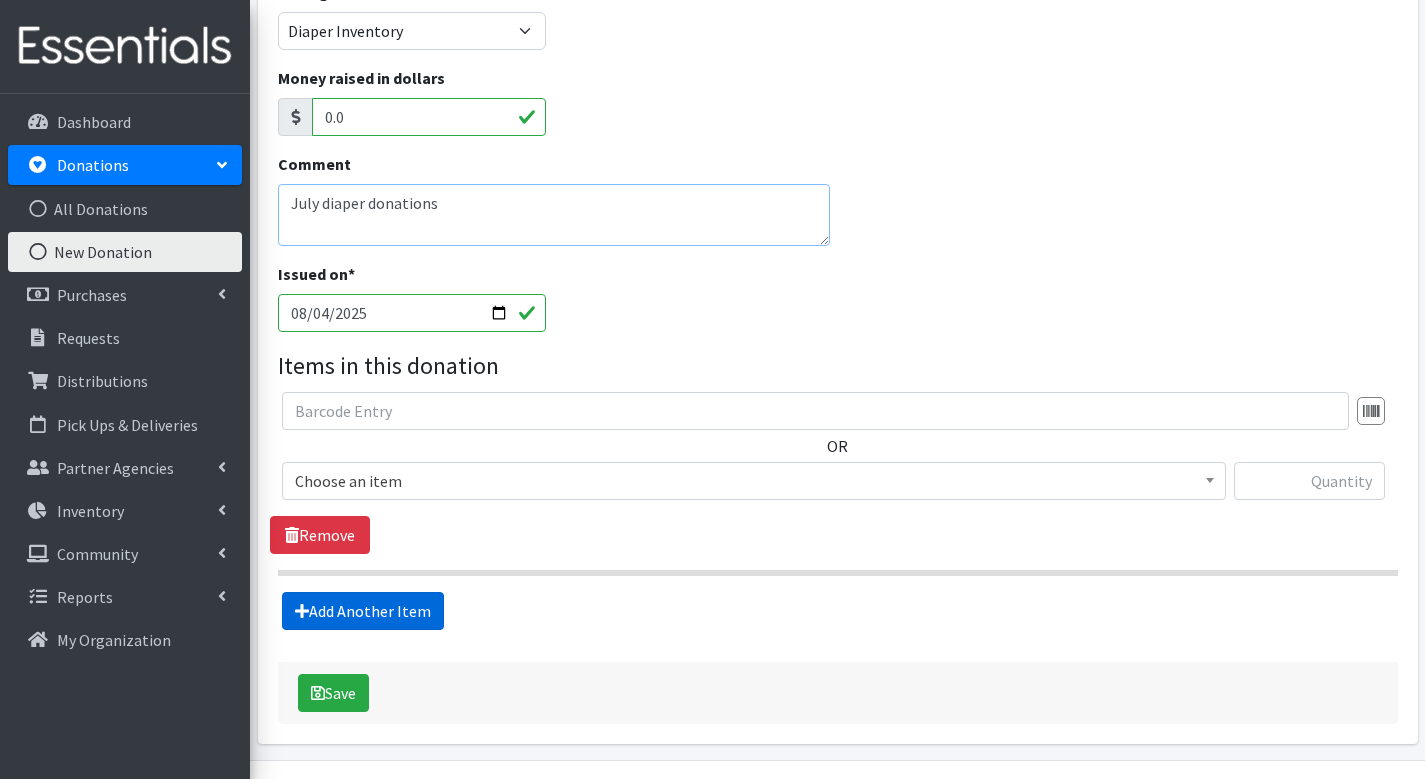 type on "July diaper donations" 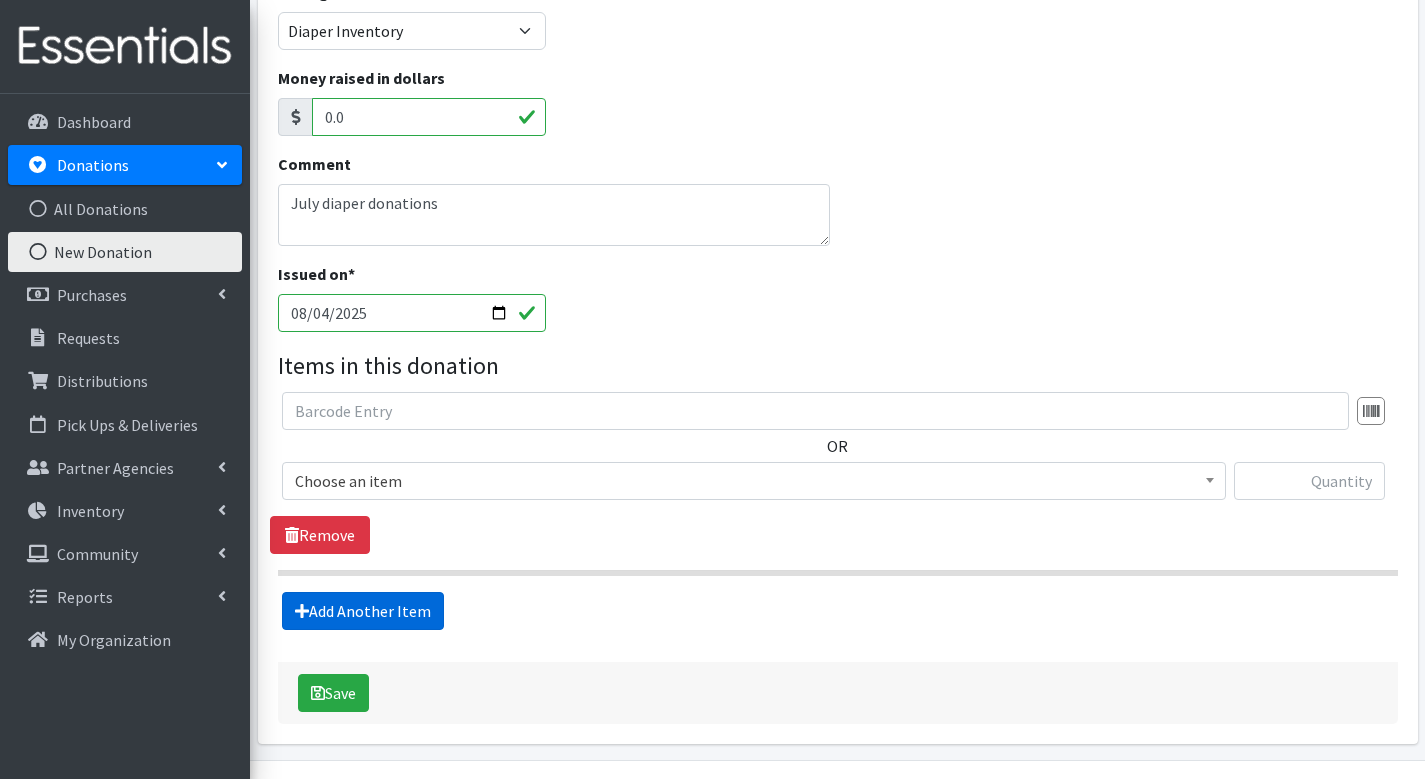 click on "Add Another Item" at bounding box center [363, 611] 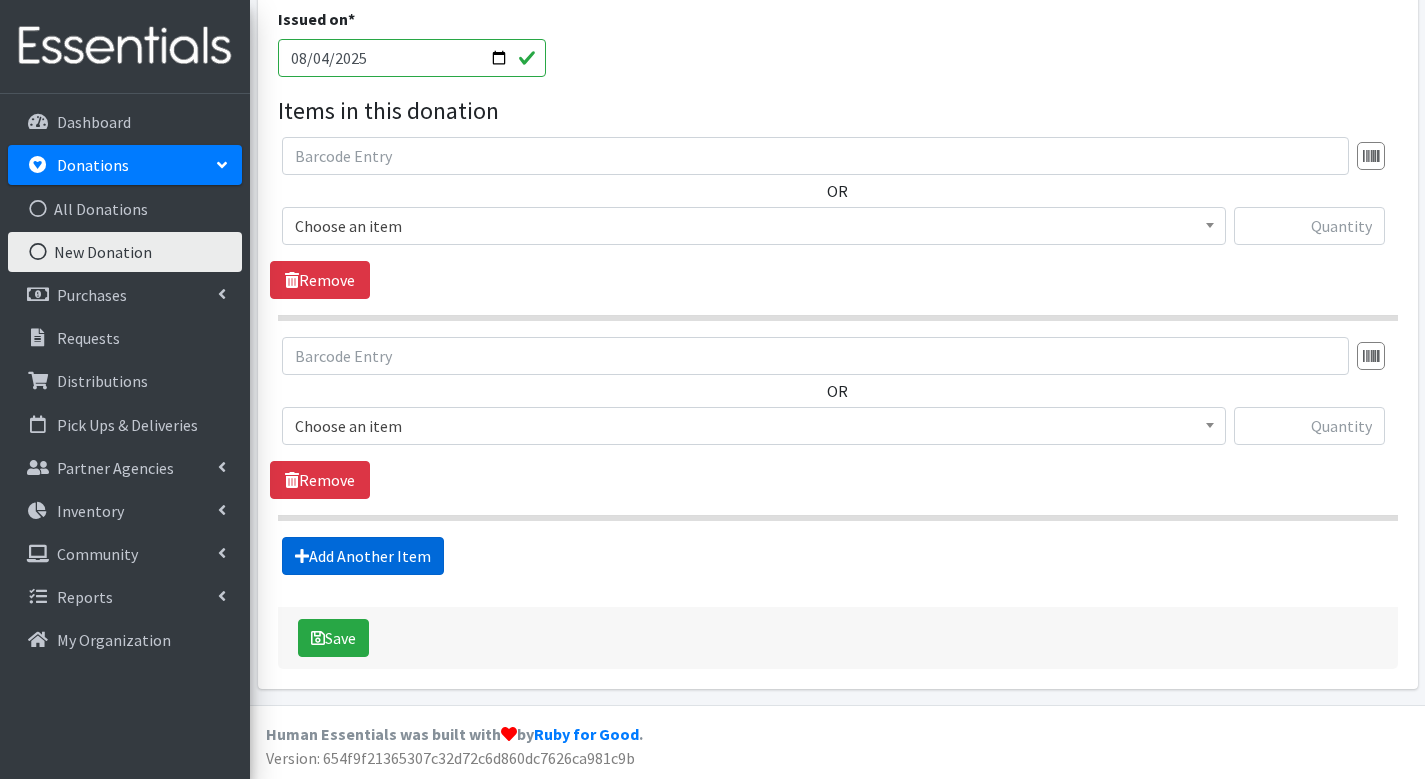 click on "Add Another Item" at bounding box center (363, 556) 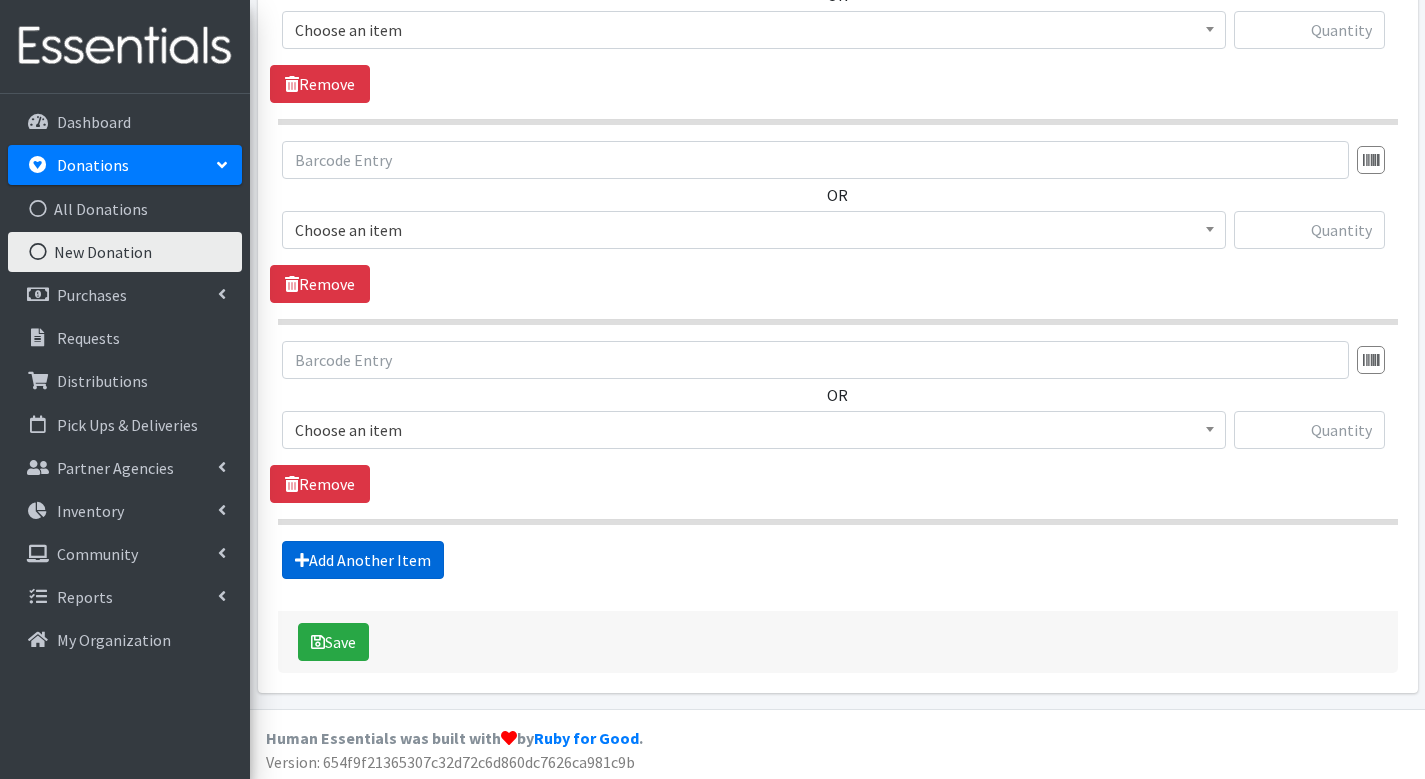 scroll, scrollTop: 711, scrollLeft: 0, axis: vertical 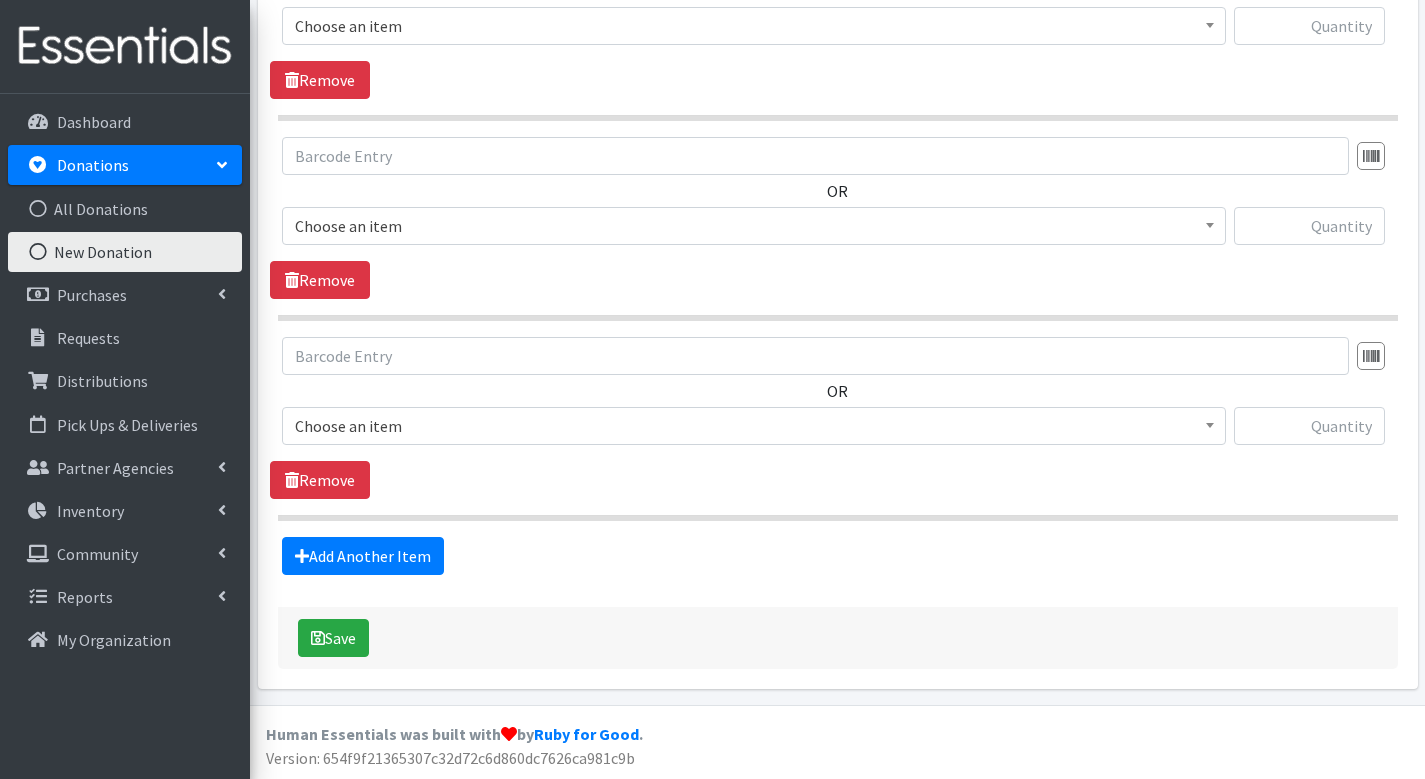click on "Choose an item" at bounding box center (754, 26) 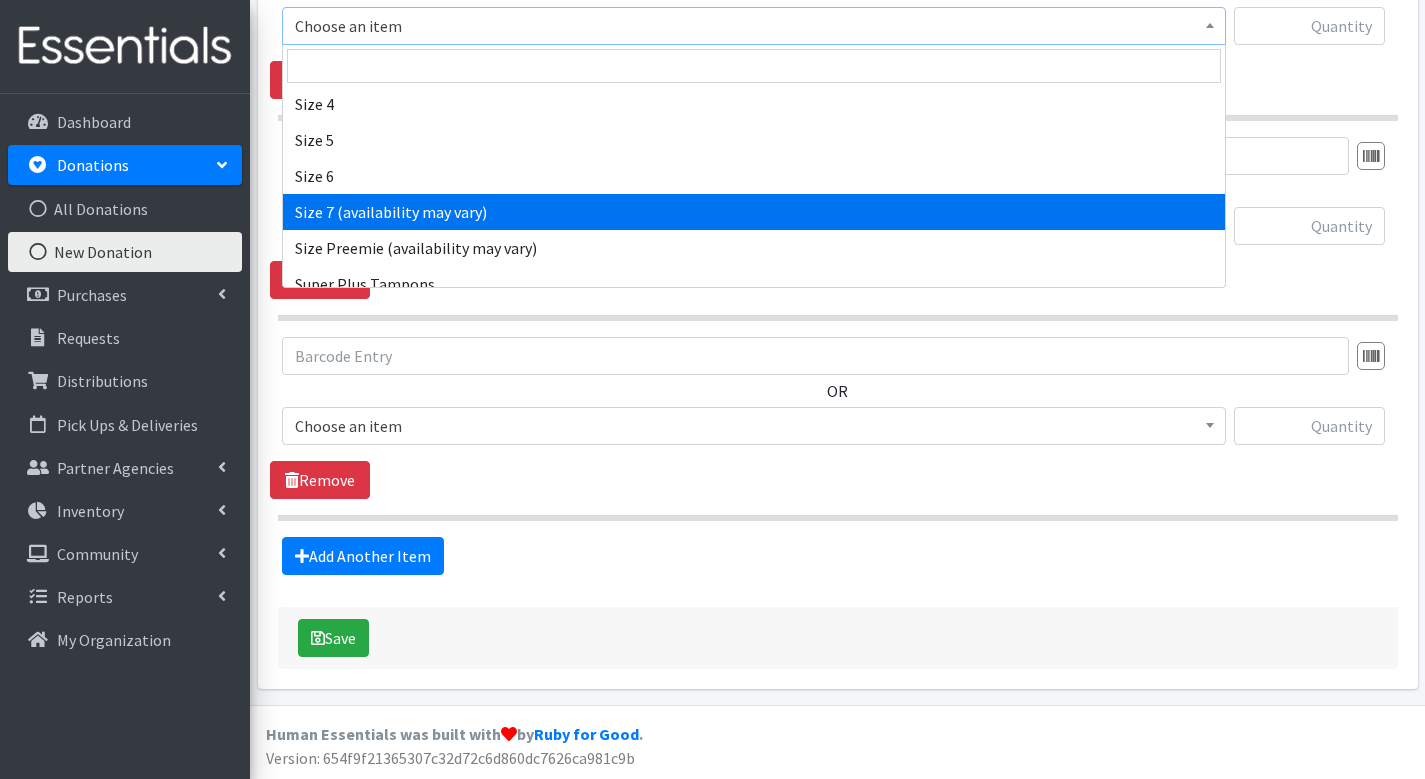 scroll, scrollTop: 779, scrollLeft: 0, axis: vertical 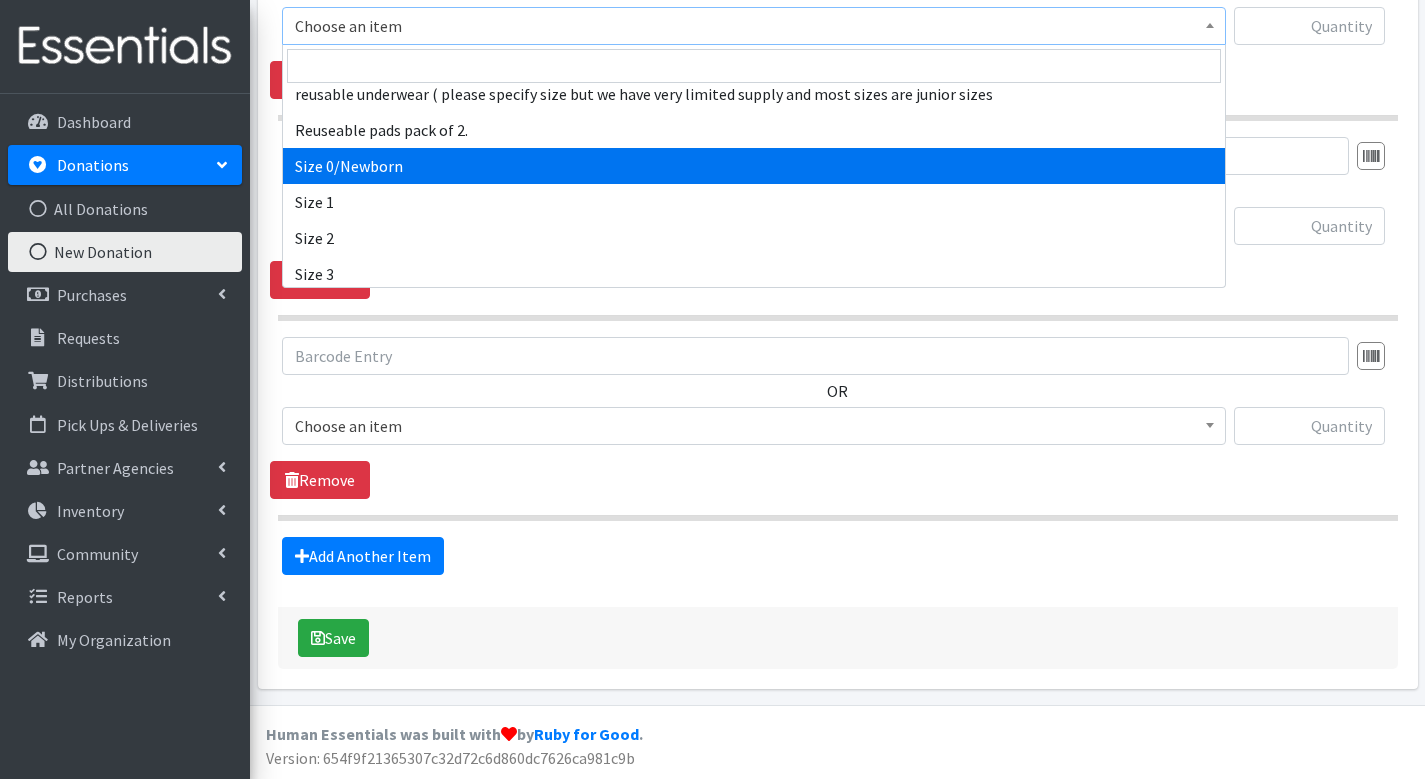 select on "1095" 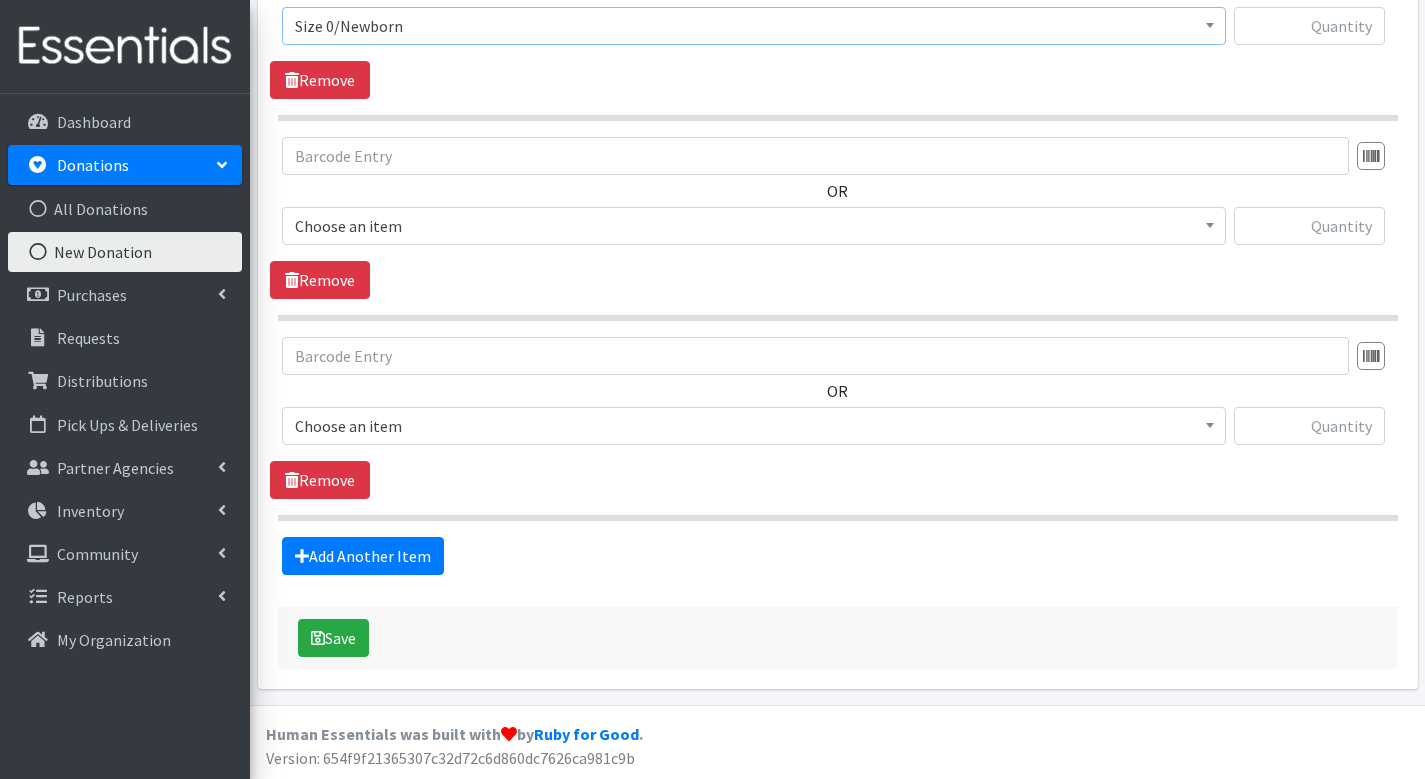 click on "Choose an item" at bounding box center [754, 226] 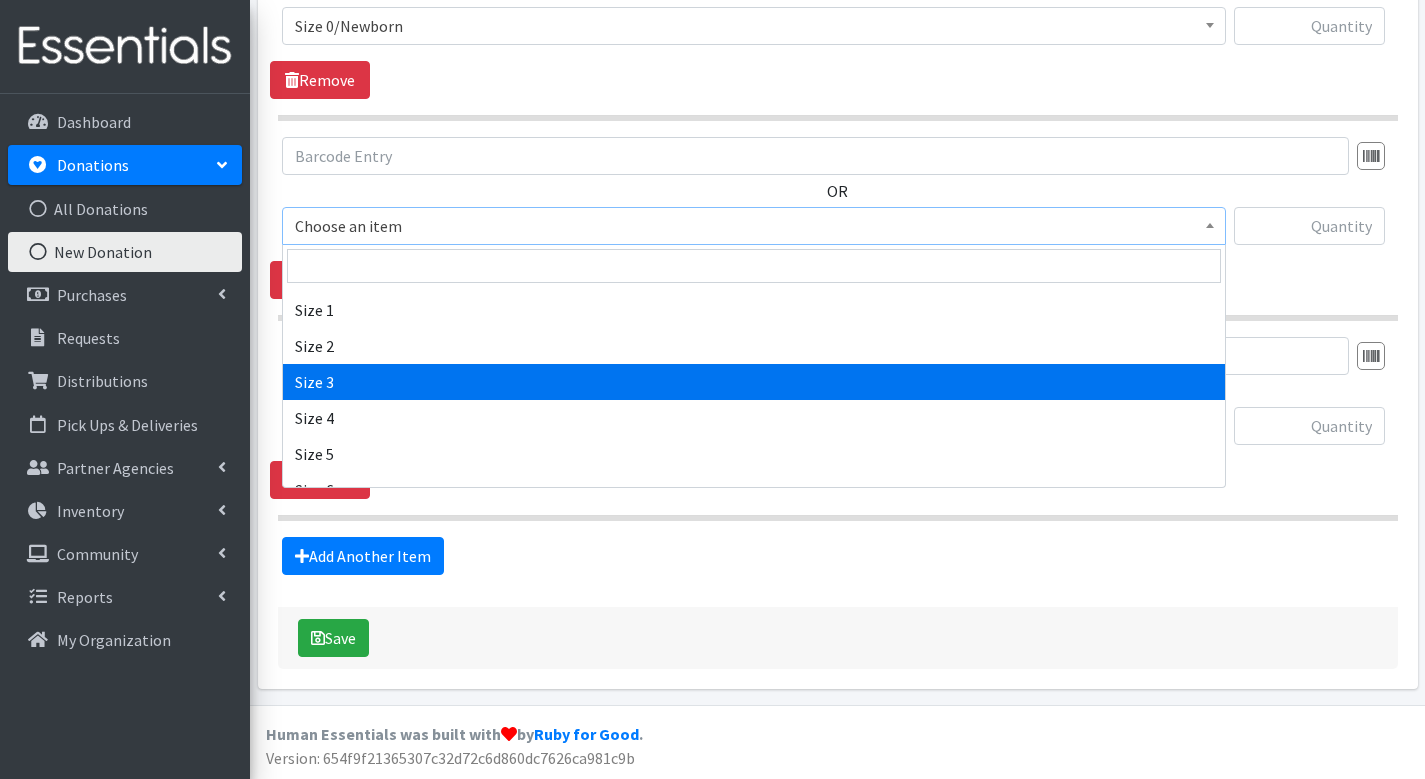scroll, scrollTop: 809, scrollLeft: 0, axis: vertical 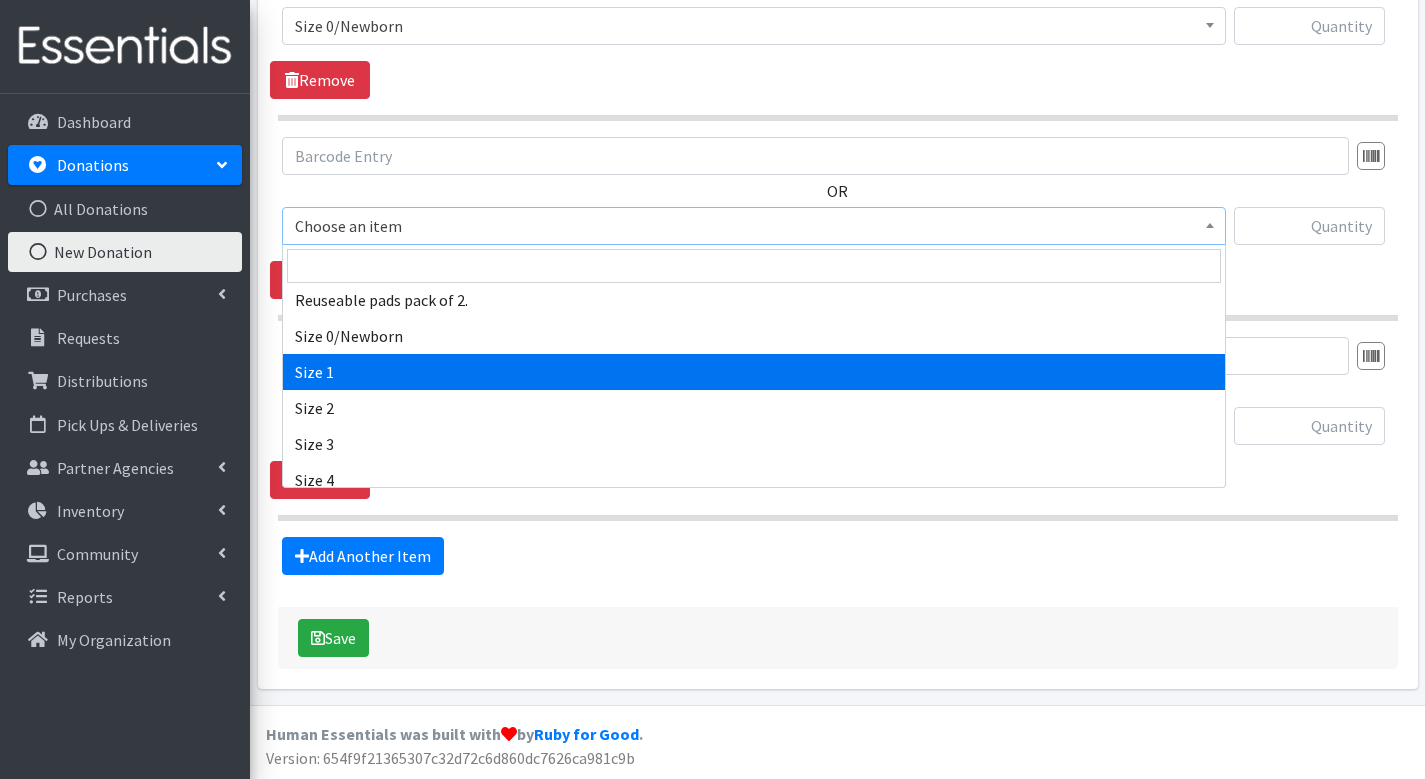 select on "1090" 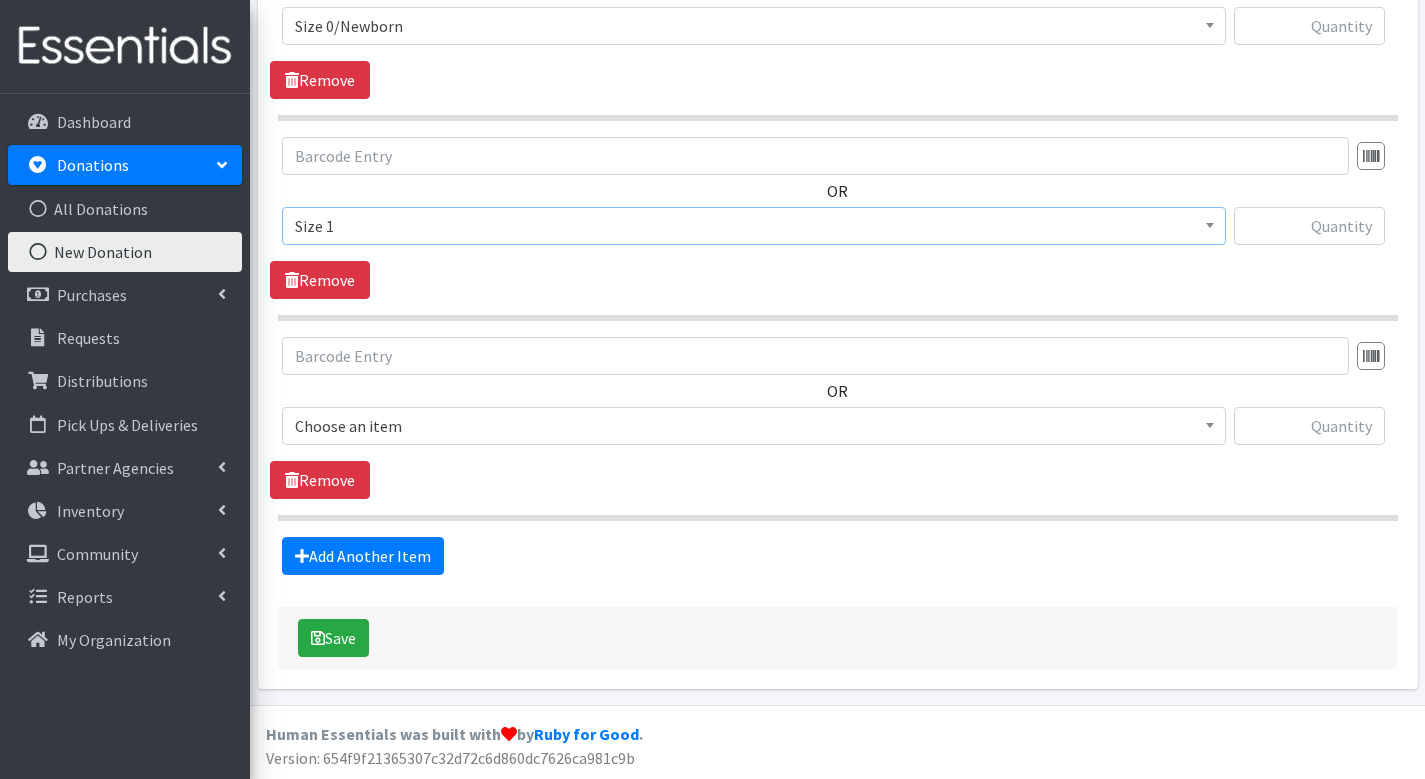 click on "Choose an item" at bounding box center (754, 426) 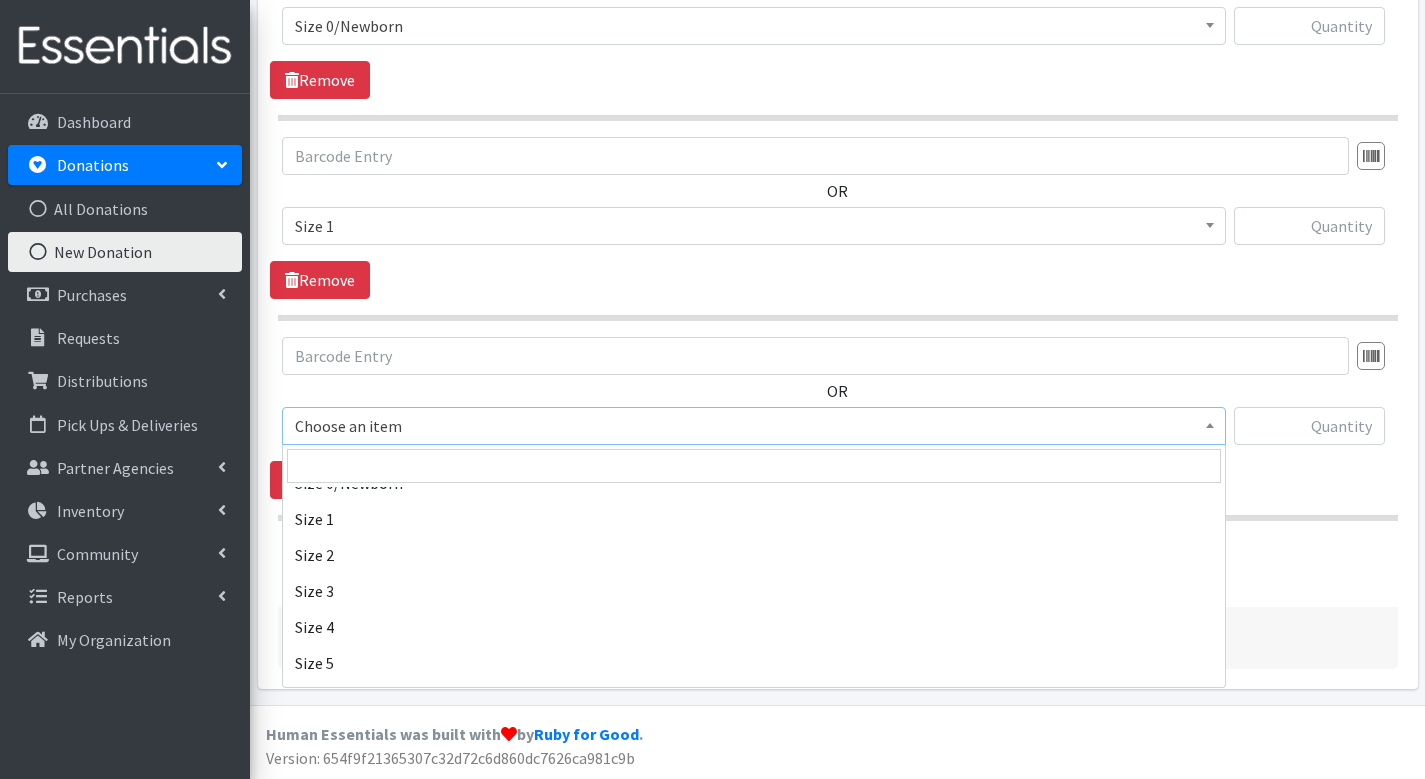 scroll, scrollTop: 888, scrollLeft: 0, axis: vertical 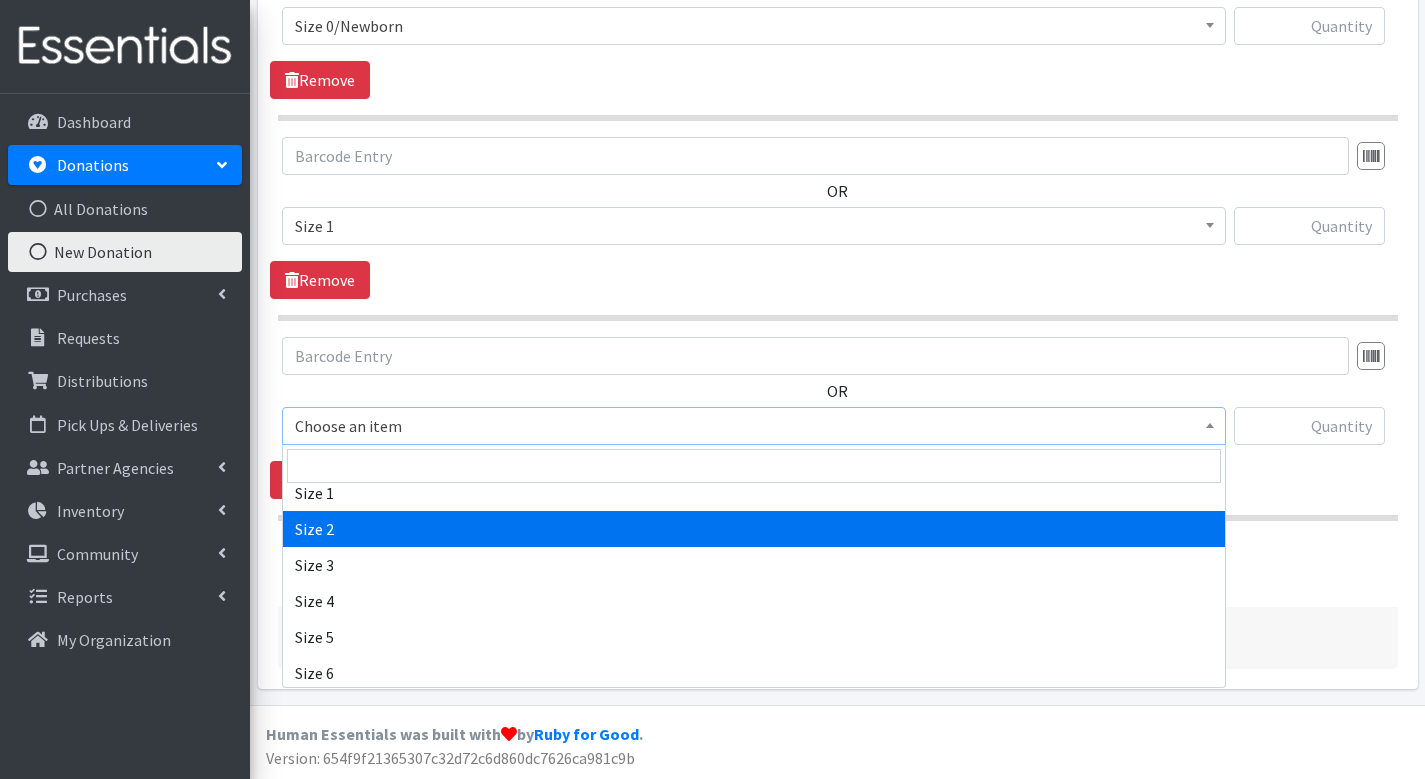 select on "1091" 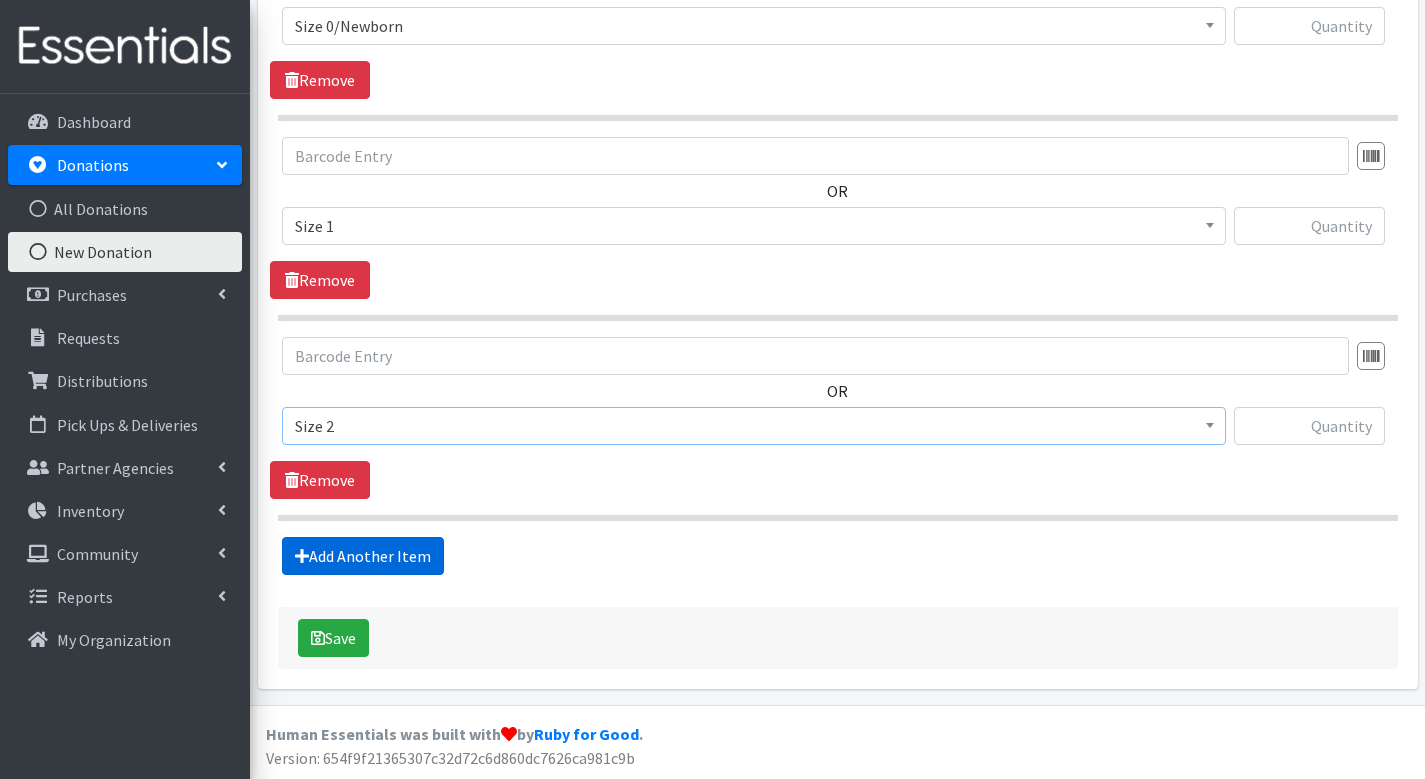 click on "Add Another Item" at bounding box center [363, 556] 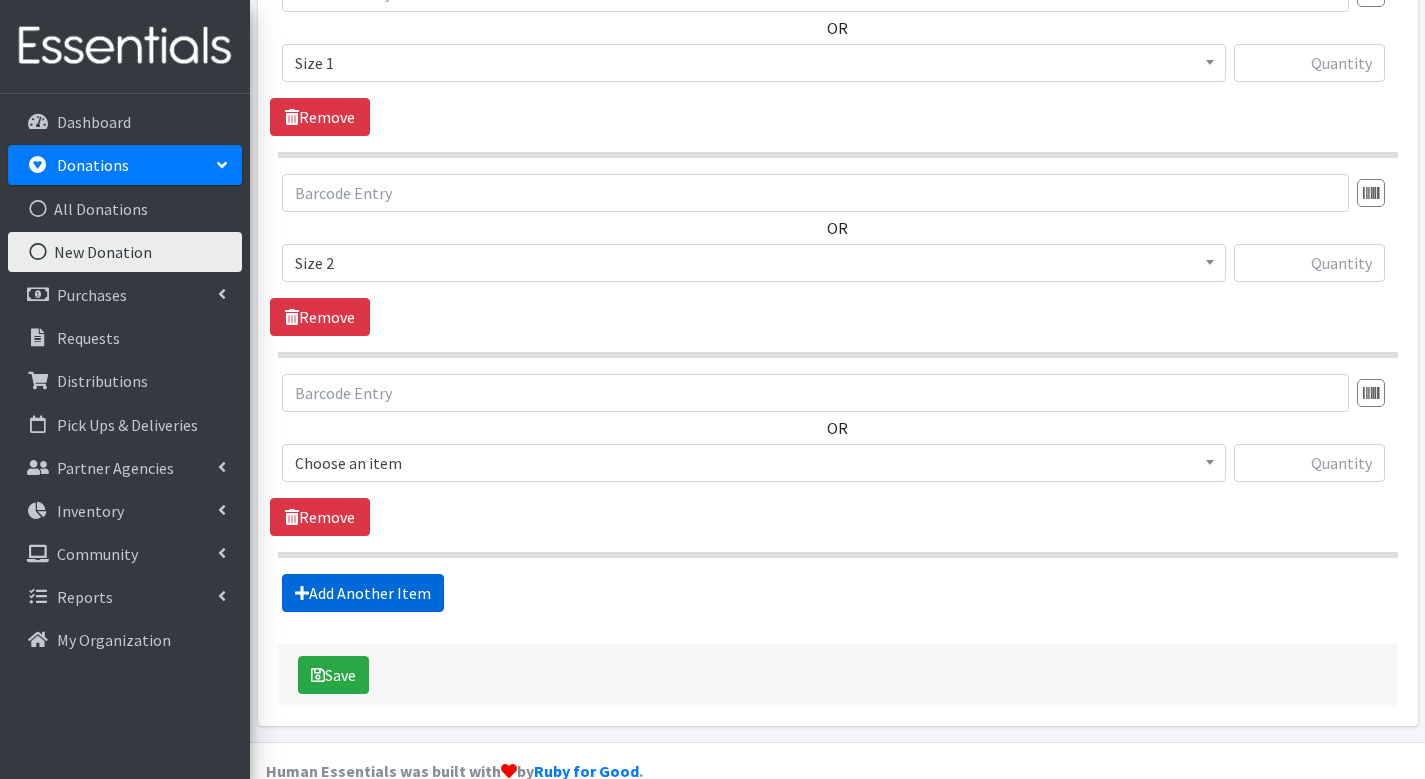 scroll, scrollTop: 911, scrollLeft: 0, axis: vertical 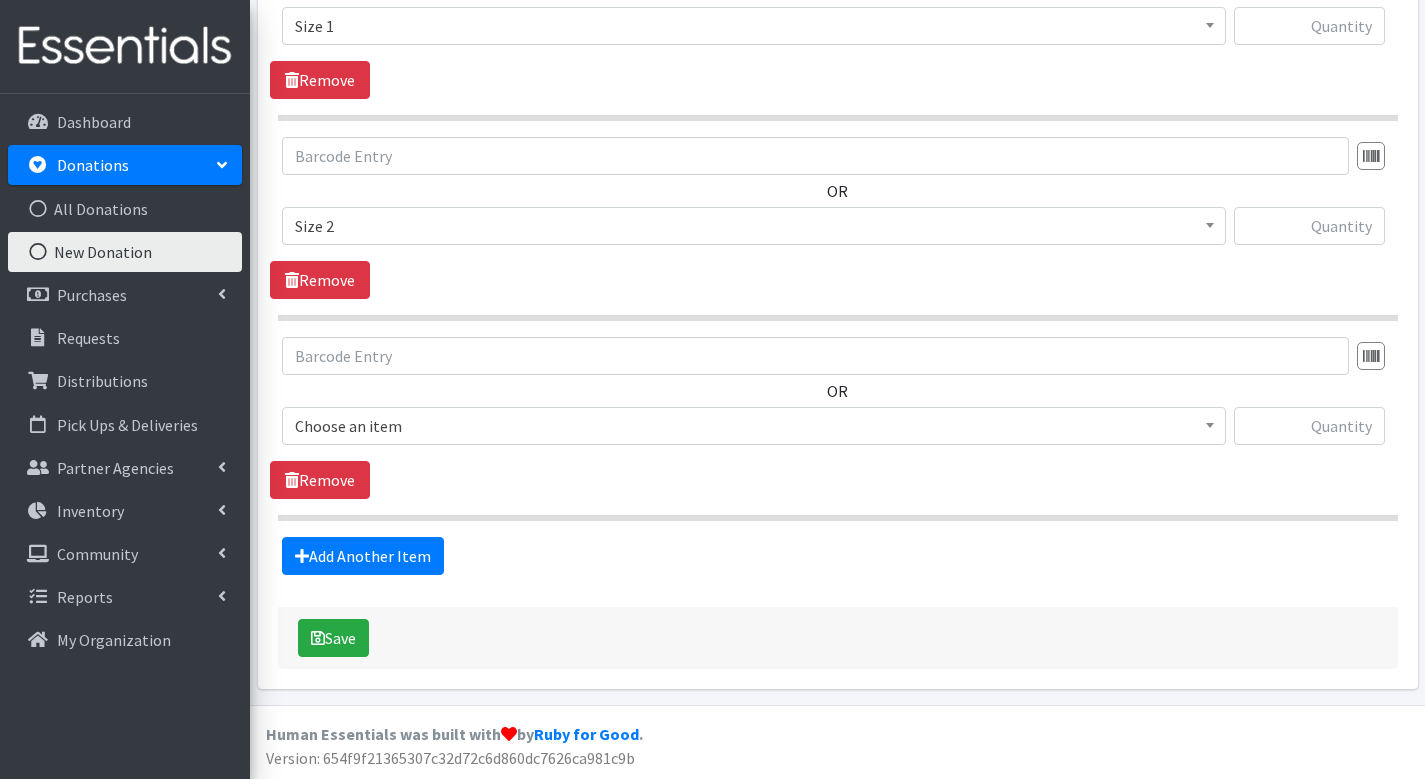 click on "Choose an item" at bounding box center (754, 426) 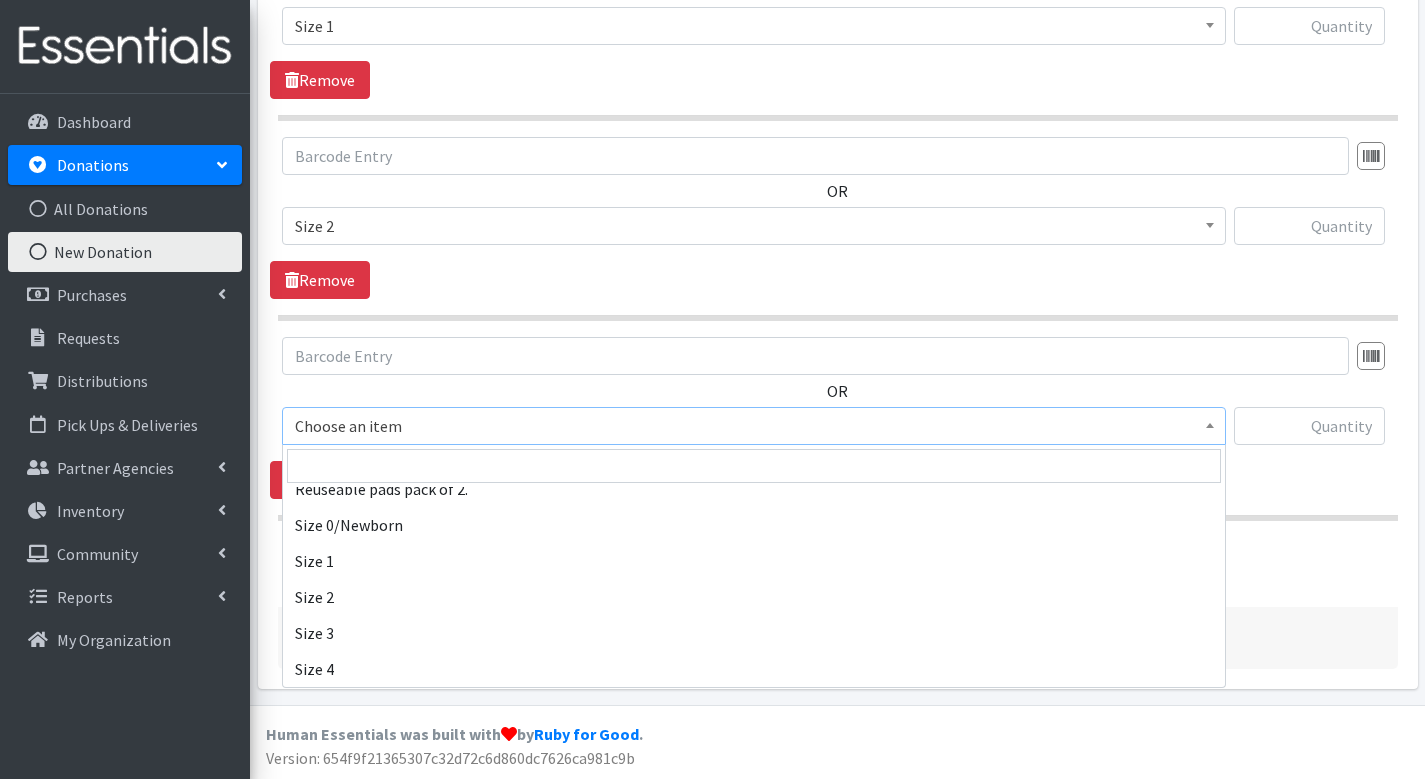 scroll, scrollTop: 885, scrollLeft: 0, axis: vertical 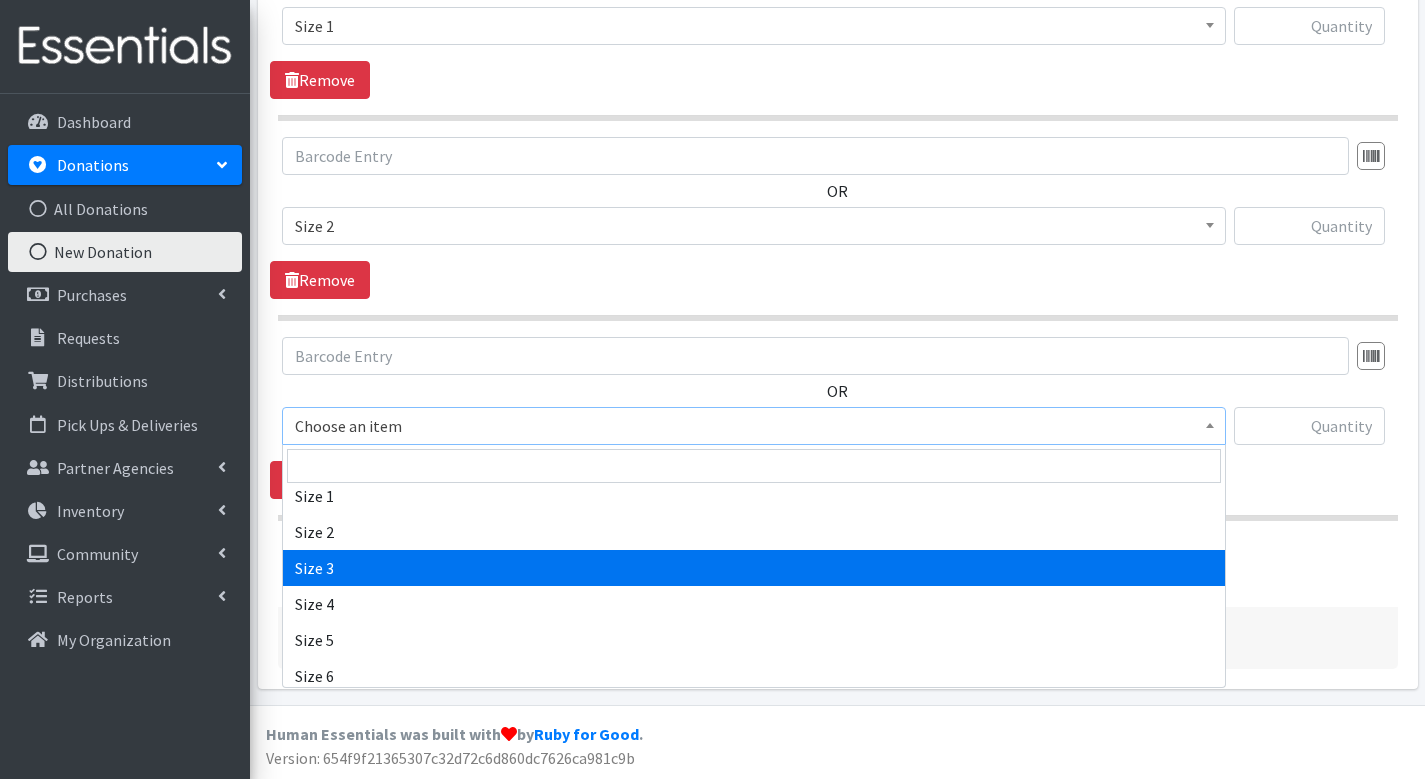 select on "1094" 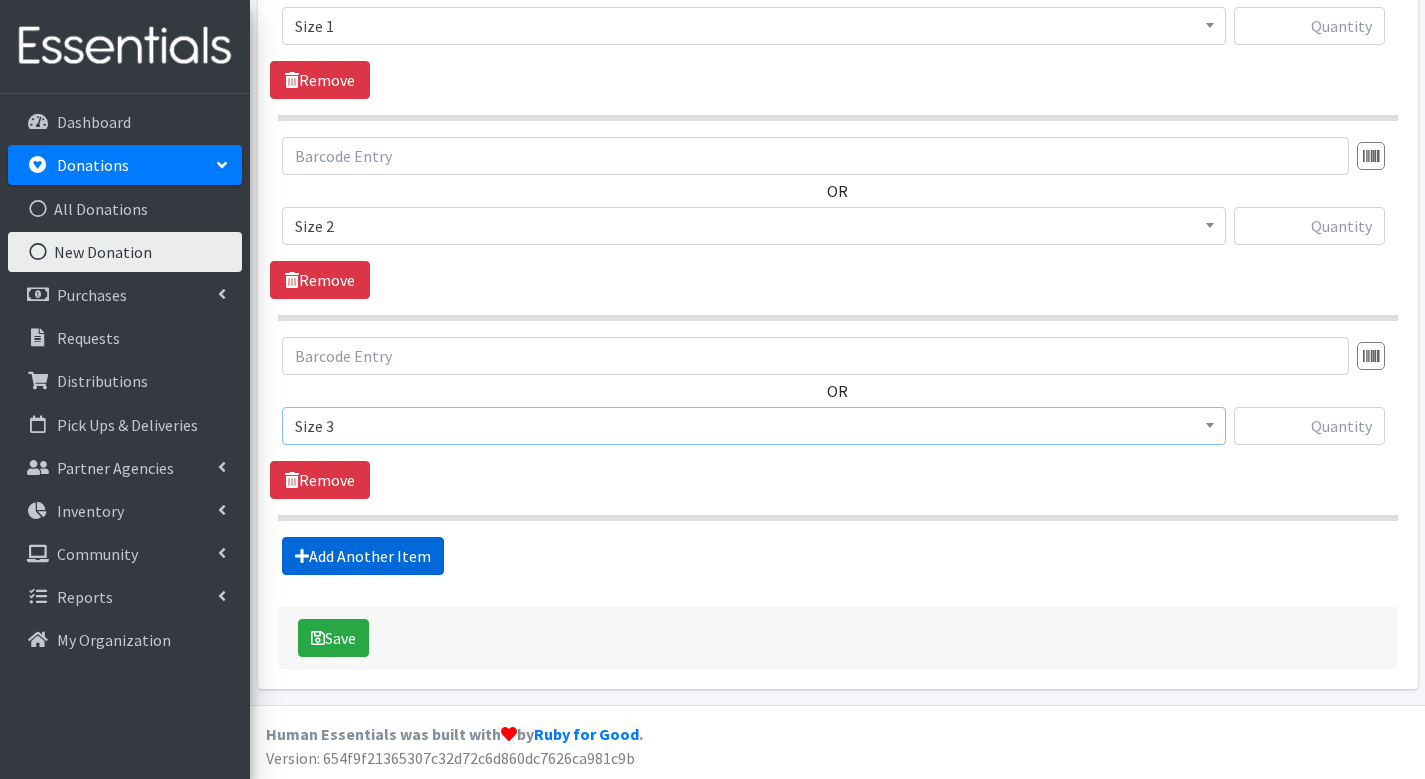 click on "Add Another Item" at bounding box center (363, 556) 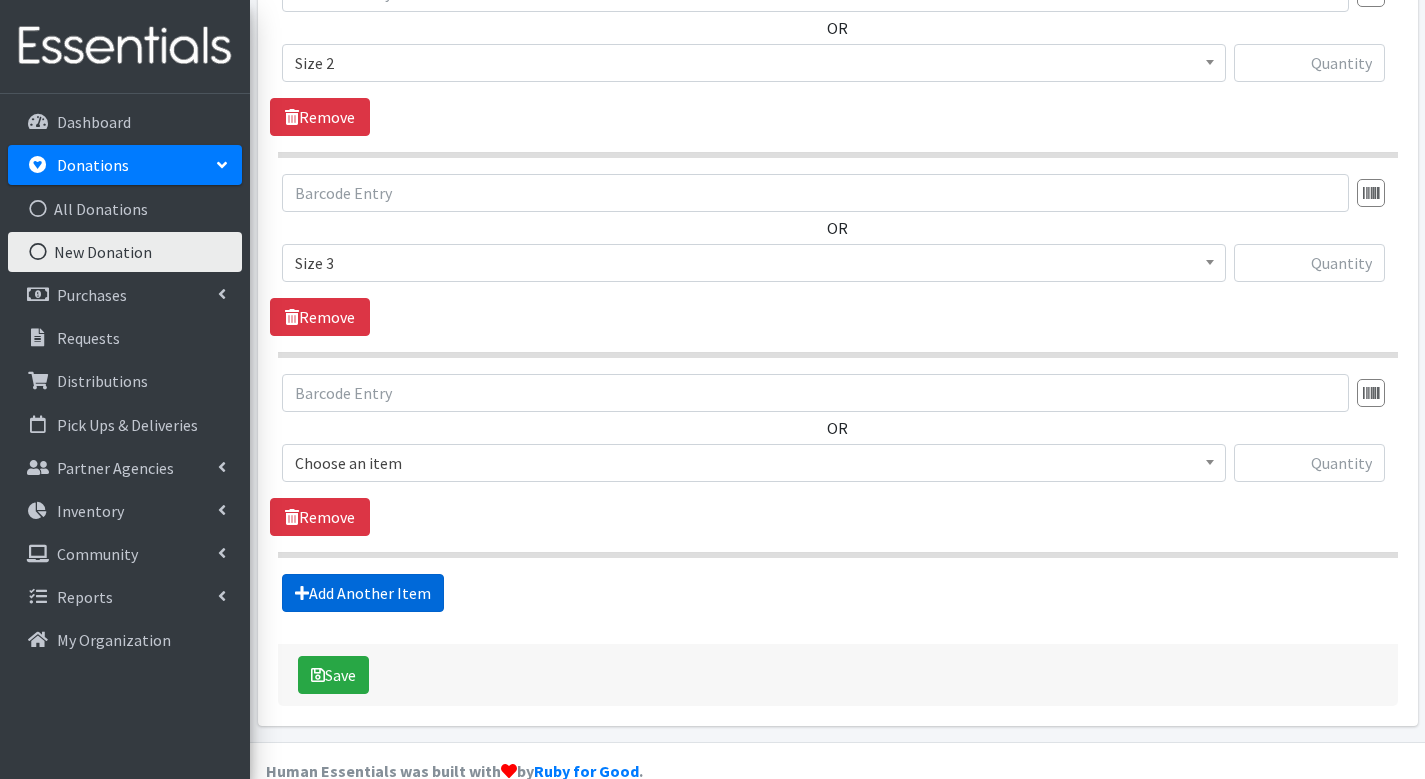 scroll, scrollTop: 1111, scrollLeft: 0, axis: vertical 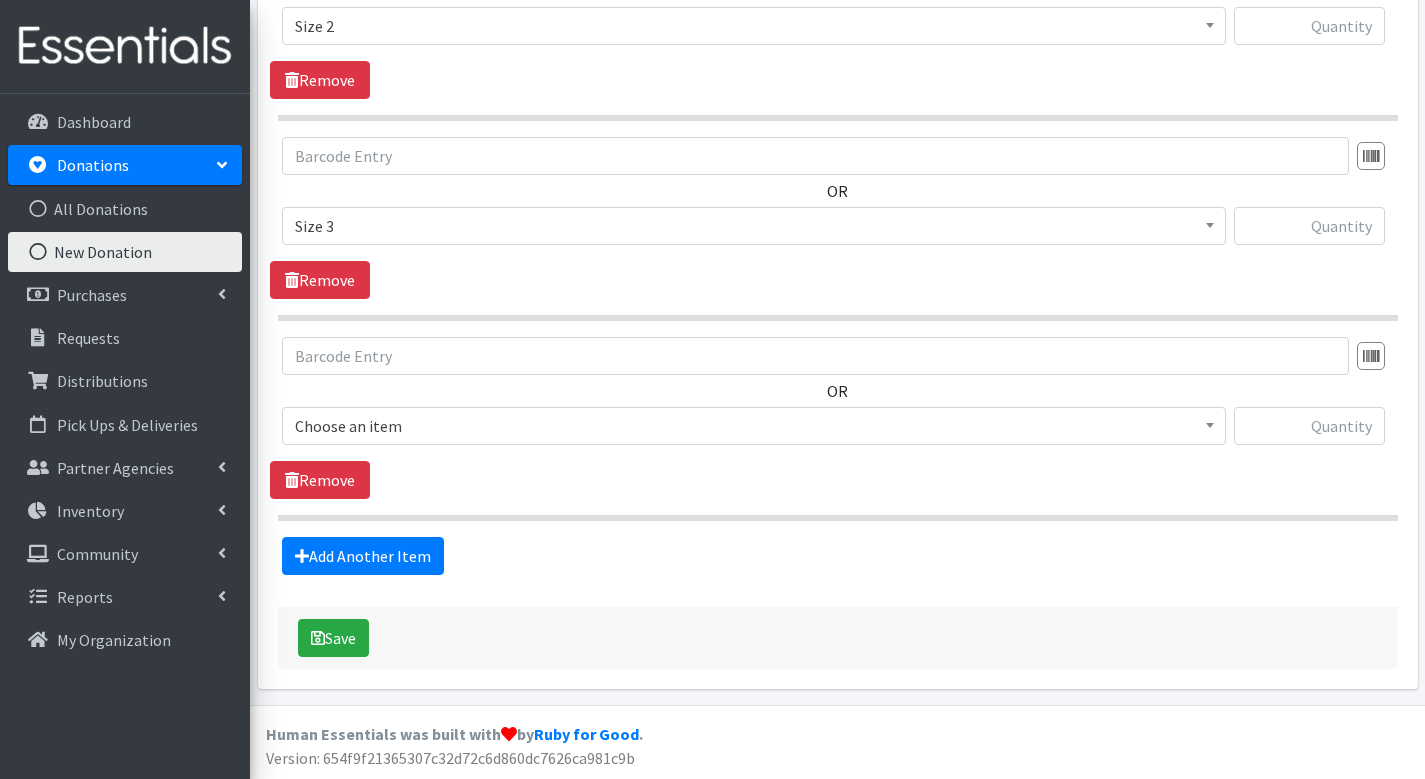 click on "Choose an item" at bounding box center [754, 426] 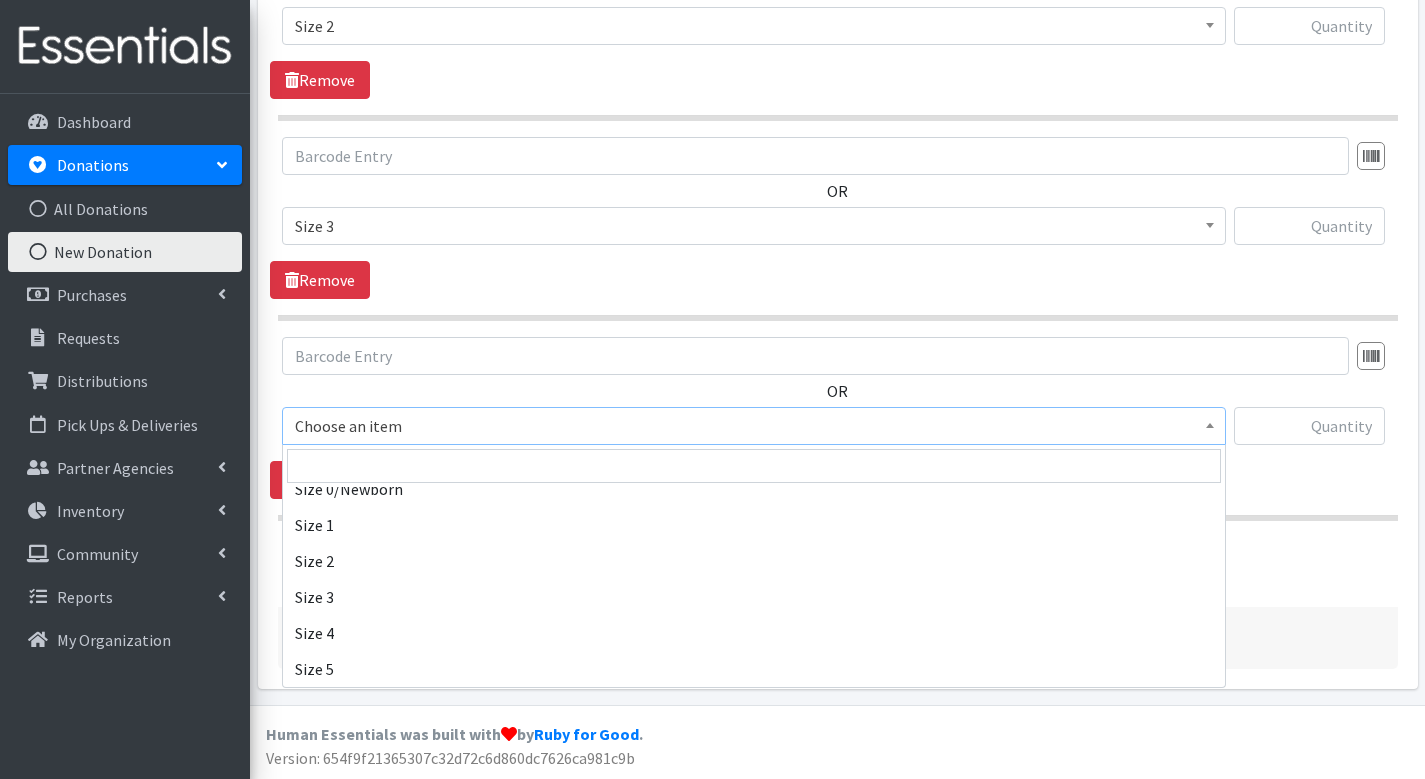 scroll, scrollTop: 869, scrollLeft: 0, axis: vertical 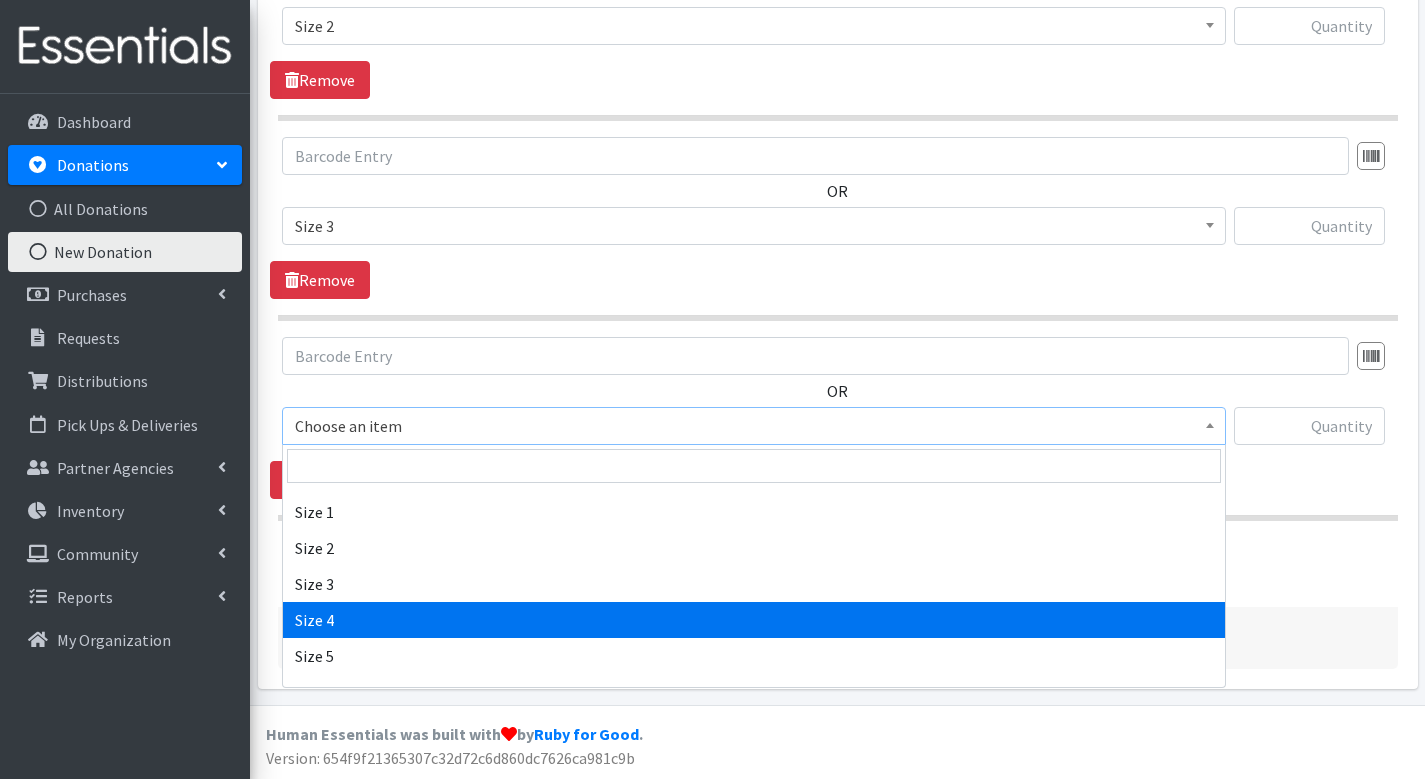 select on "1097" 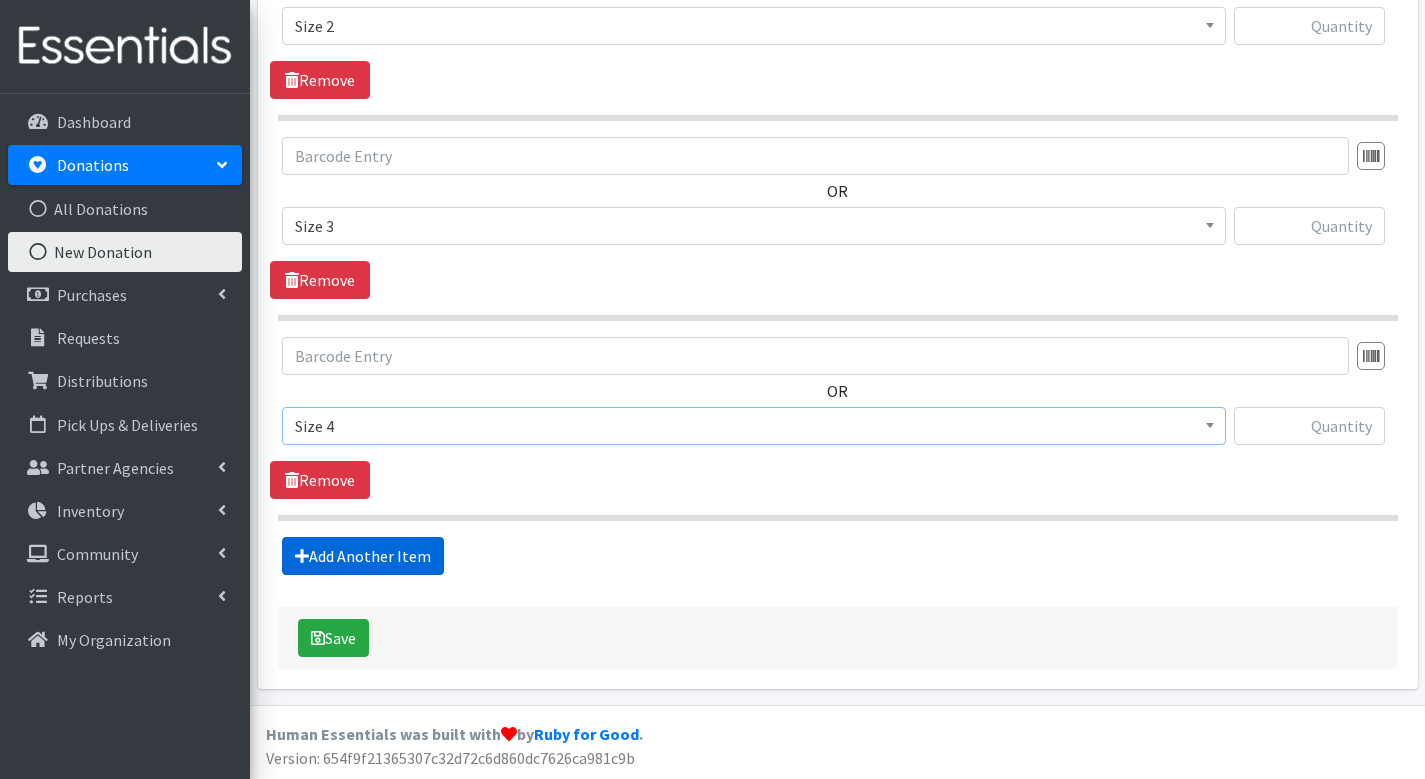 click on "Add Another Item" at bounding box center (363, 556) 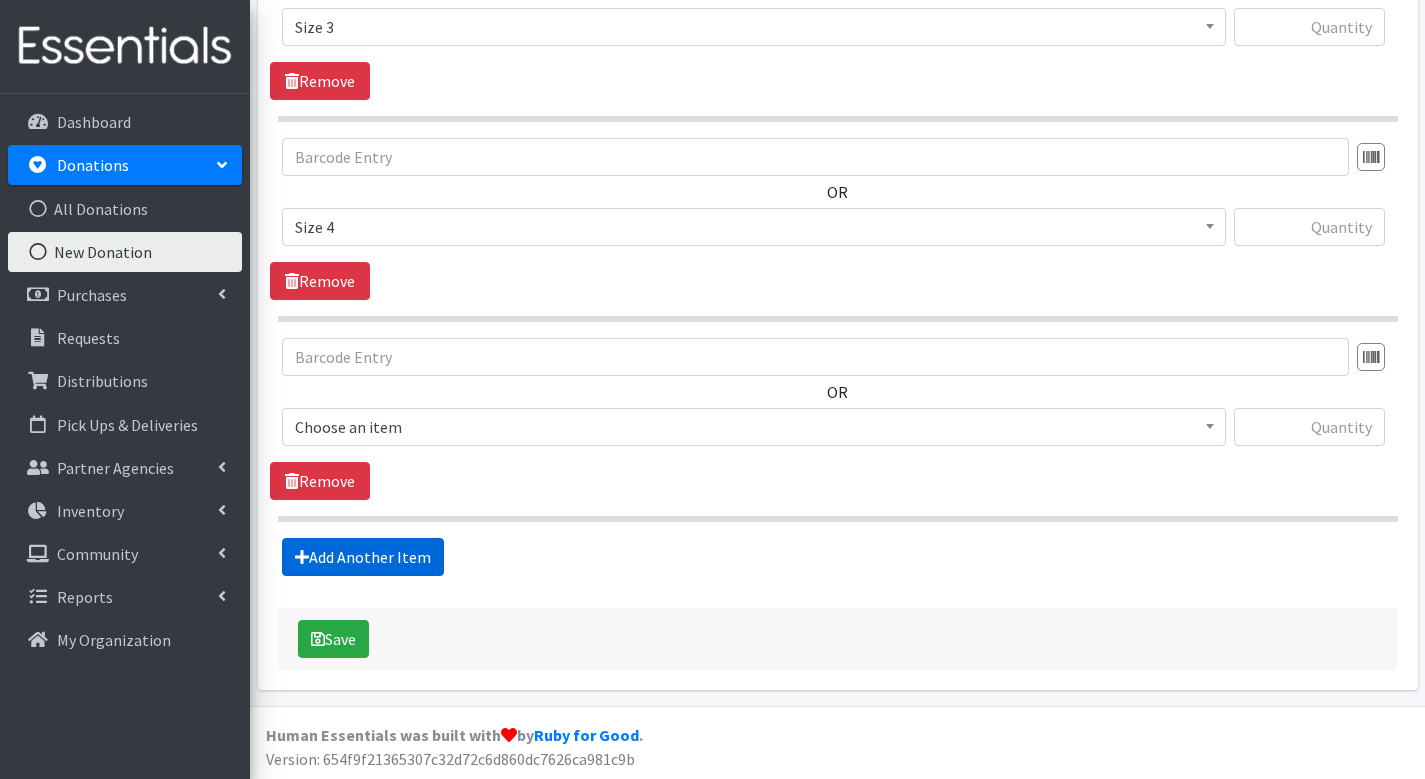 scroll, scrollTop: 1311, scrollLeft: 0, axis: vertical 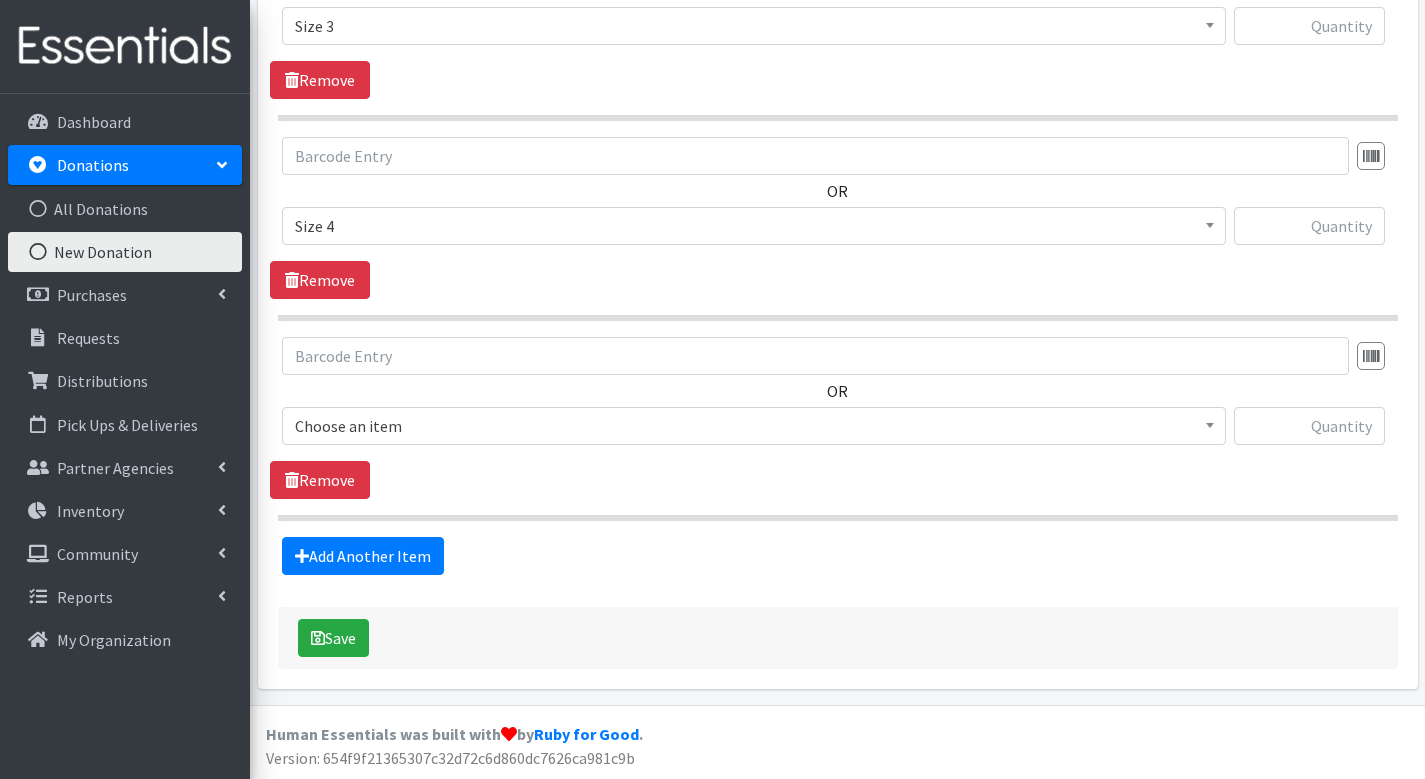 click on "Choose an item" at bounding box center [754, 426] 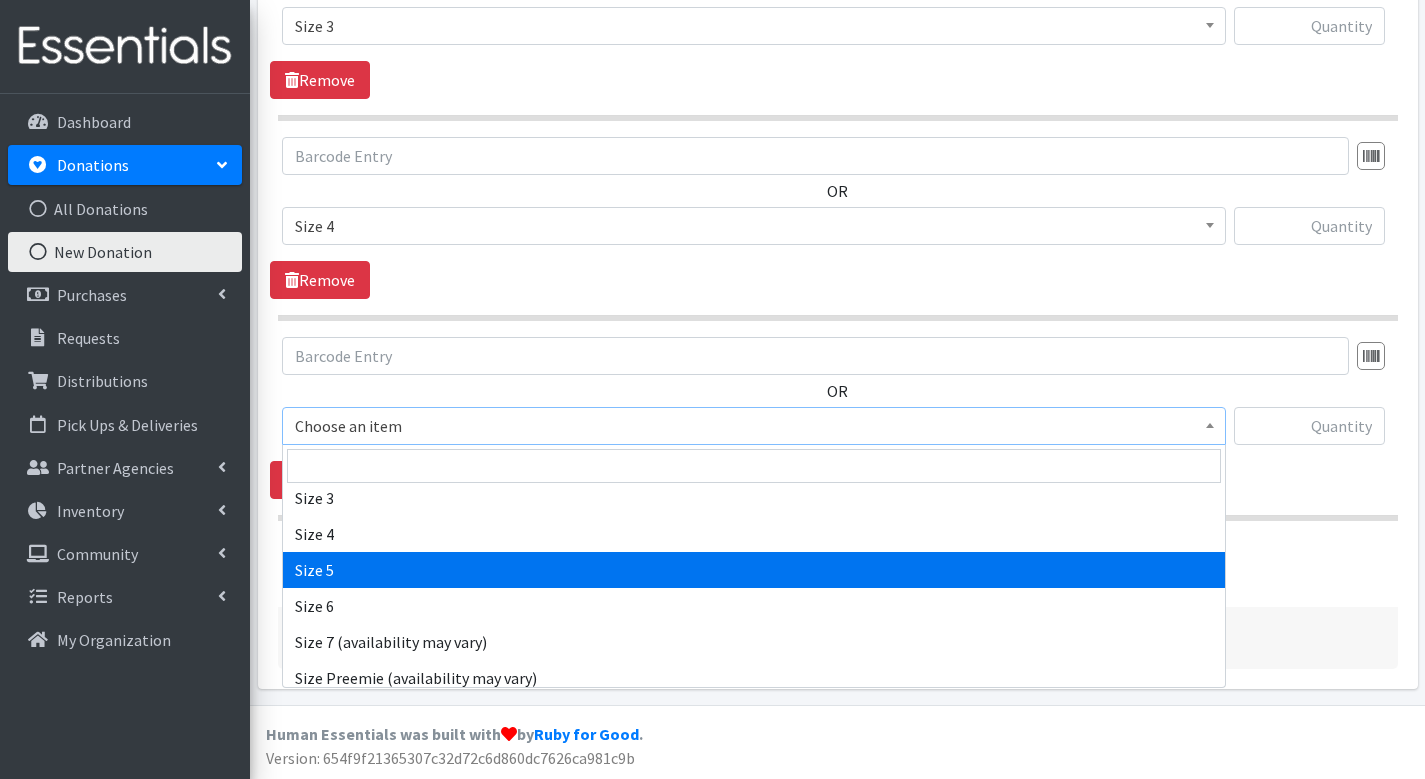 scroll, scrollTop: 968, scrollLeft: 0, axis: vertical 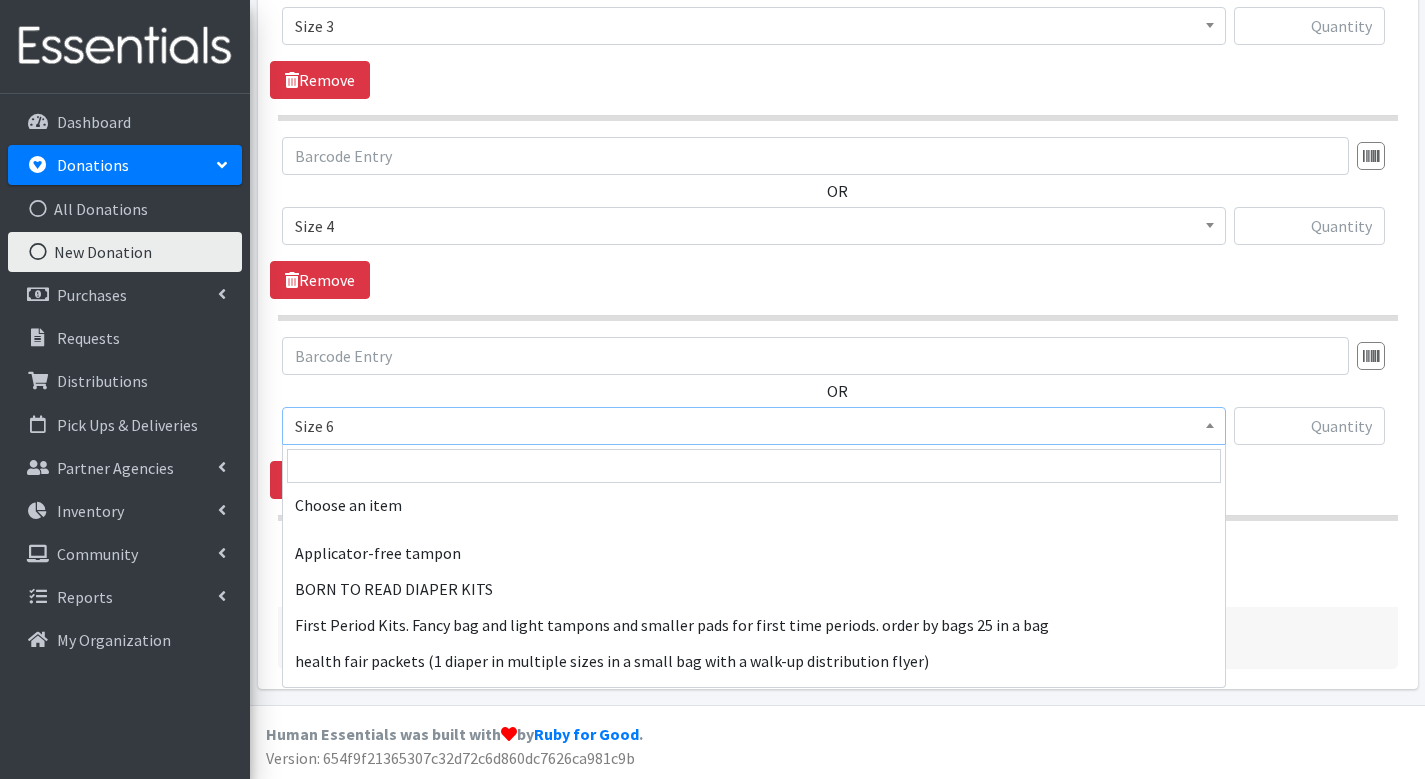click on "Size 6" at bounding box center [754, 426] 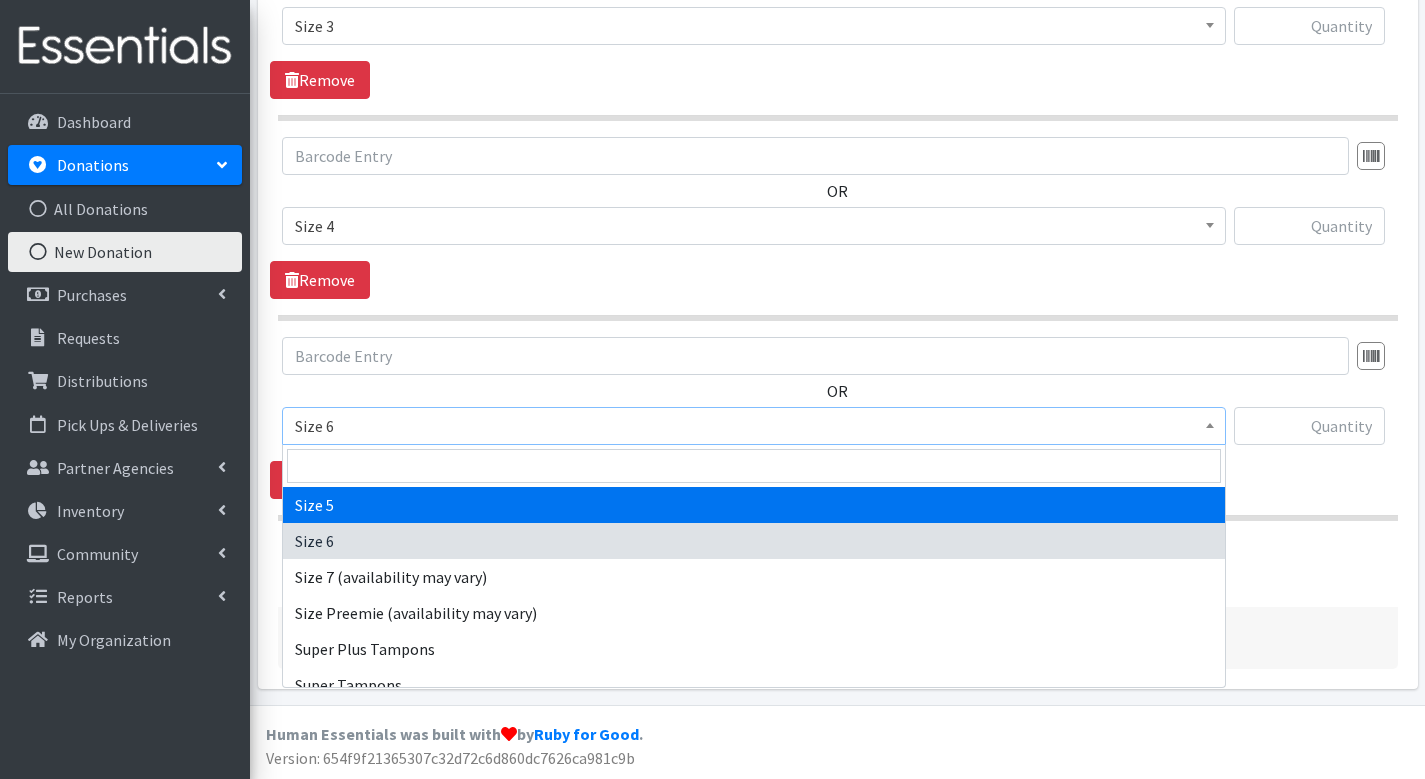select on "1098" 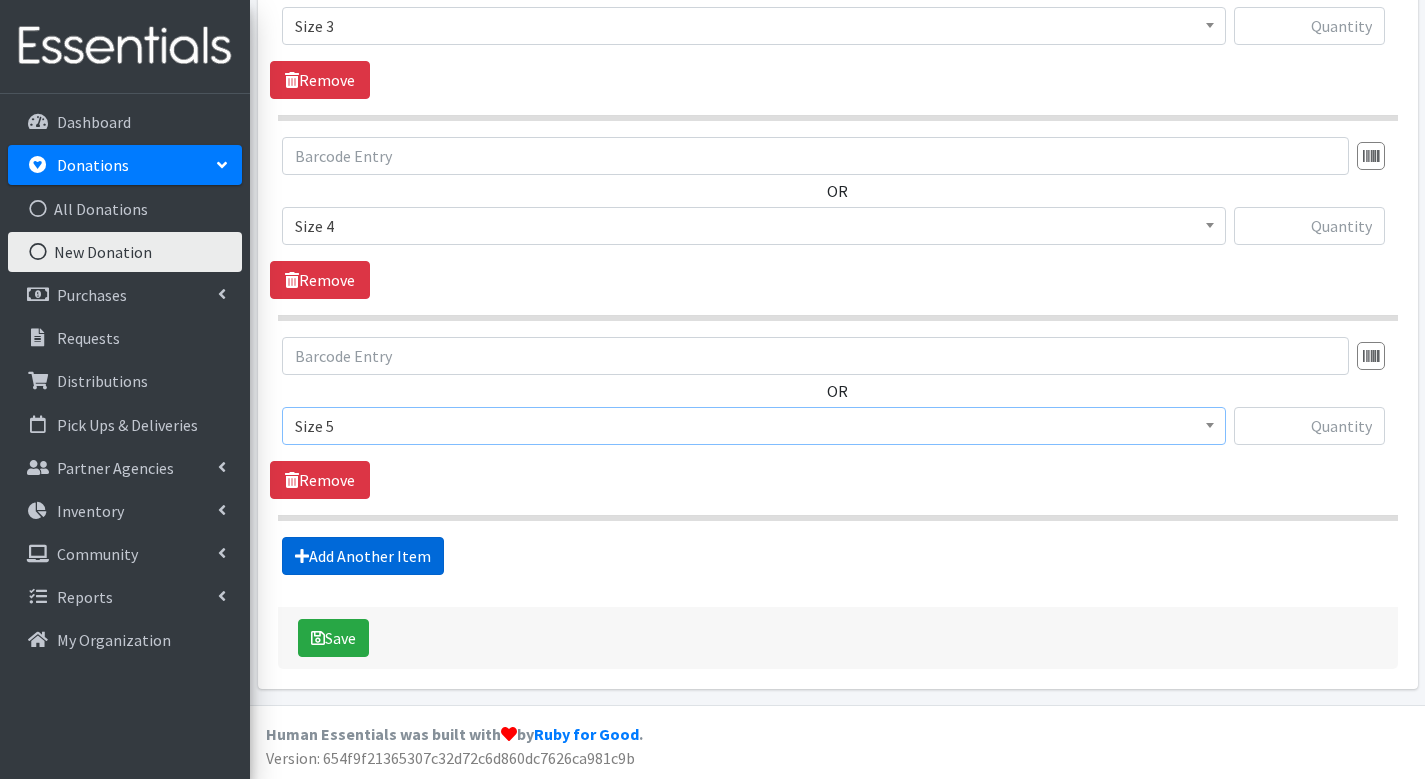 click on "Add Another Item" at bounding box center (363, 556) 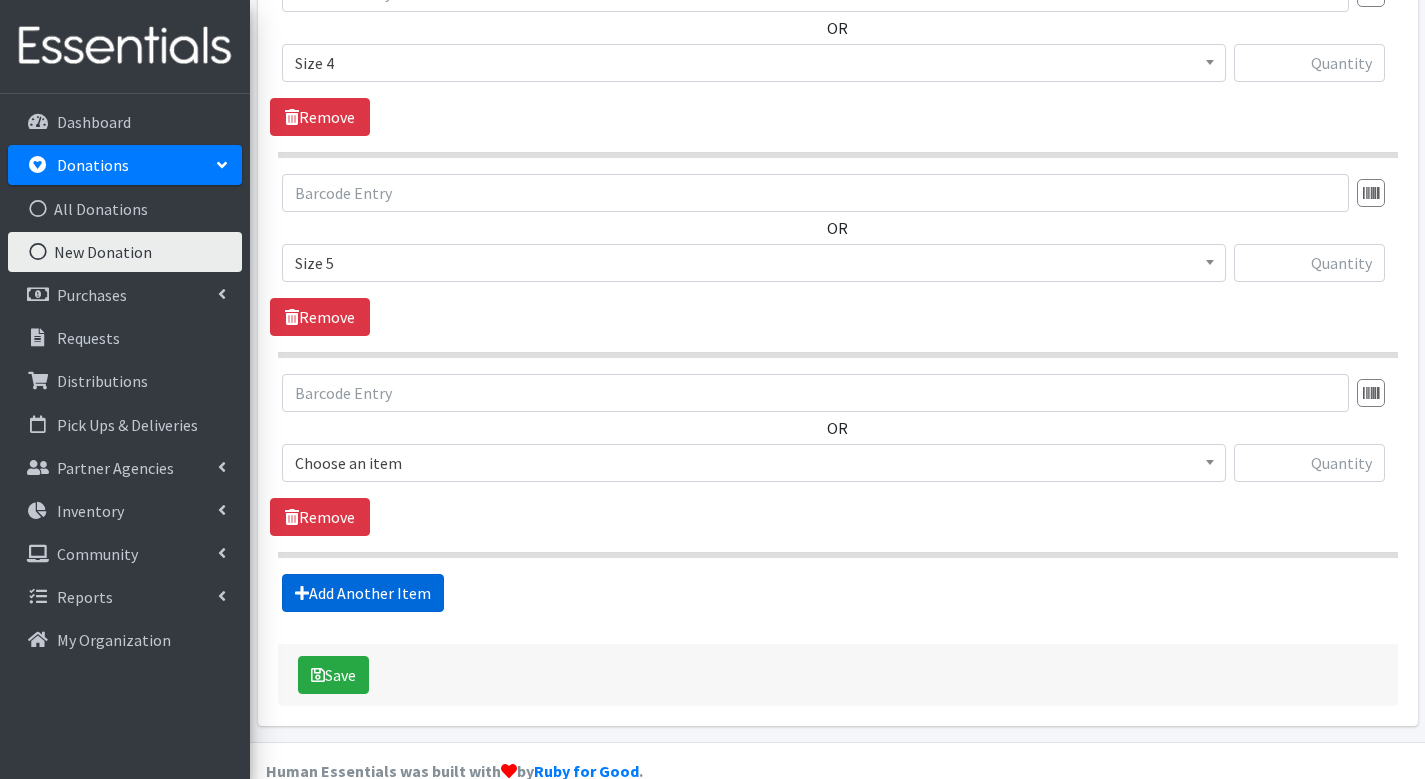 scroll, scrollTop: 1511, scrollLeft: 0, axis: vertical 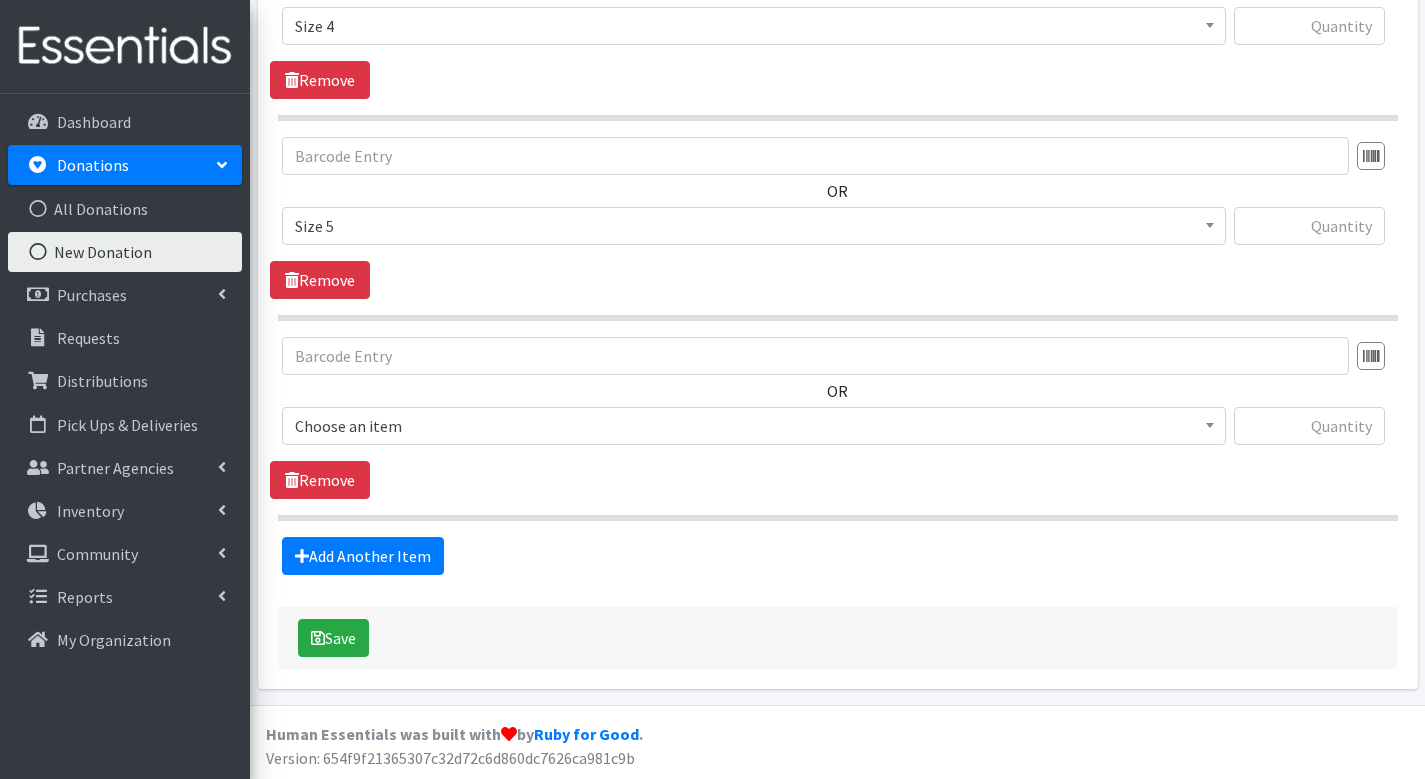 click on "Choose an item" at bounding box center [754, 426] 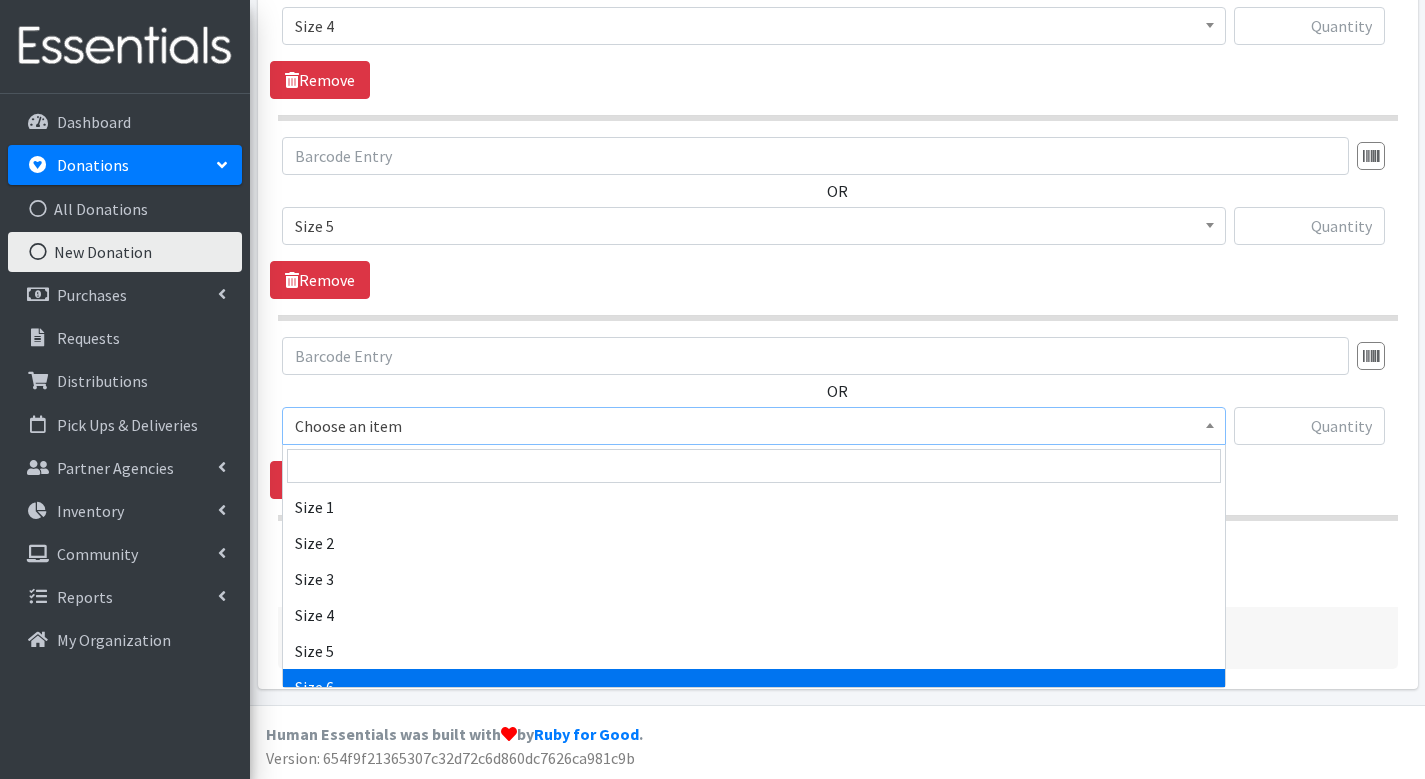 scroll, scrollTop: 887, scrollLeft: 0, axis: vertical 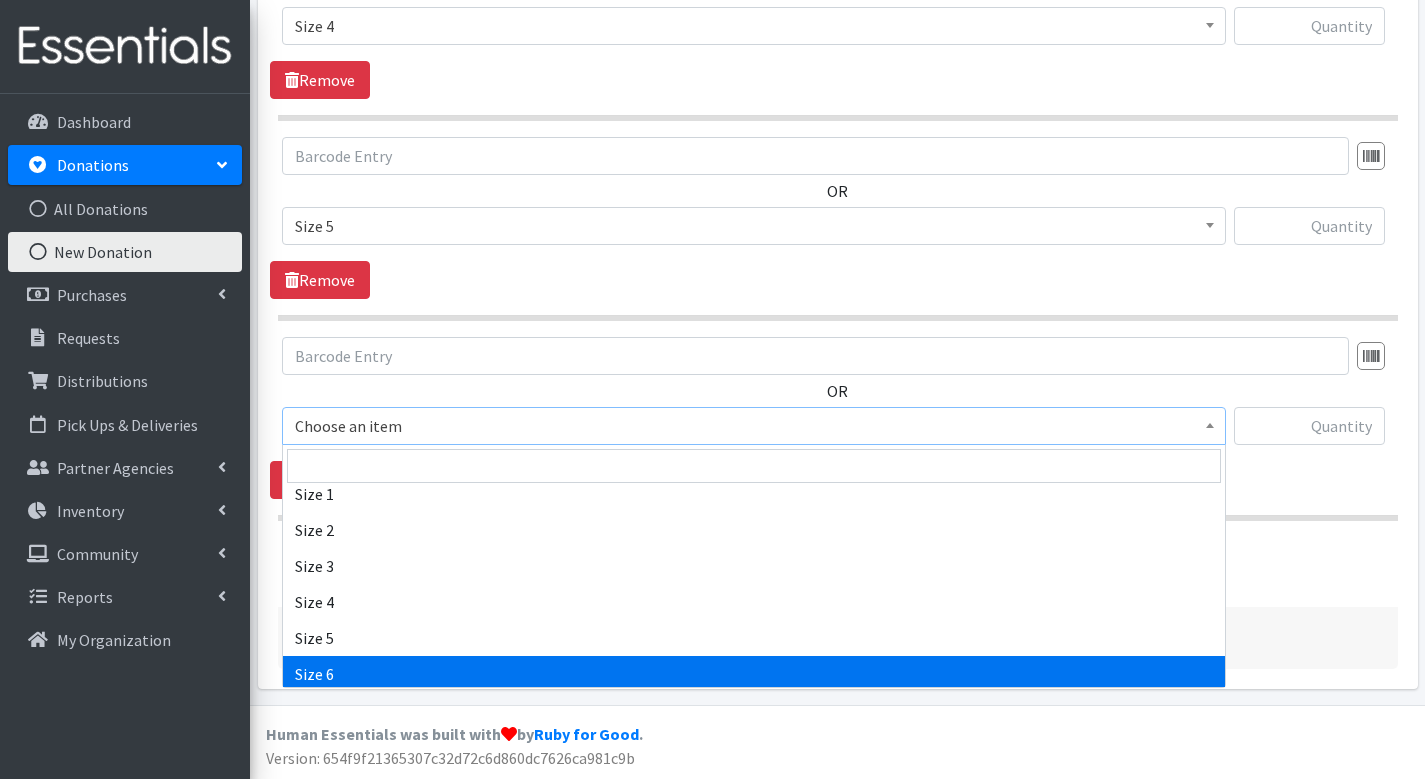 select on "1100" 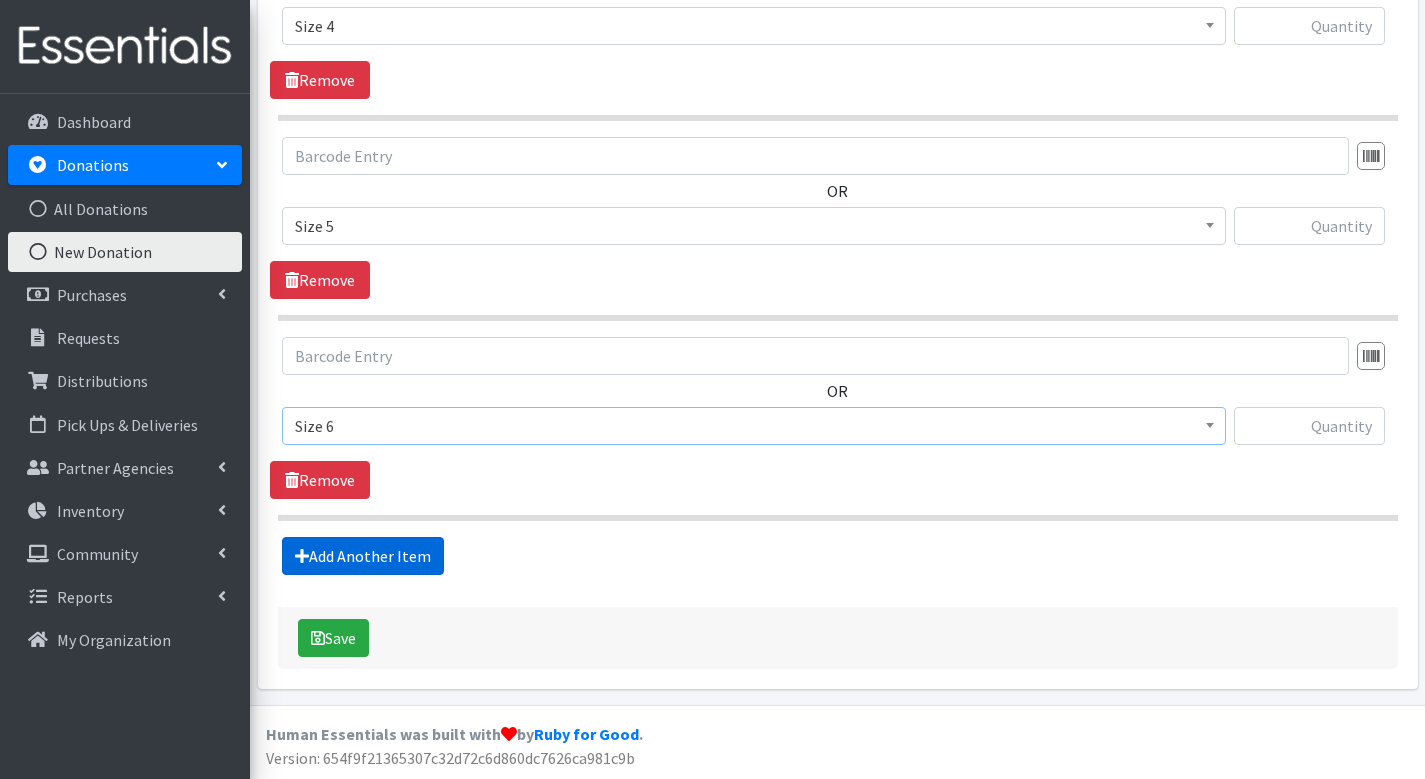 click on "Add Another Item" at bounding box center [363, 556] 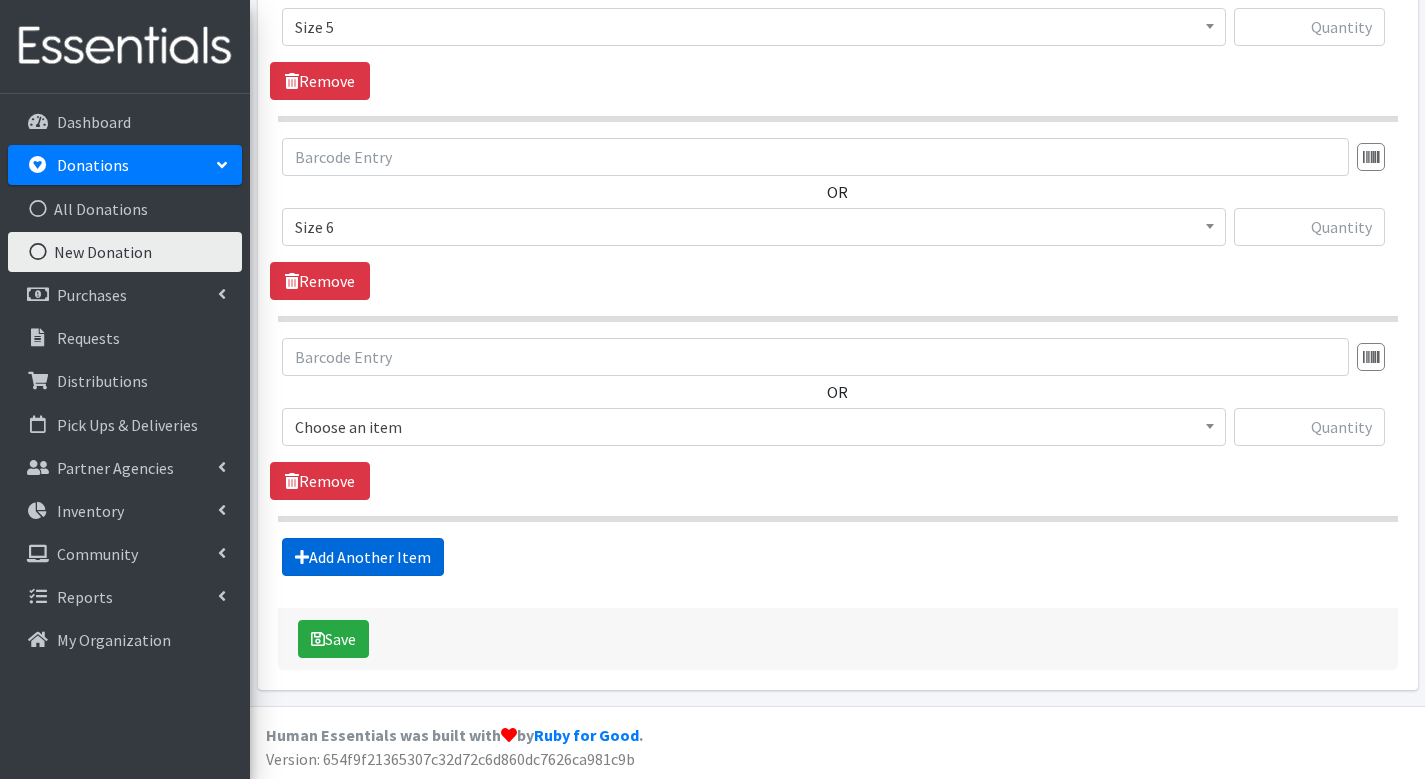 scroll, scrollTop: 1711, scrollLeft: 0, axis: vertical 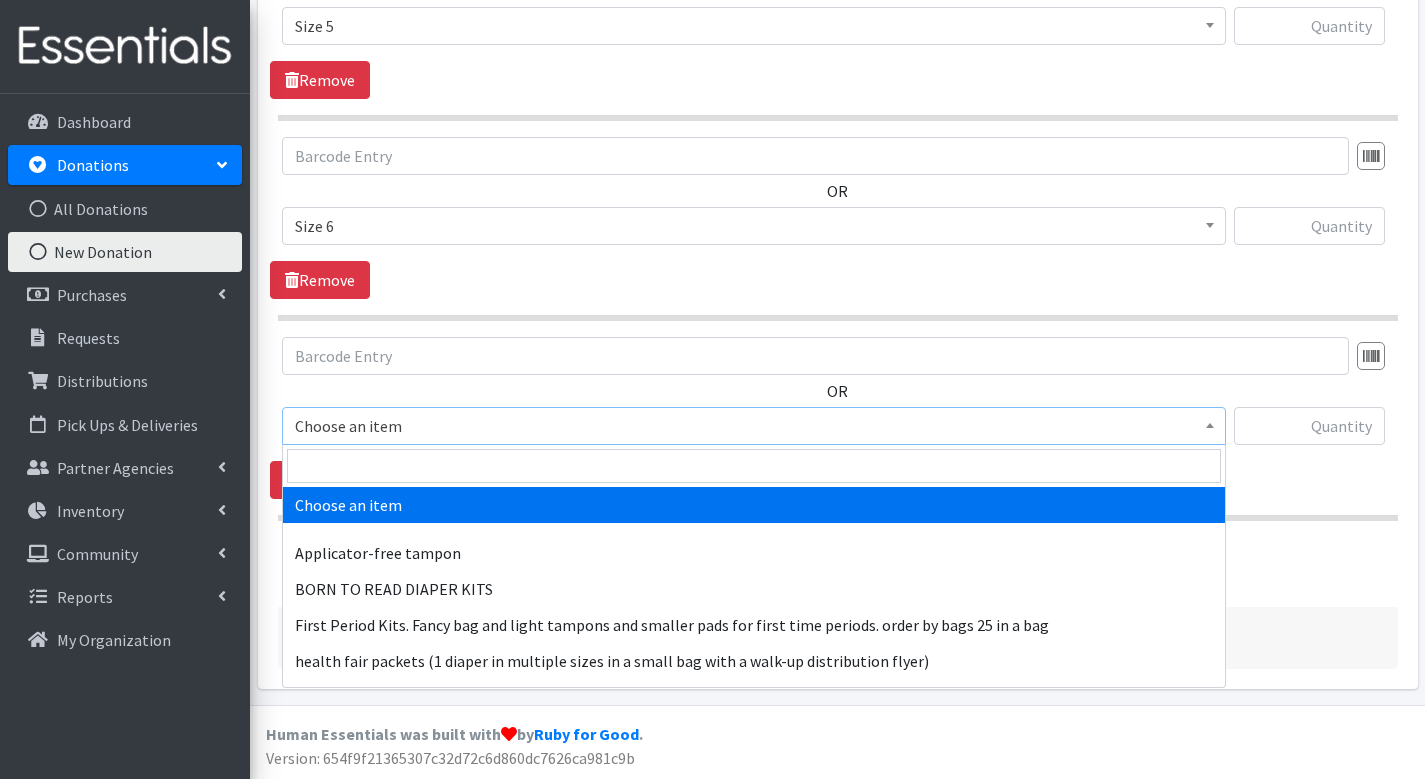 click on "Choose an item" at bounding box center [754, 426] 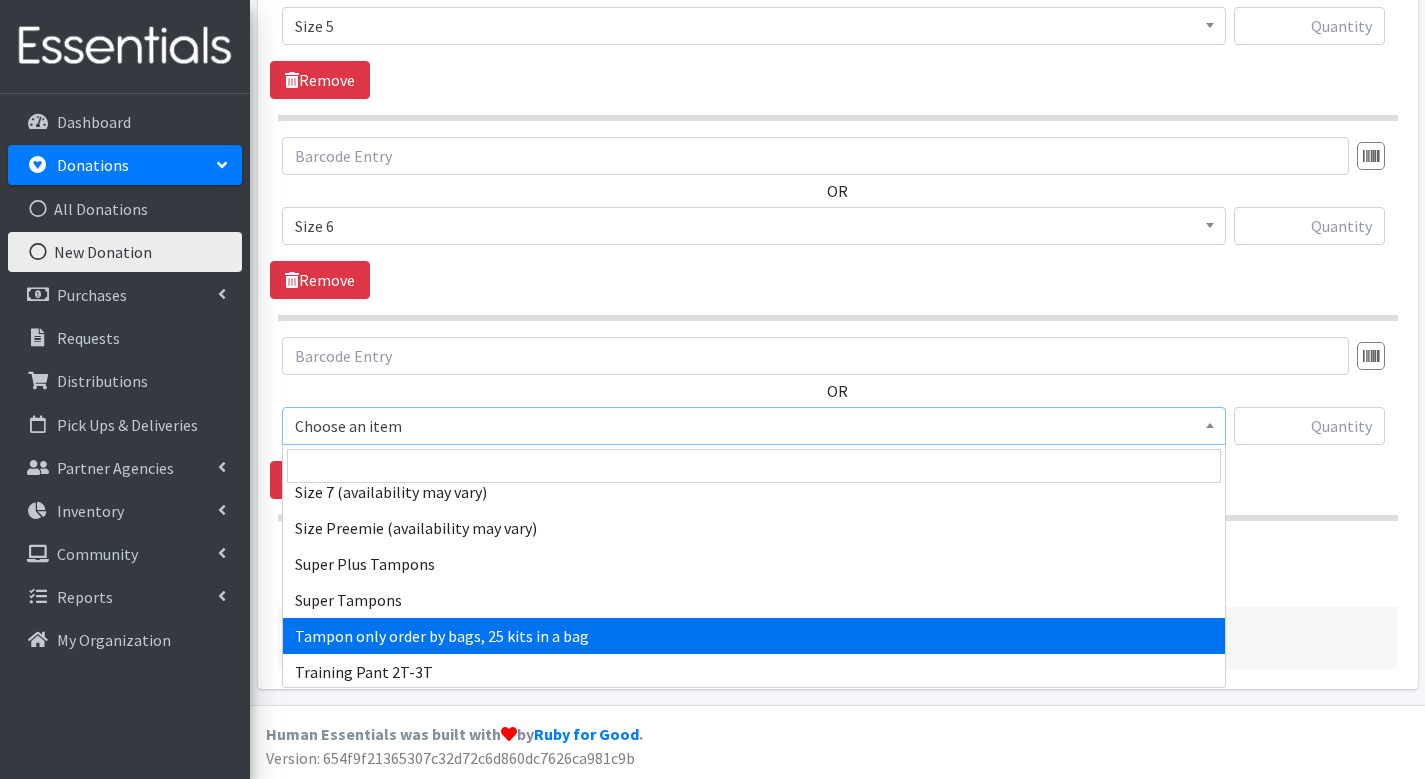 scroll, scrollTop: 1092, scrollLeft: 0, axis: vertical 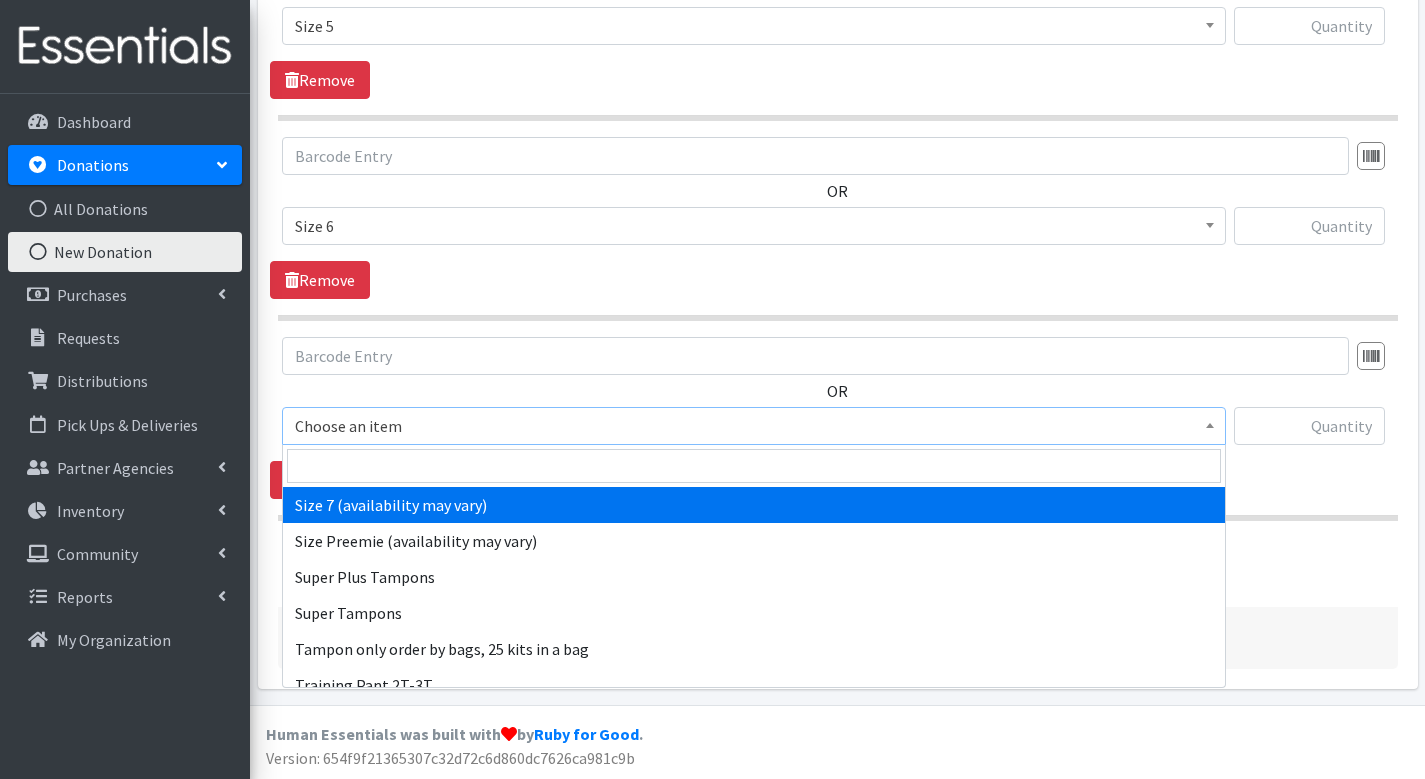 select on "6073" 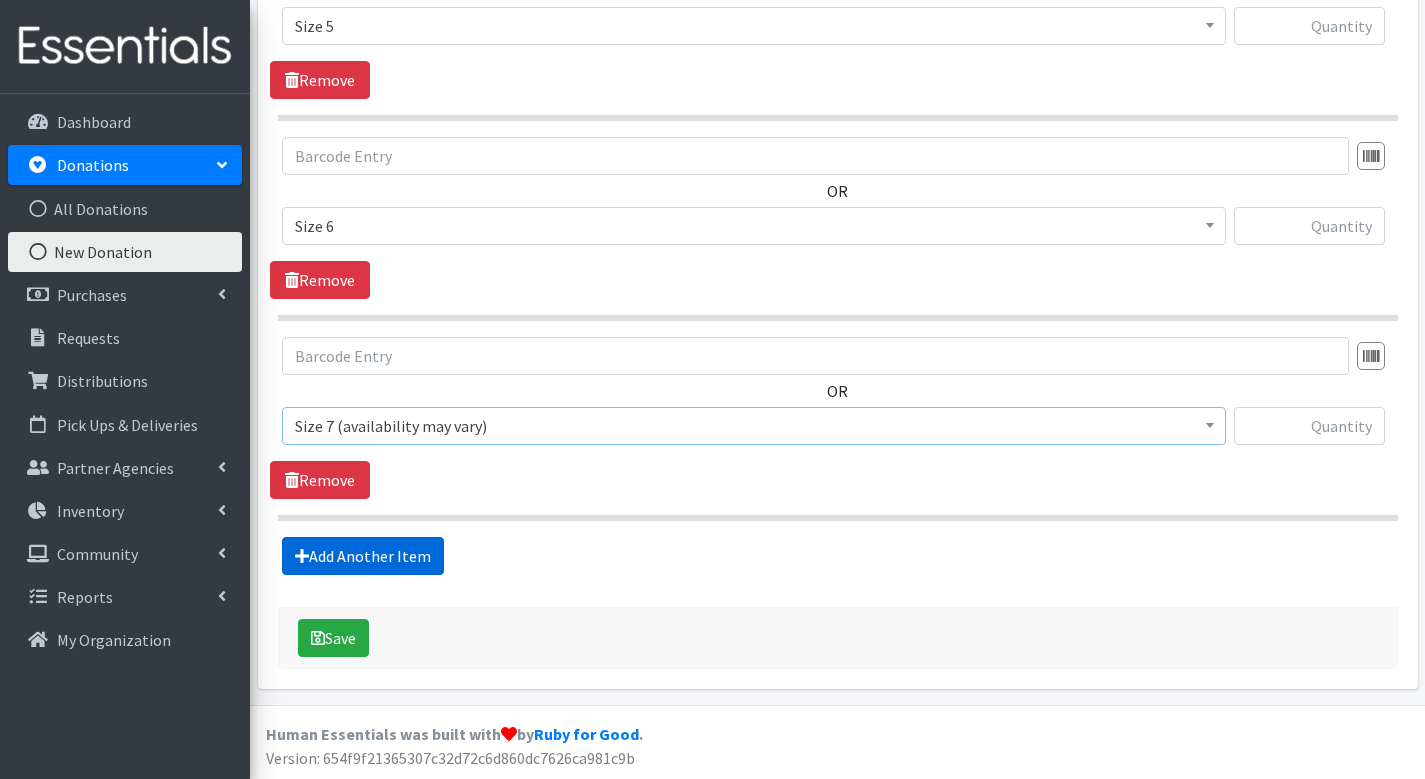 click on "Add Another Item" at bounding box center (363, 556) 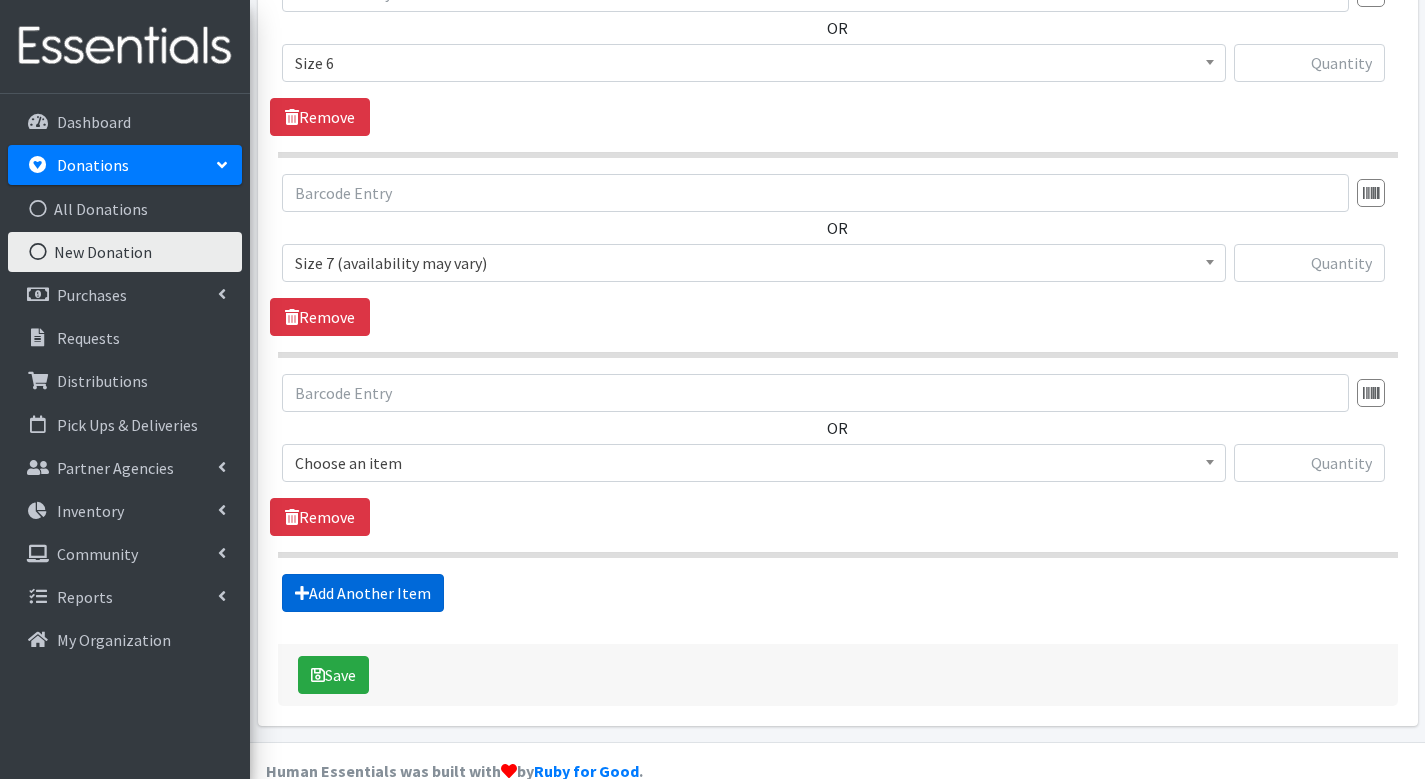 scroll, scrollTop: 1911, scrollLeft: 0, axis: vertical 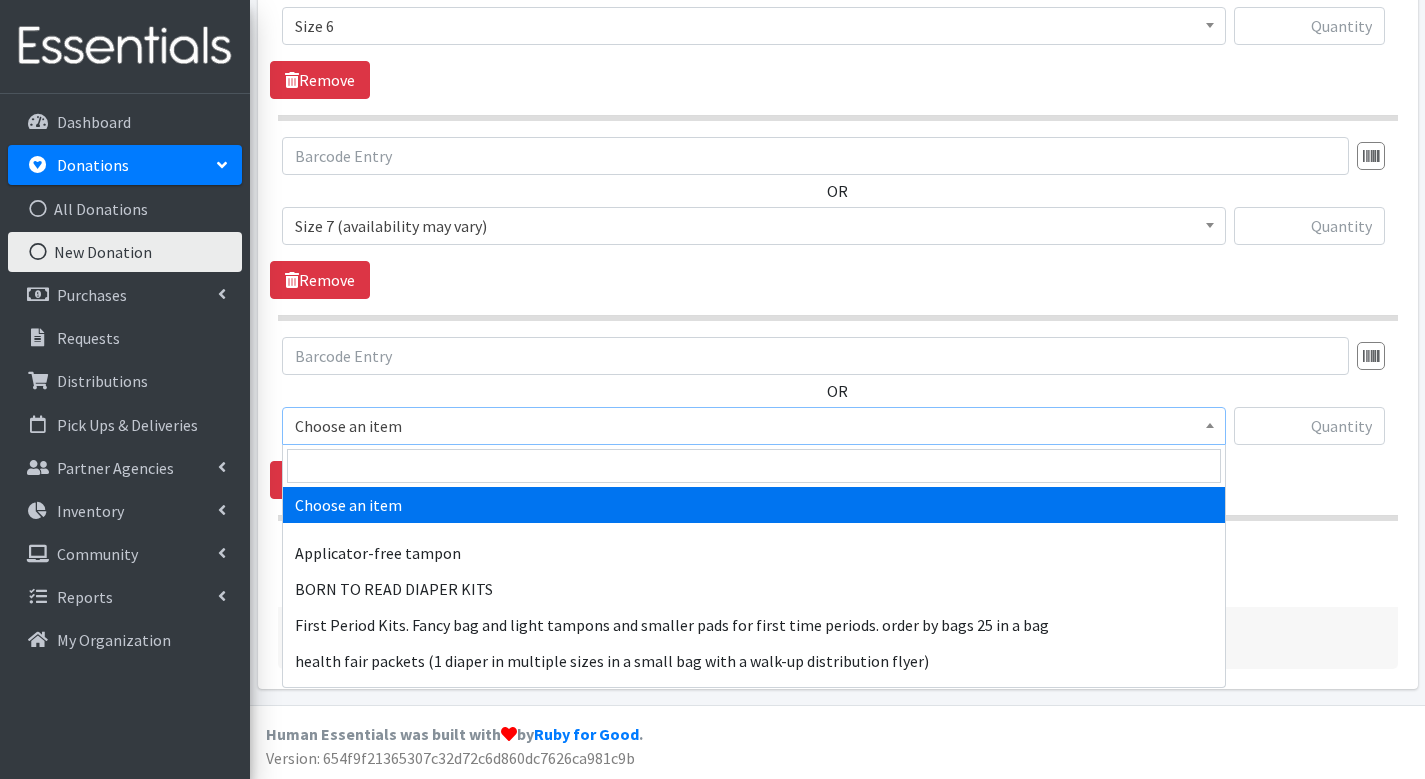 click on "Choose an item" at bounding box center (754, 426) 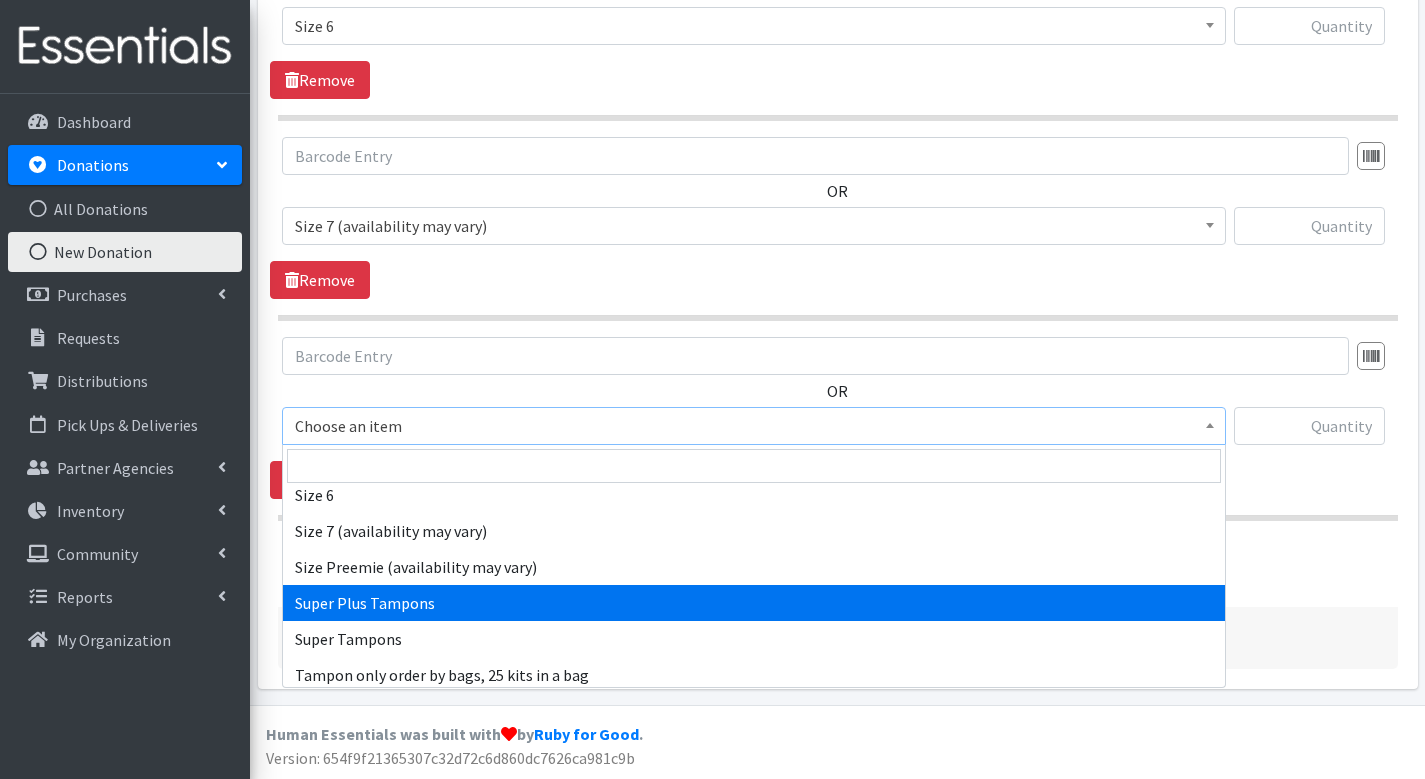 scroll, scrollTop: 1216, scrollLeft: 0, axis: vertical 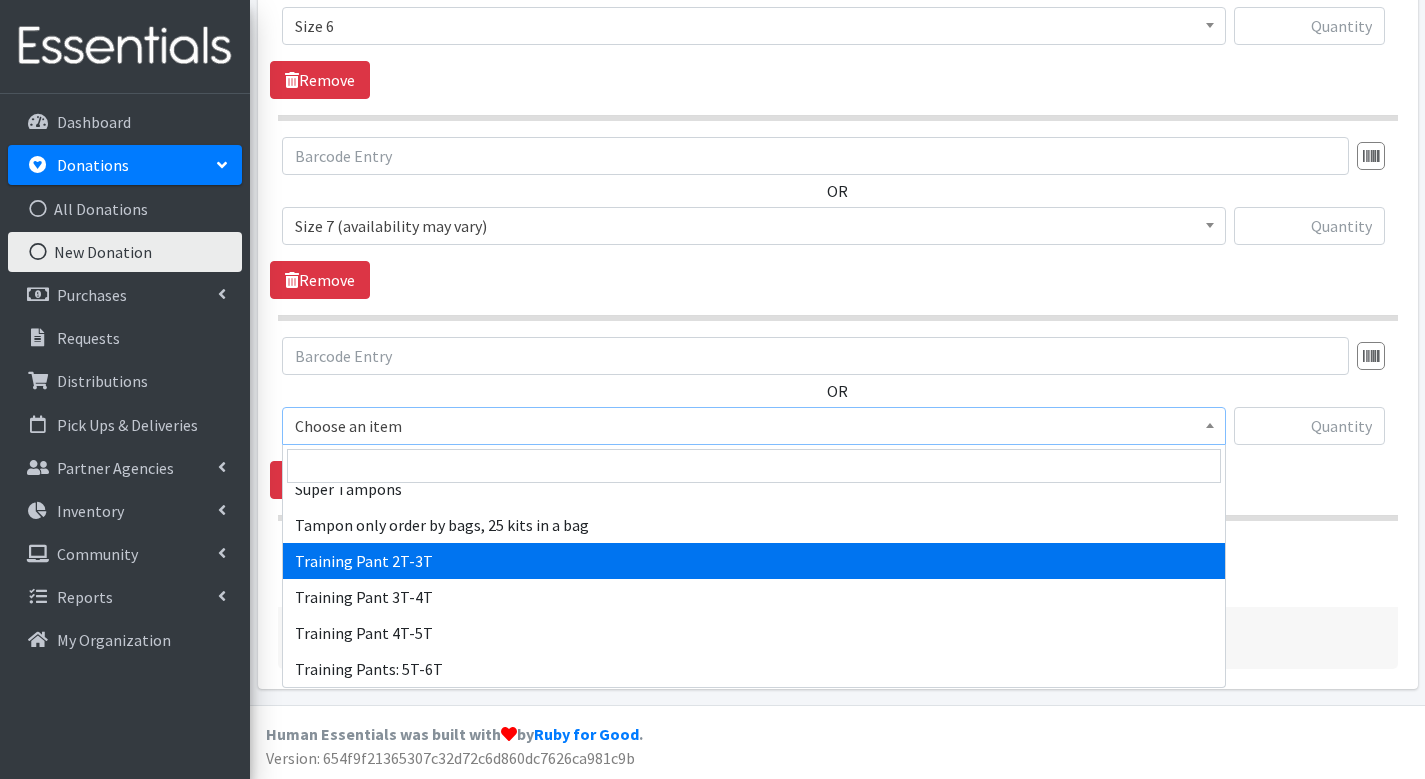 select on "1105" 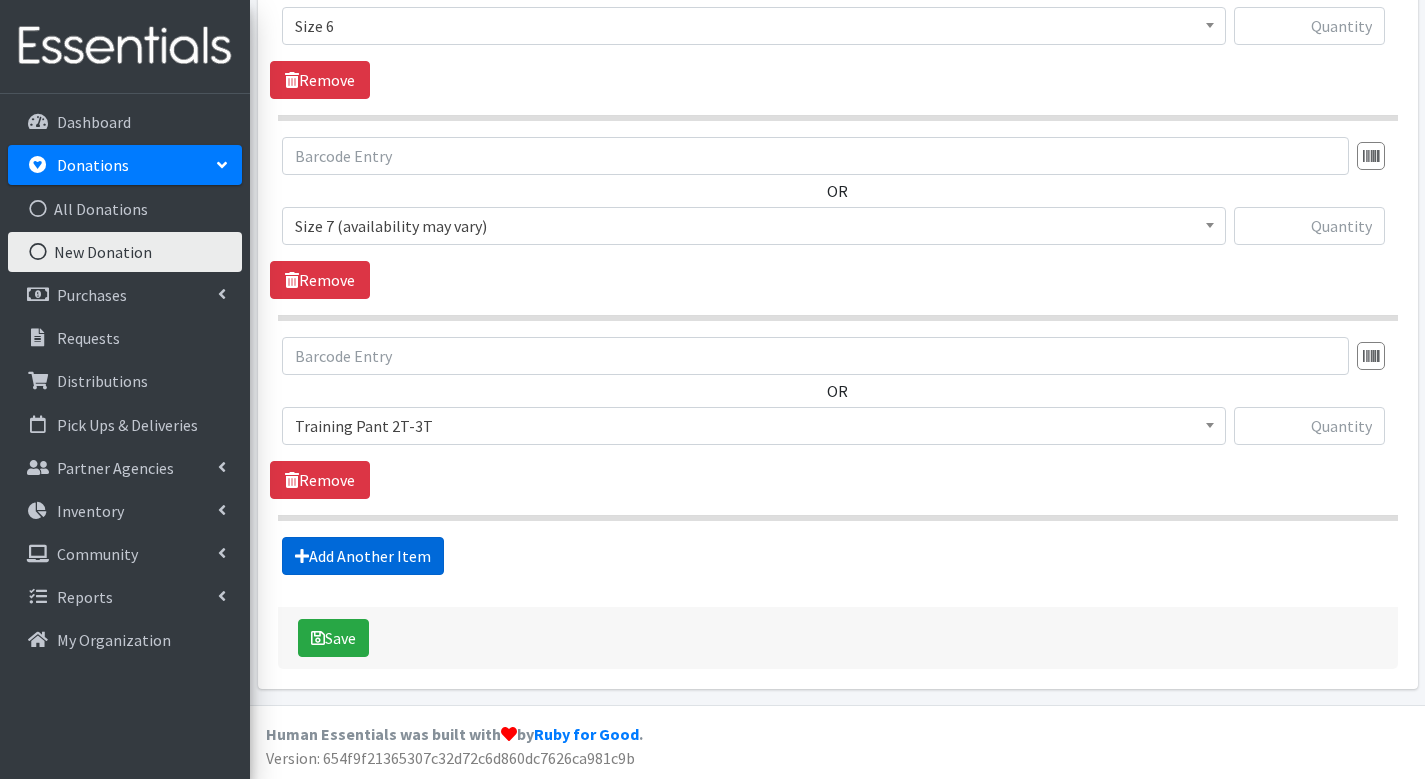 click on "Add Another Item" at bounding box center [363, 556] 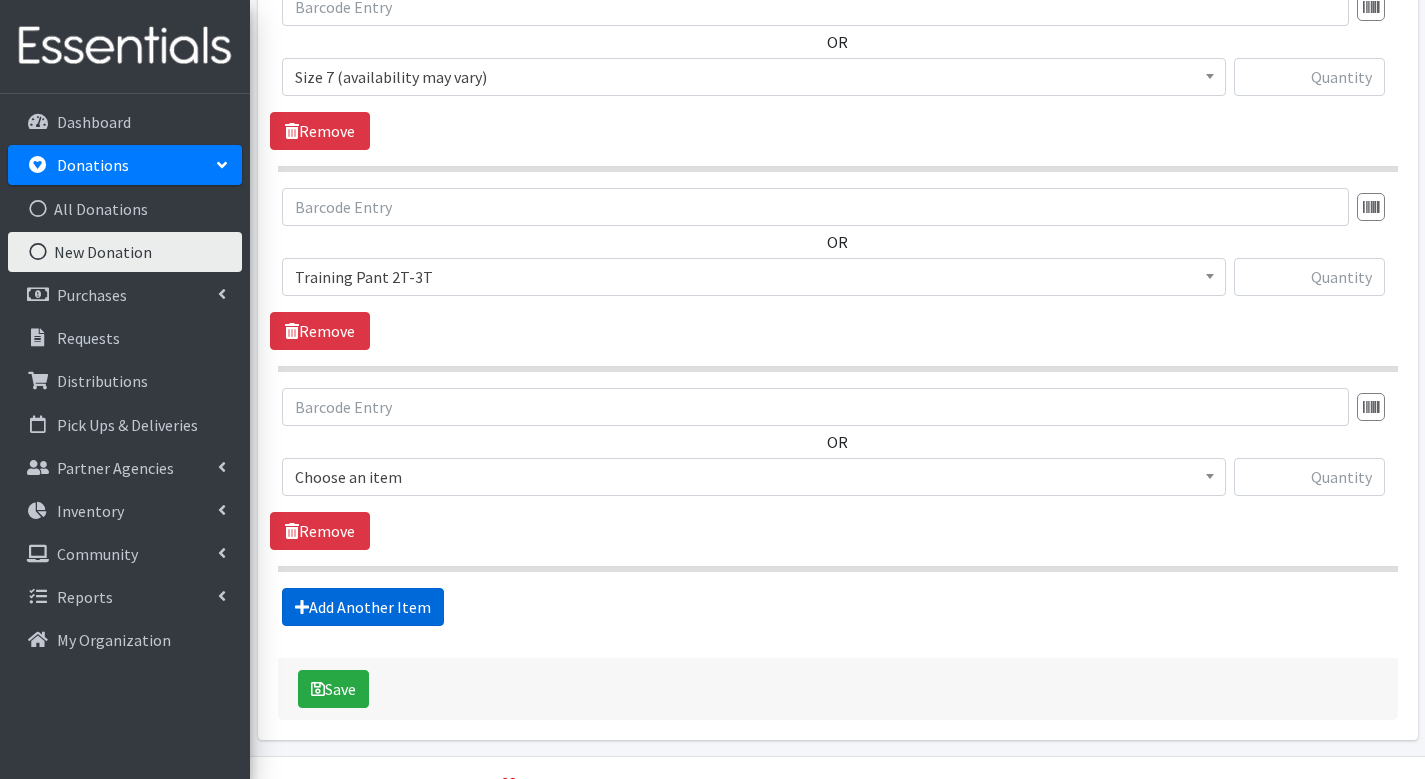 scroll, scrollTop: 2111, scrollLeft: 0, axis: vertical 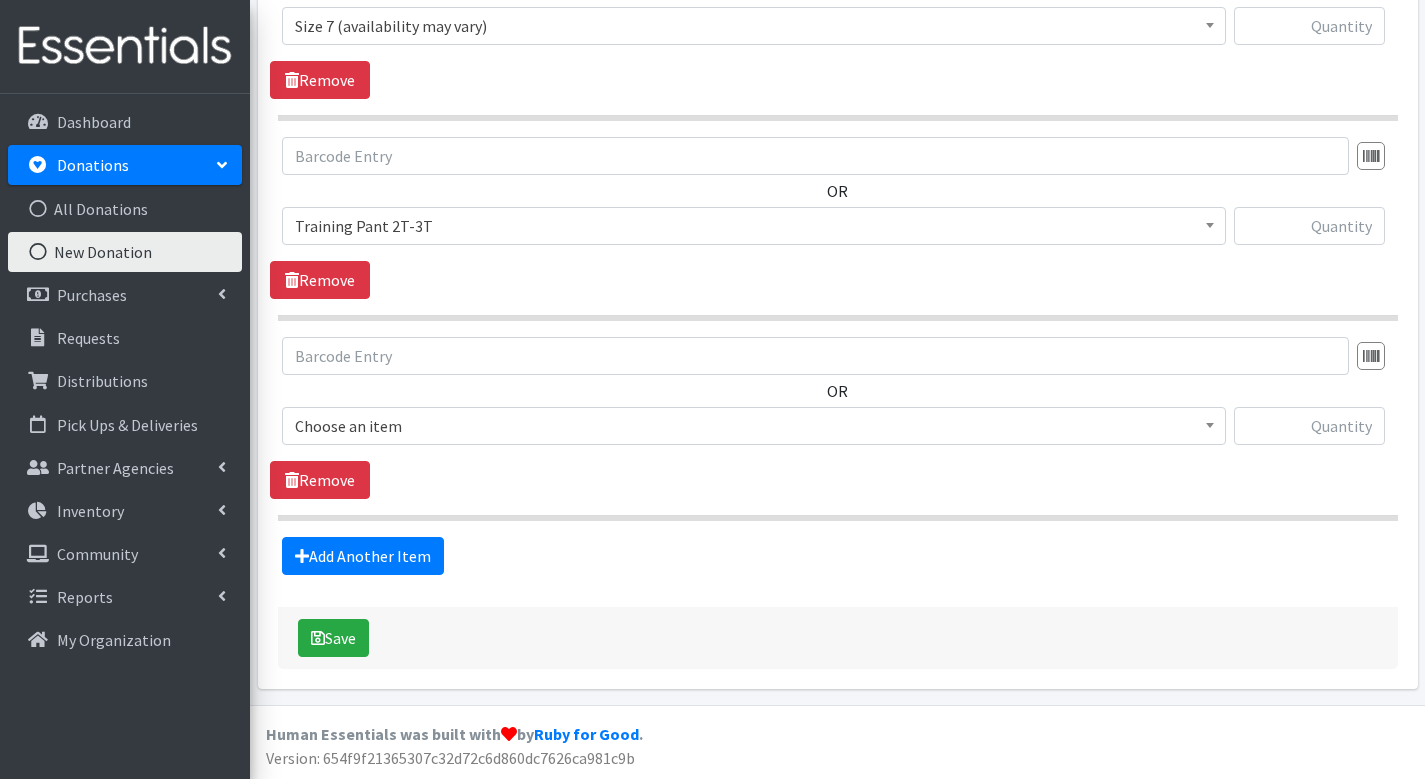 click on "Choose an item" at bounding box center (754, 426) 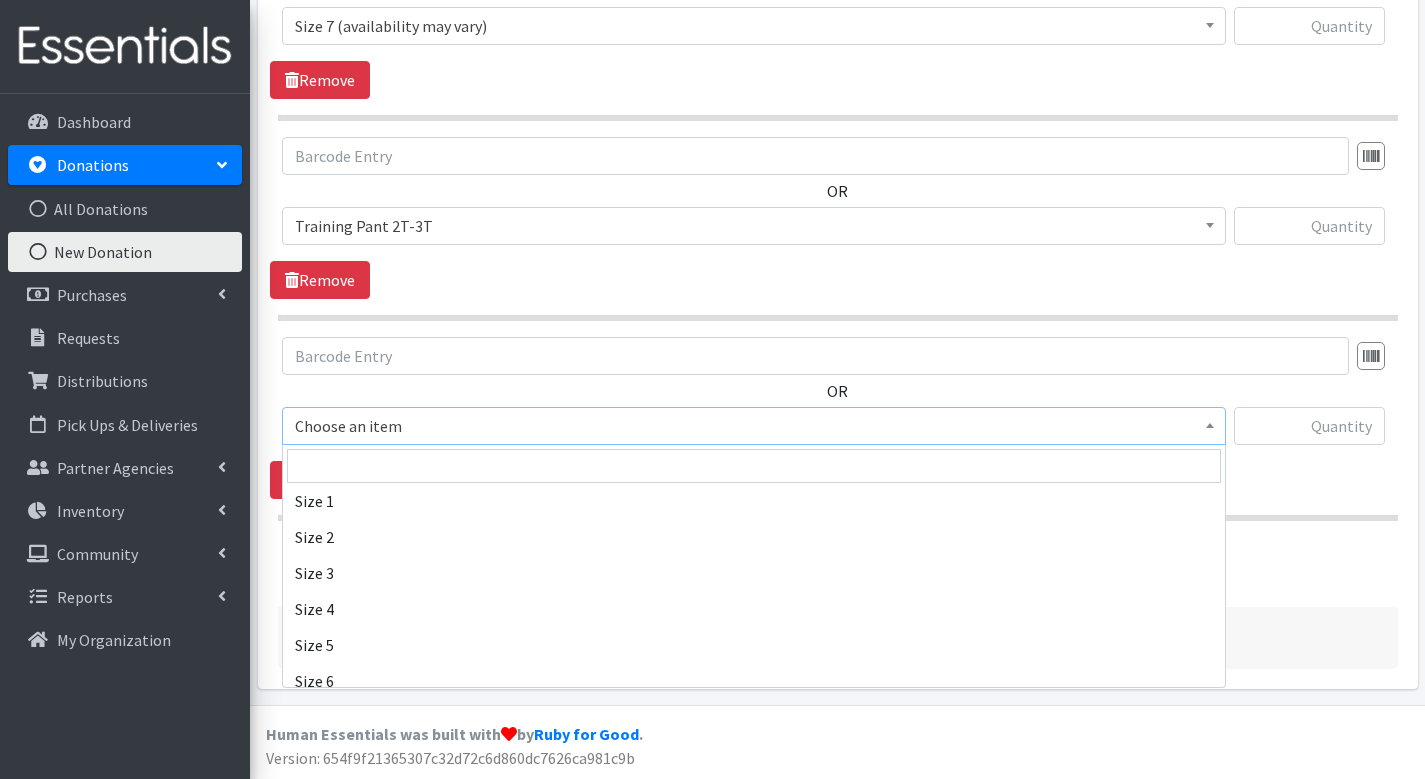 scroll, scrollTop: 1216, scrollLeft: 0, axis: vertical 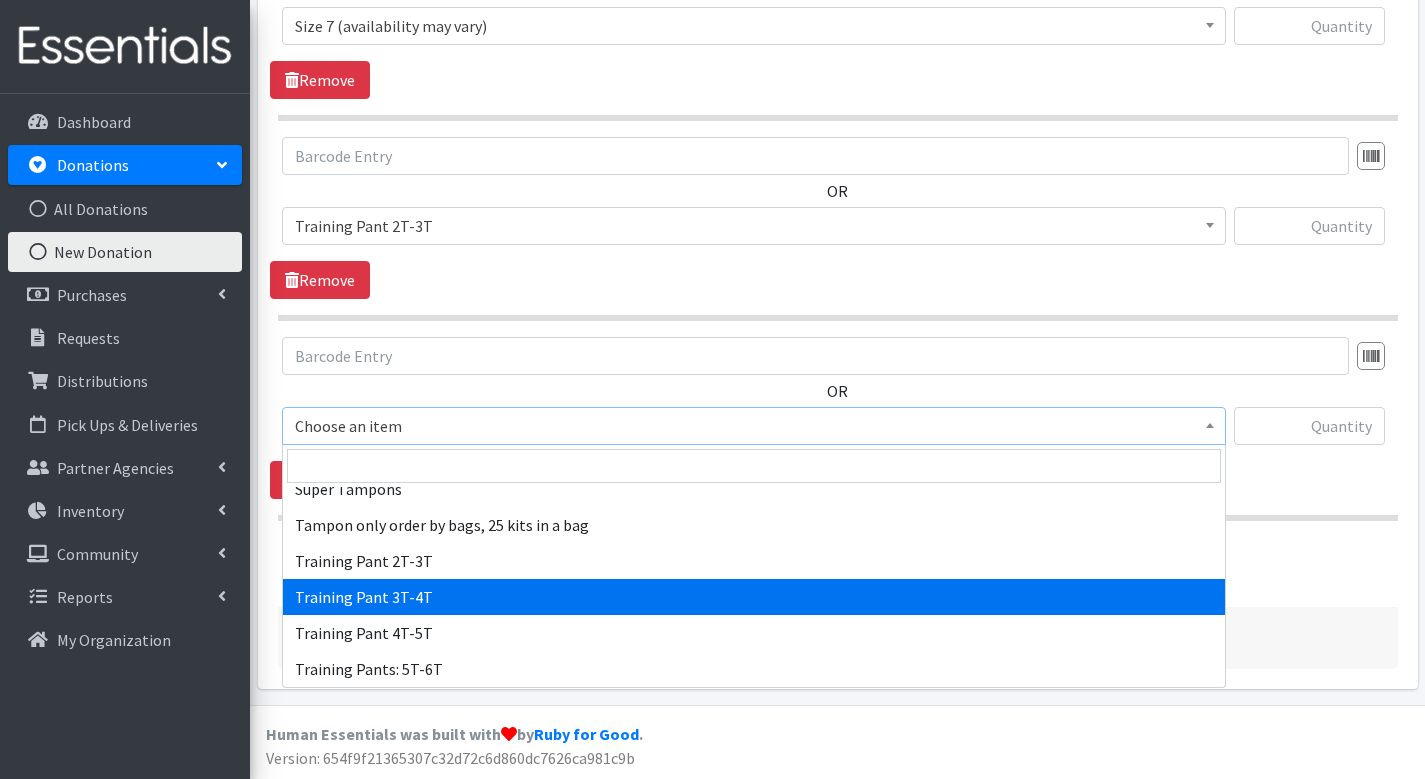 select on "1107" 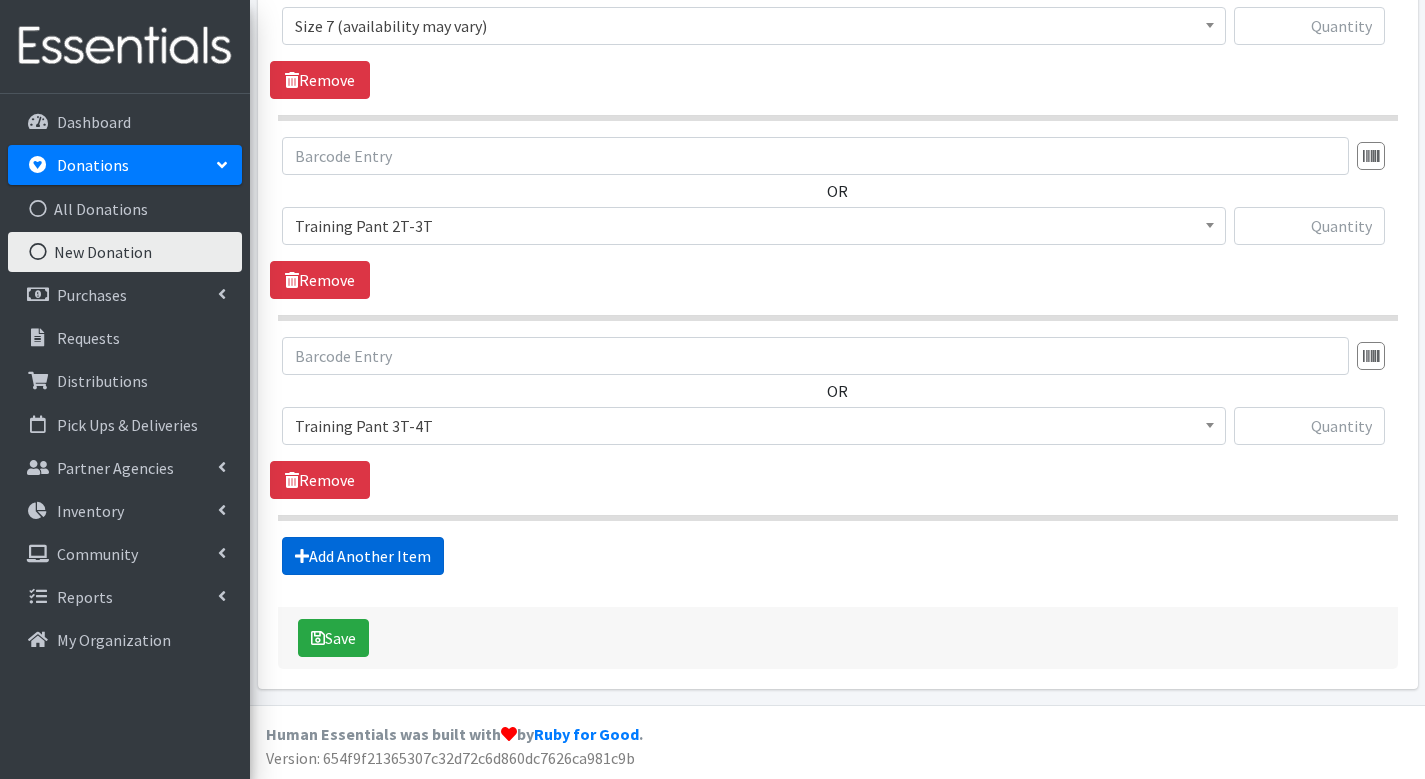 click on "Add Another Item" at bounding box center [363, 556] 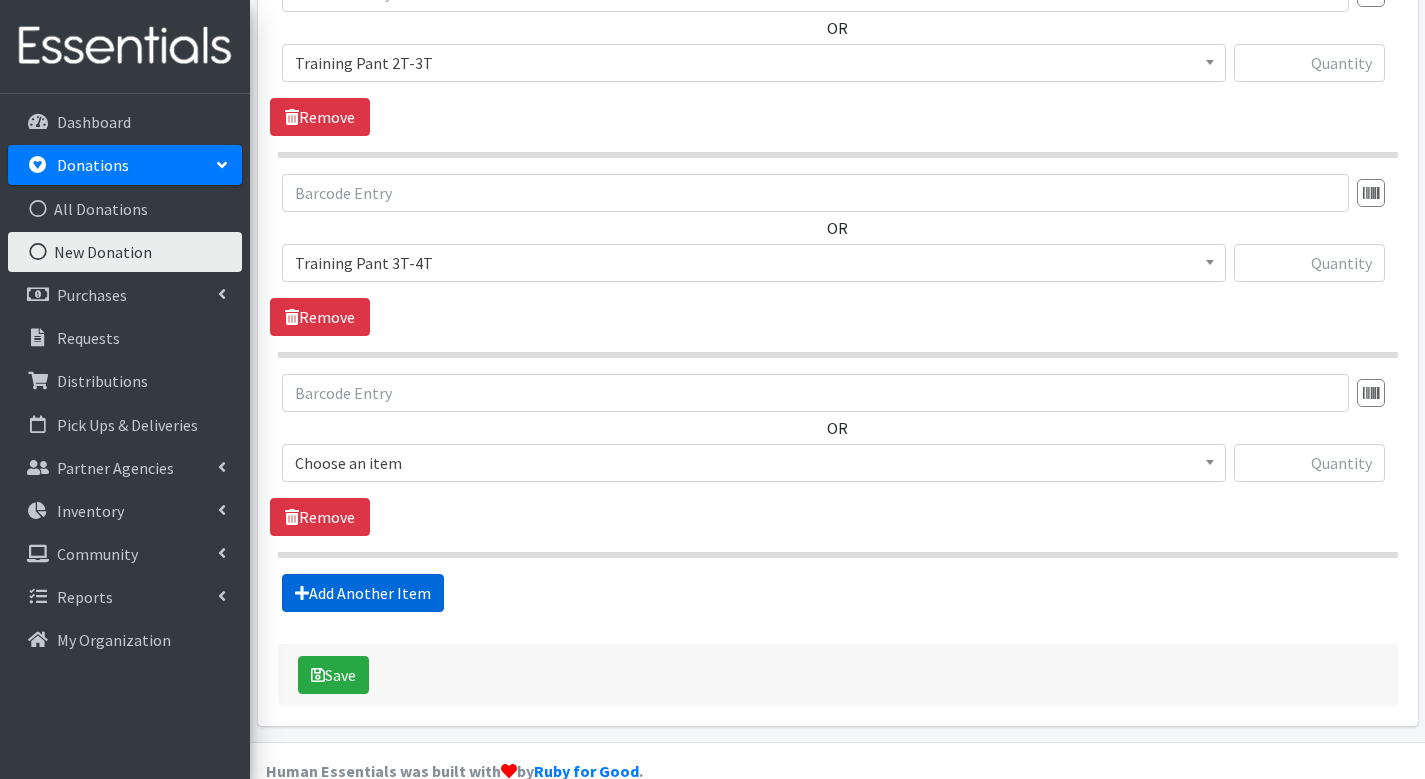 scroll, scrollTop: 2311, scrollLeft: 0, axis: vertical 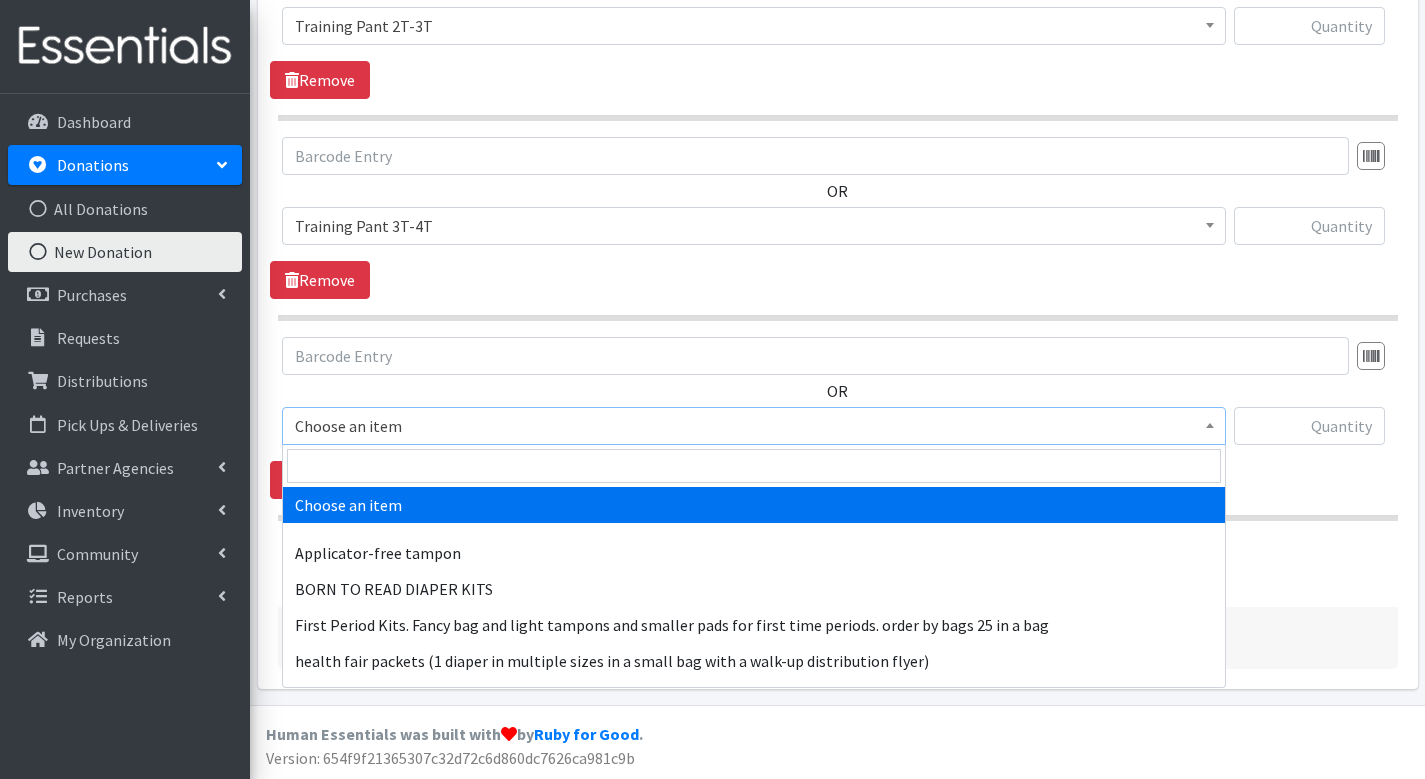 click on "Choose an item" at bounding box center [754, 426] 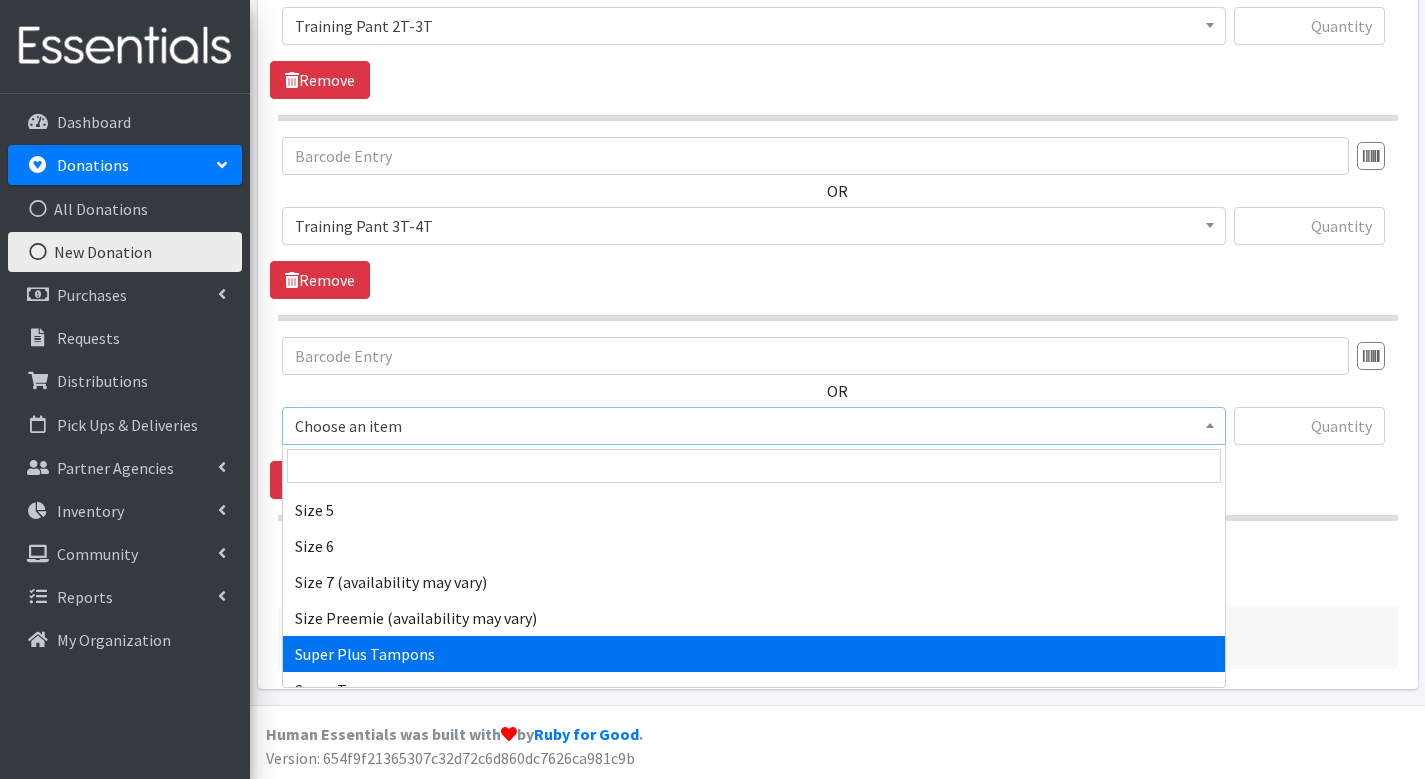 scroll, scrollTop: 1216, scrollLeft: 0, axis: vertical 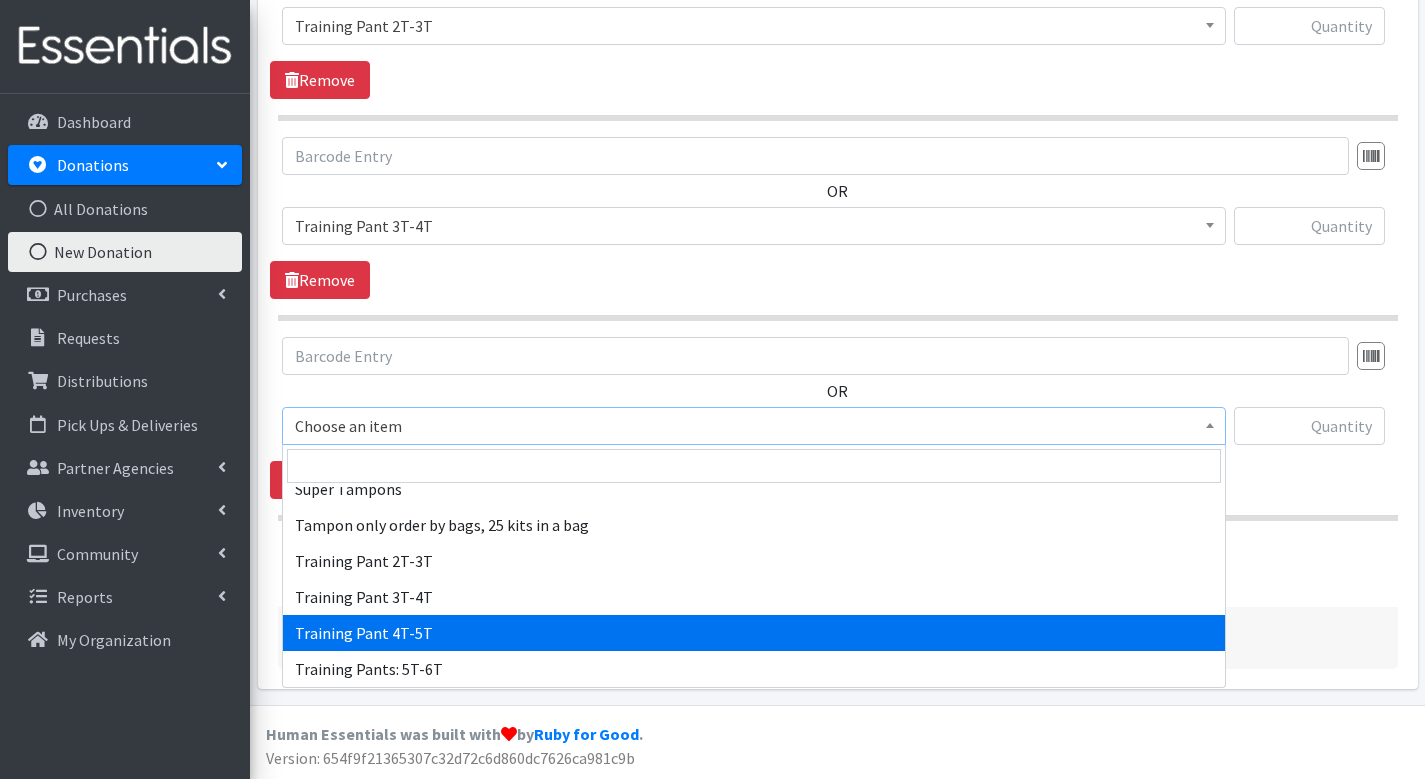 select on "1093" 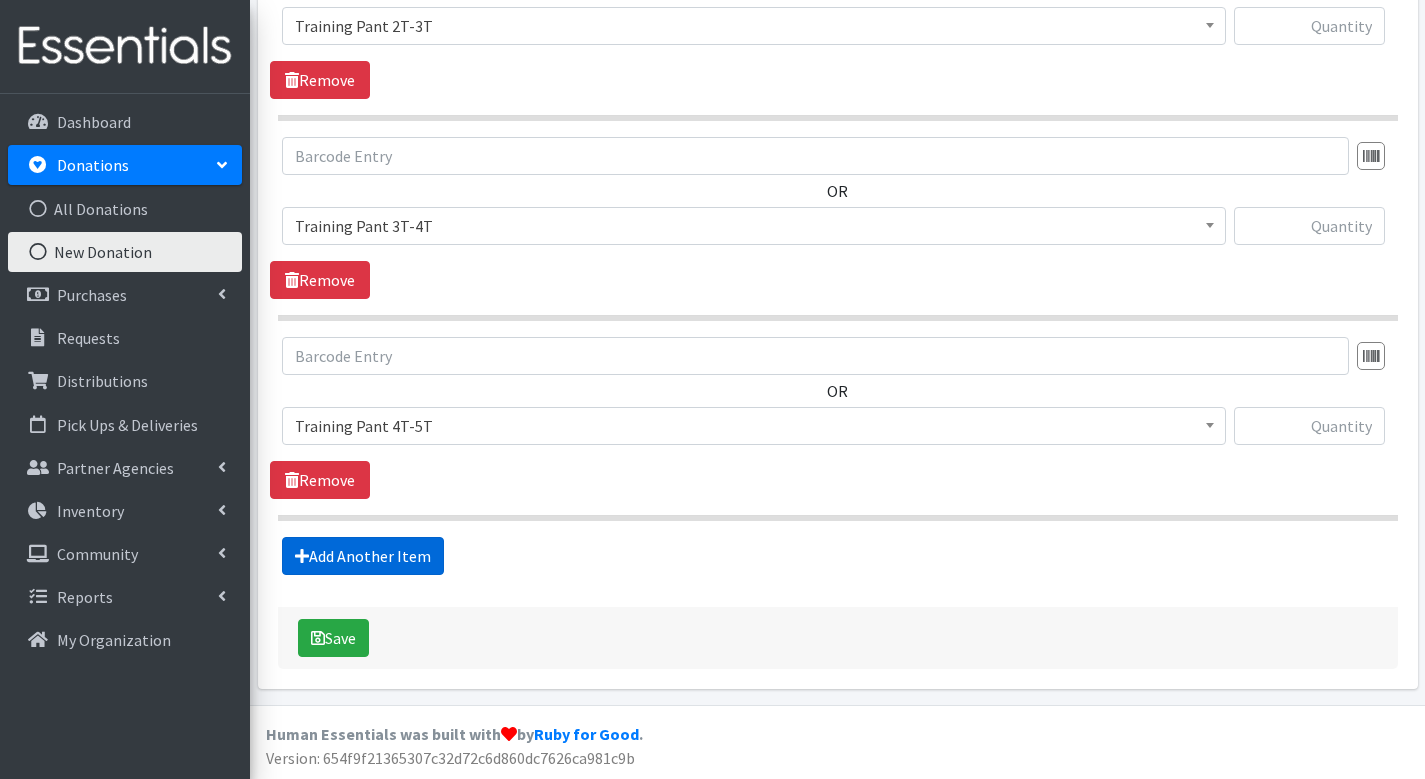 click on "Add Another Item" at bounding box center (363, 556) 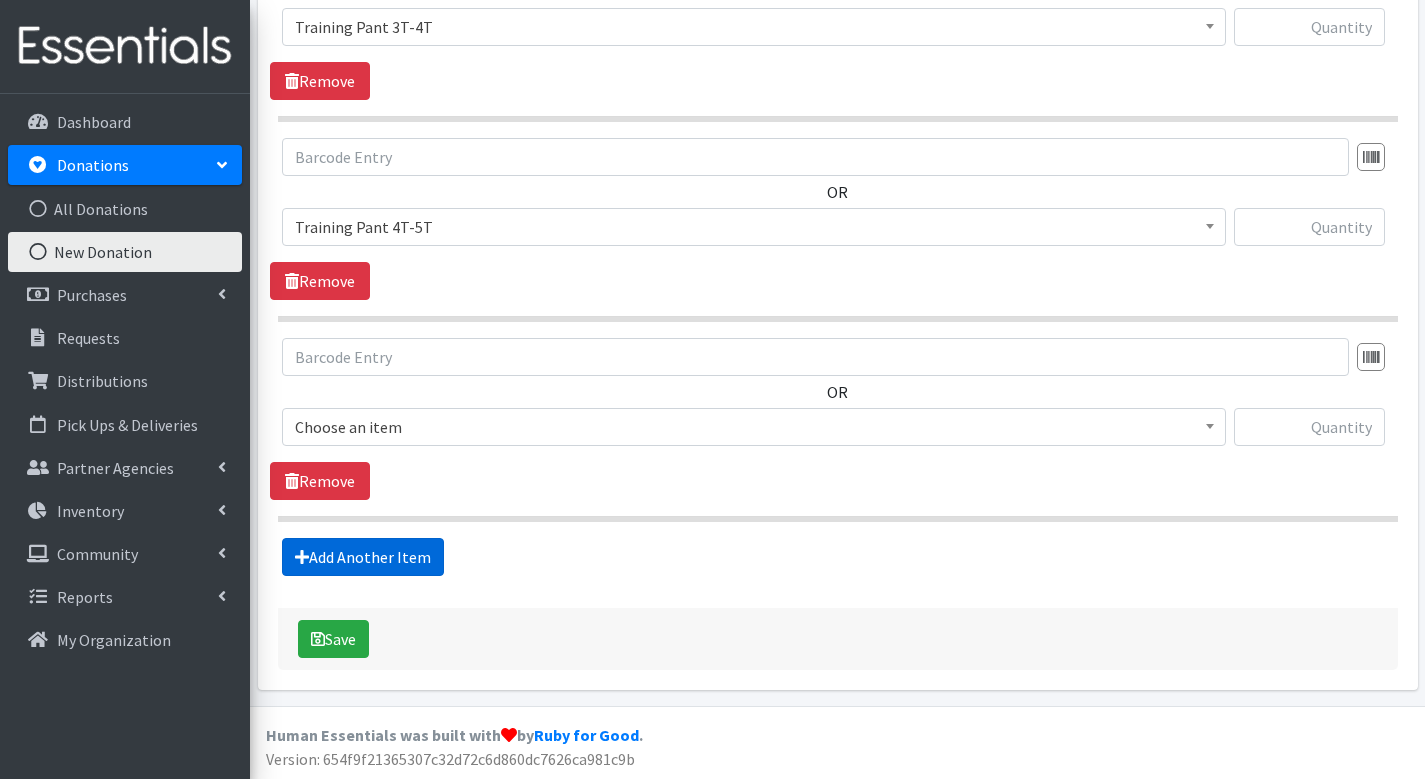 scroll, scrollTop: 2511, scrollLeft: 0, axis: vertical 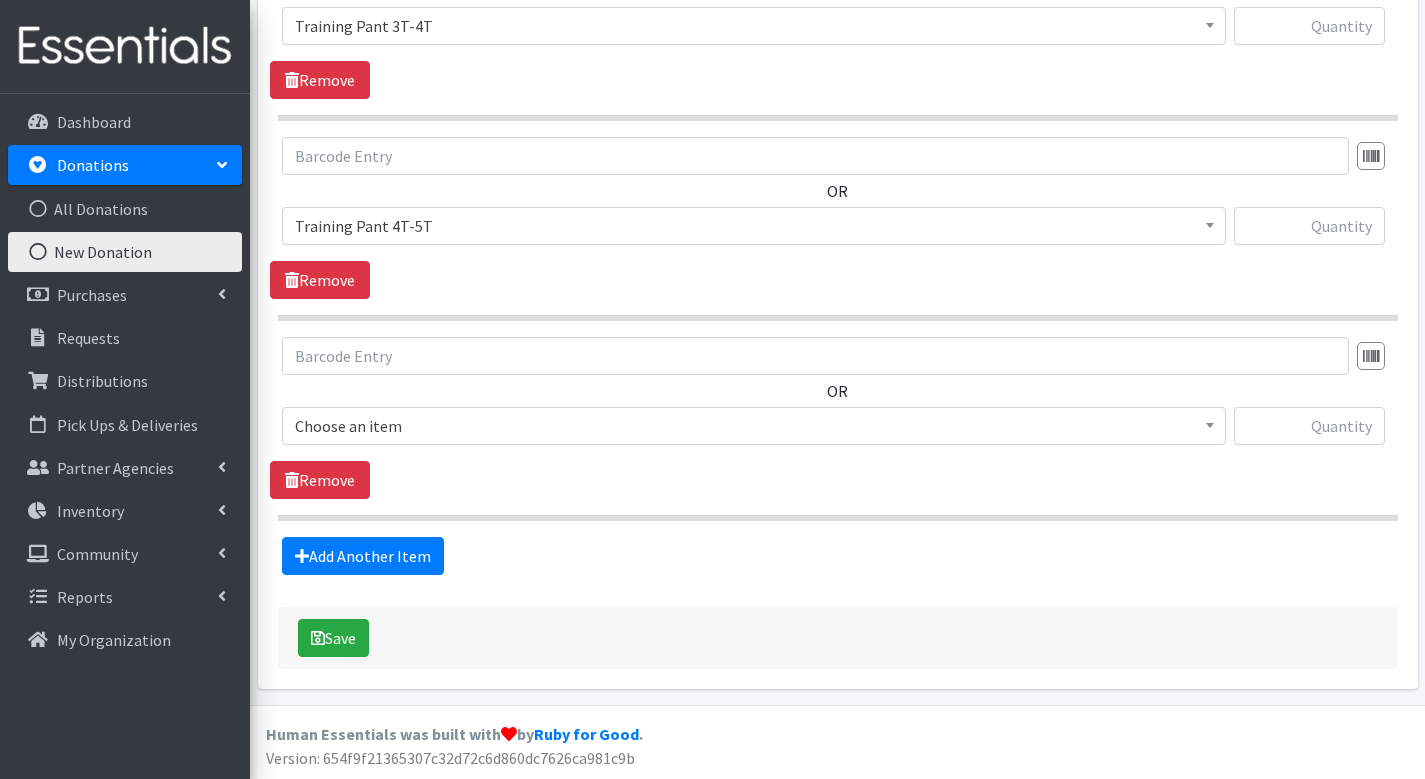 click on "Choose an item" at bounding box center (754, 426) 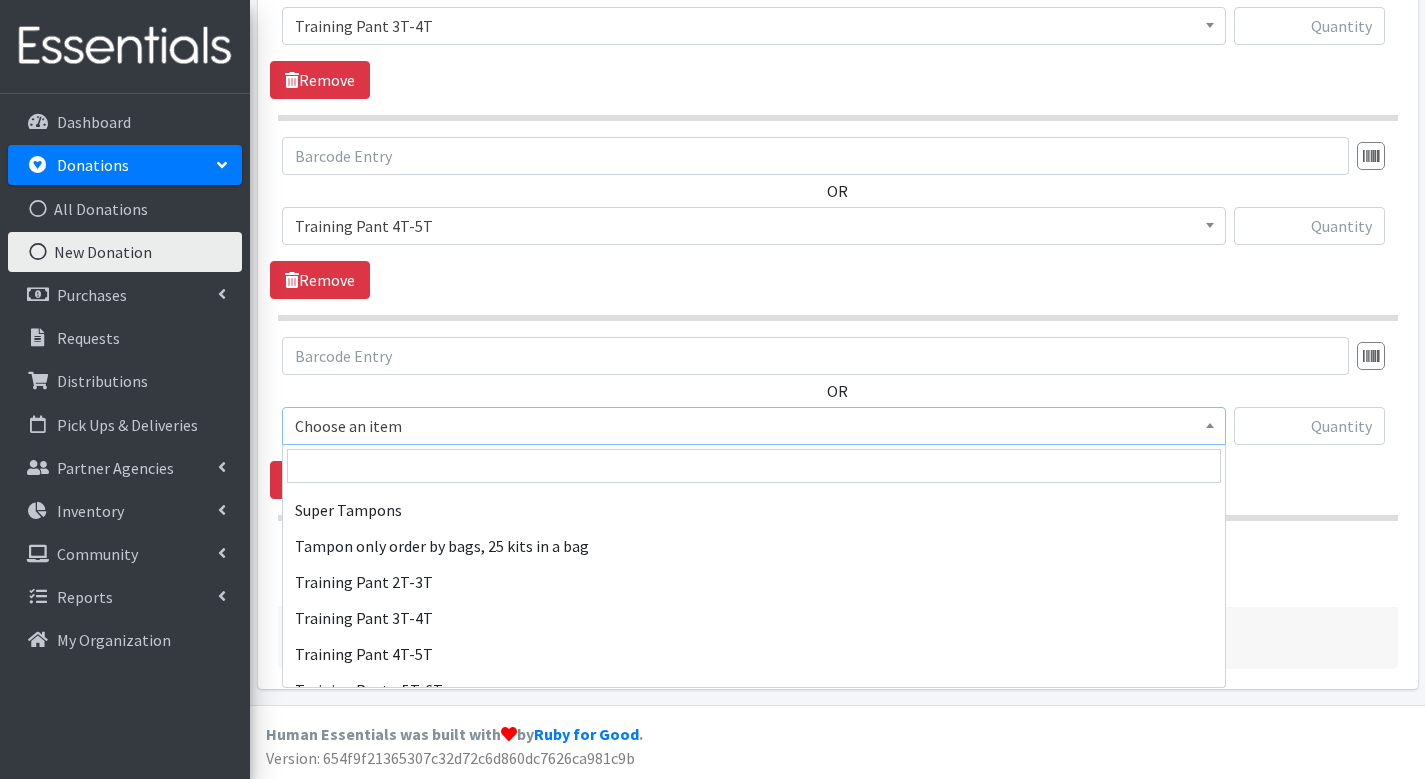 scroll, scrollTop: 1216, scrollLeft: 0, axis: vertical 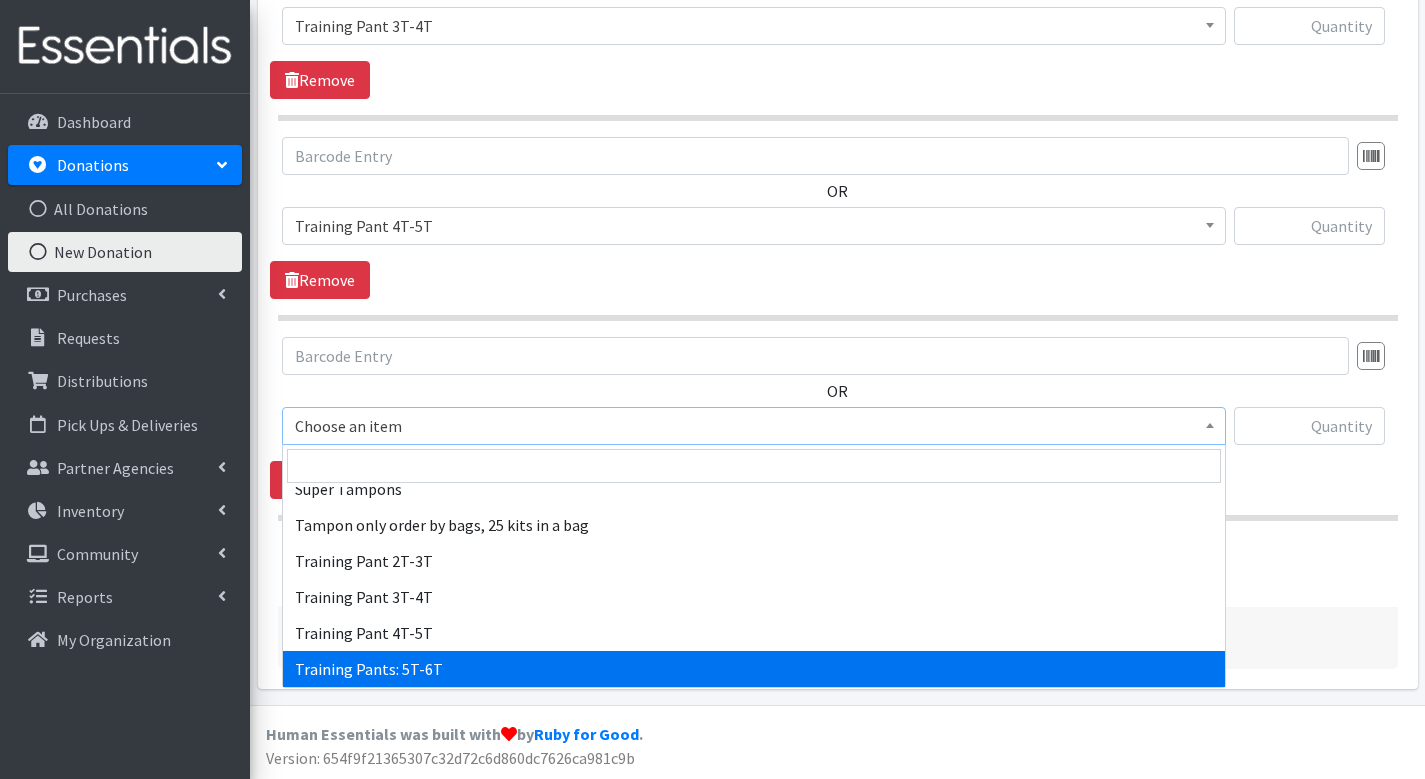 select on "15022" 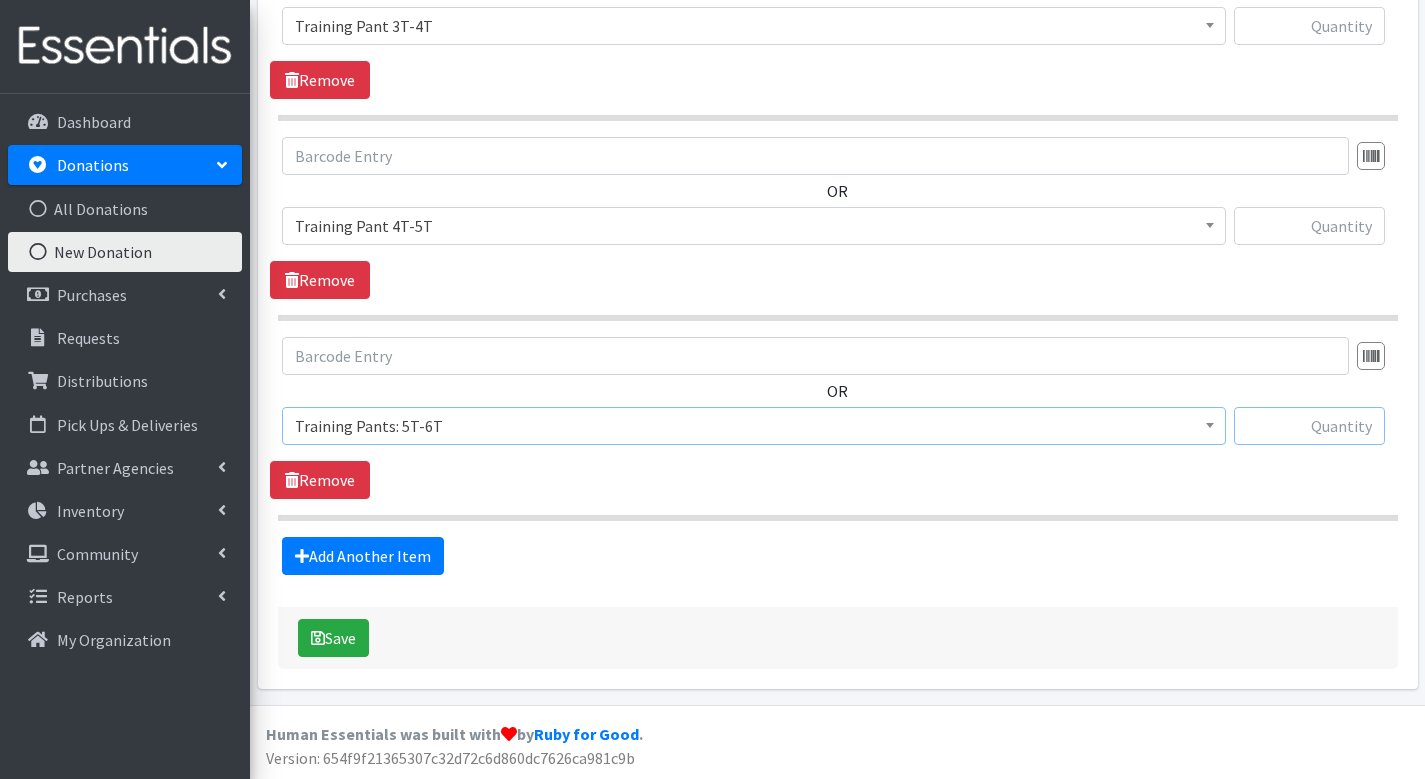 click at bounding box center [1309, 426] 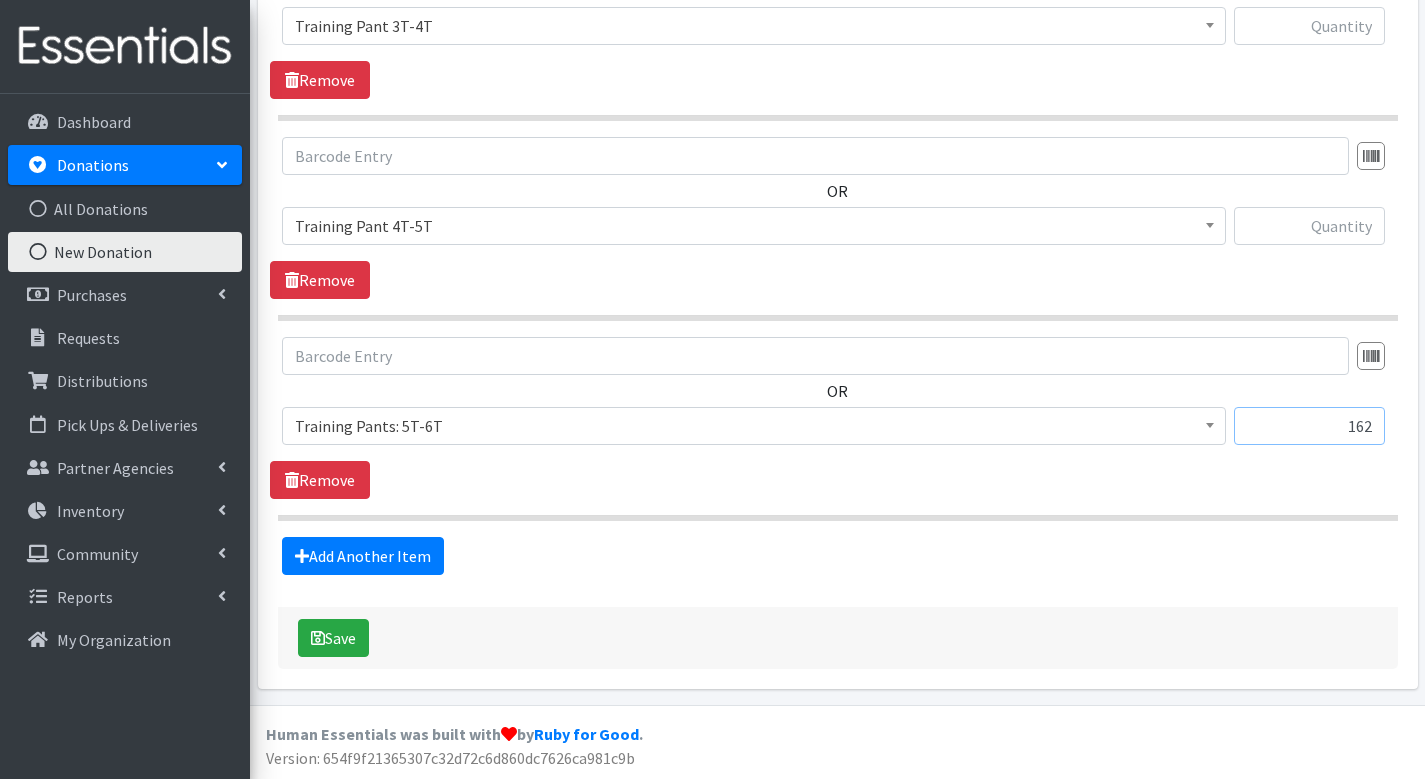 type on "162" 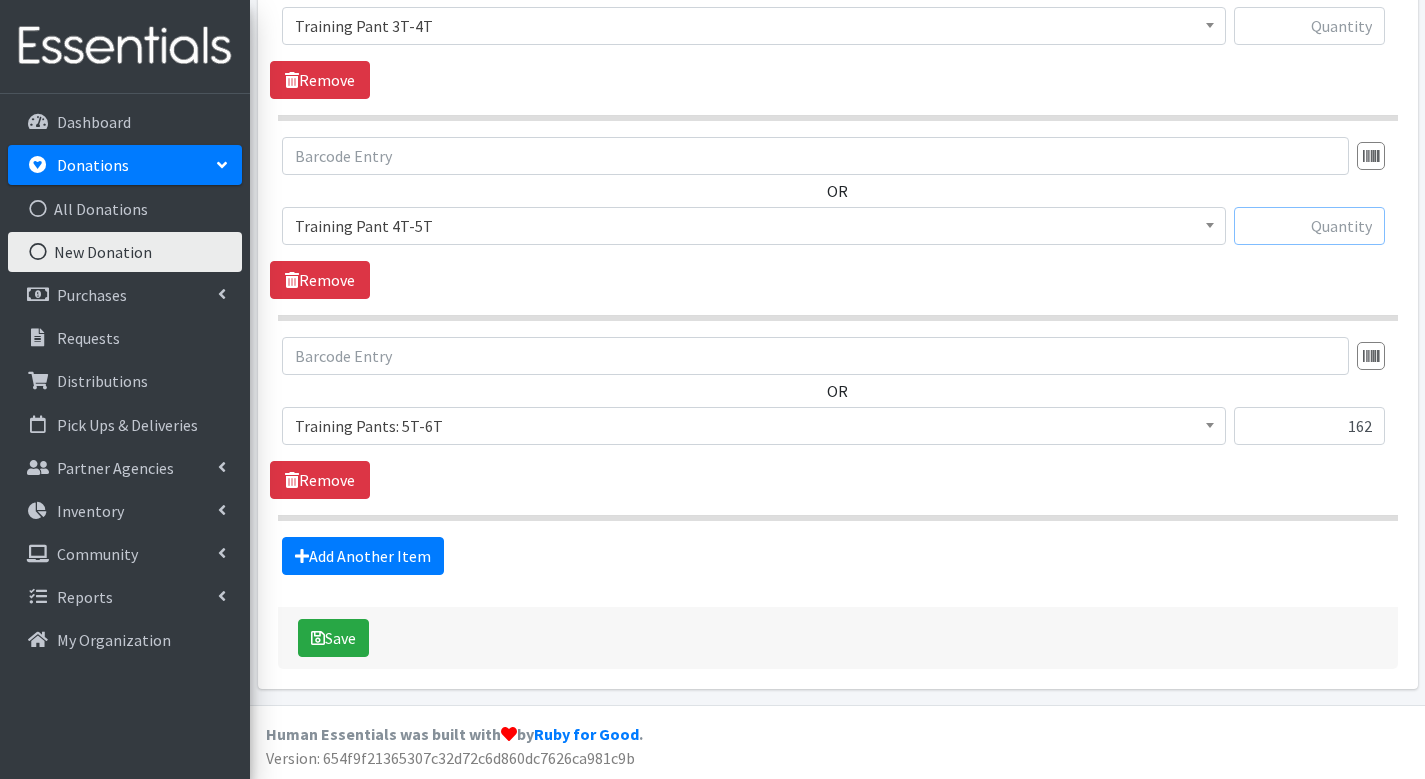 click at bounding box center [1309, 226] 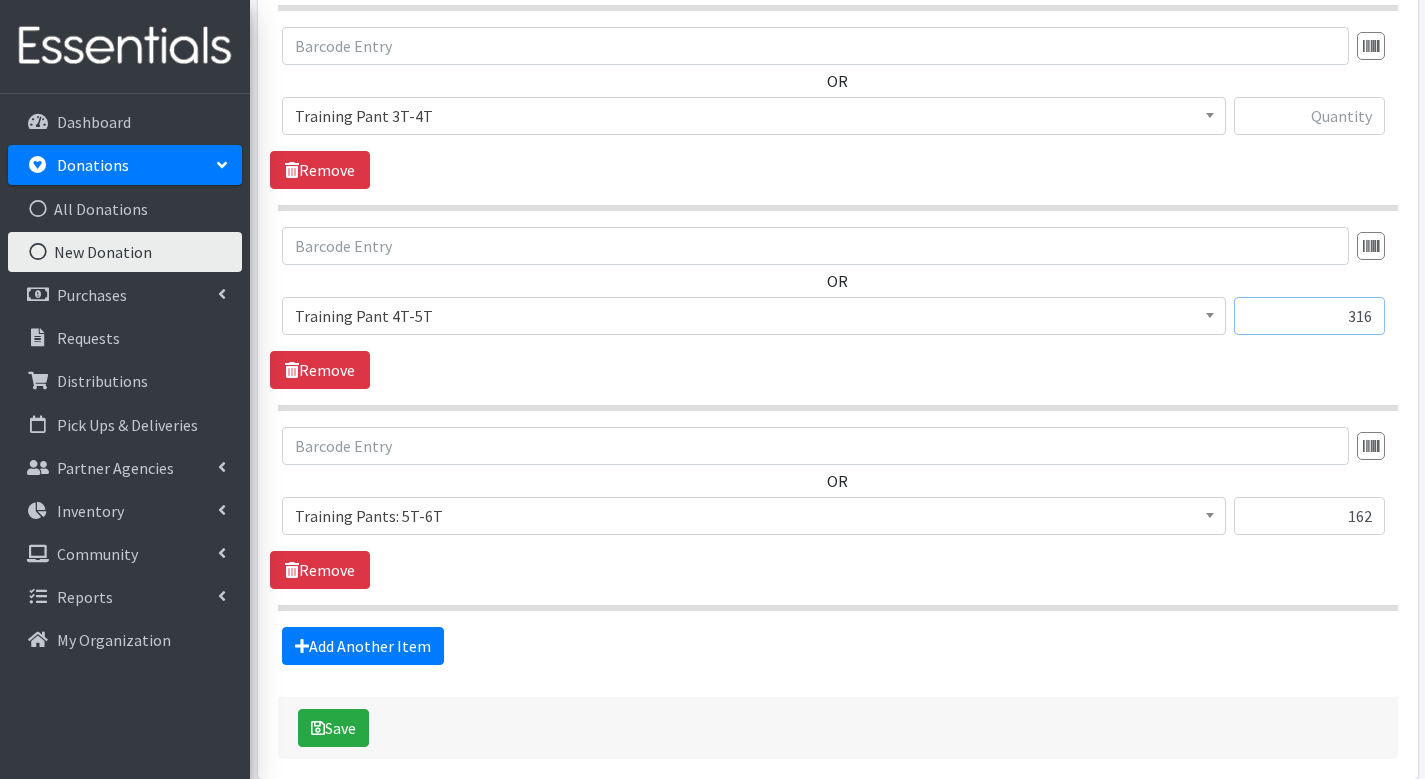 scroll, scrollTop: 2384, scrollLeft: 0, axis: vertical 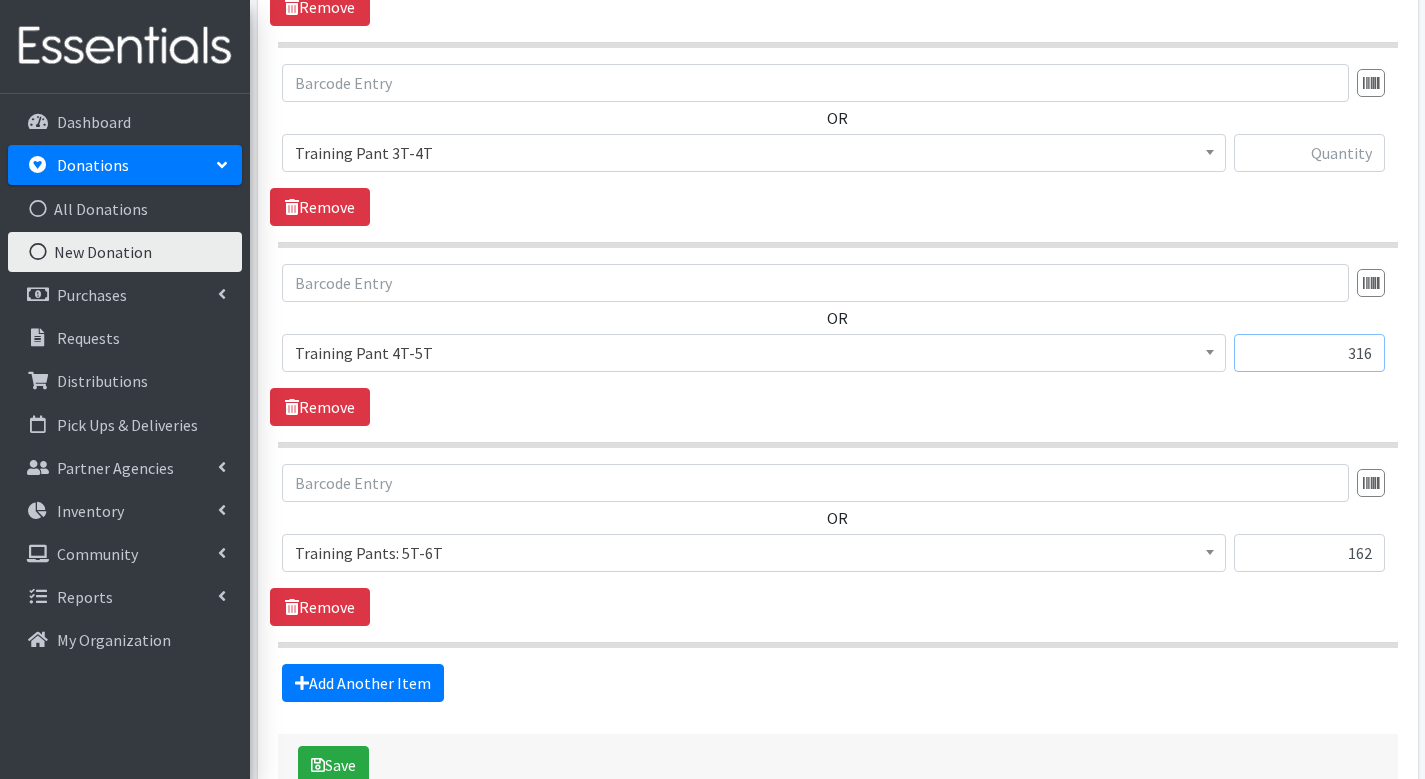 type on "316" 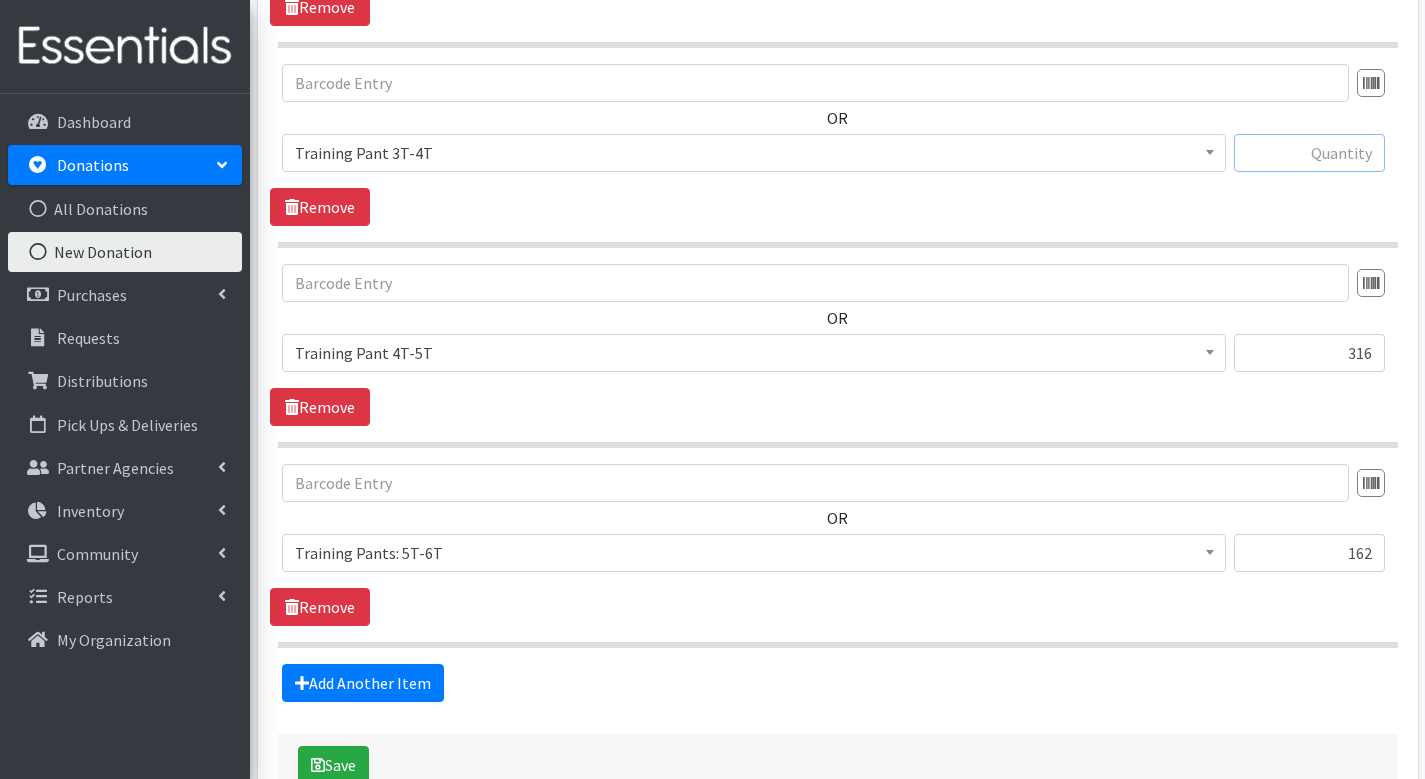 click at bounding box center [1309, 153] 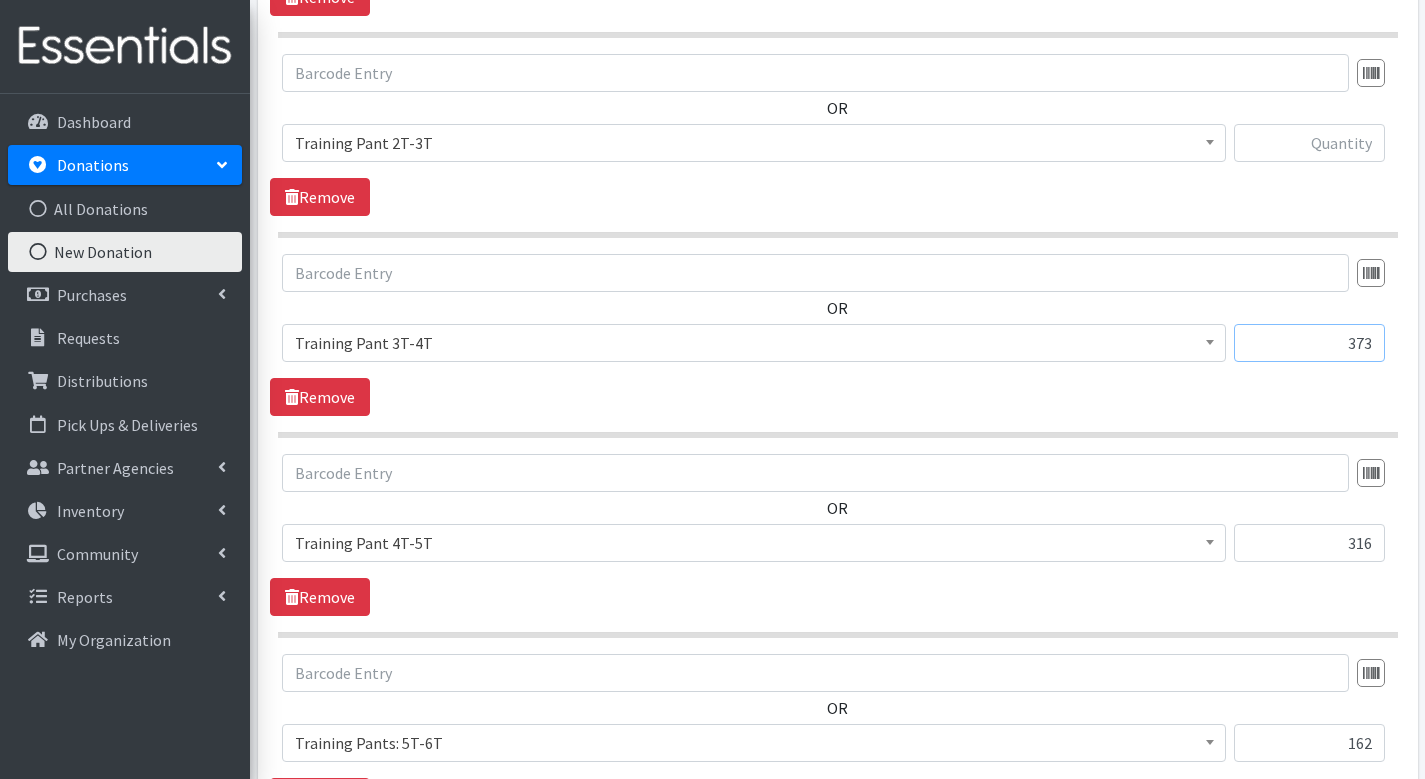 scroll, scrollTop: 2181, scrollLeft: 0, axis: vertical 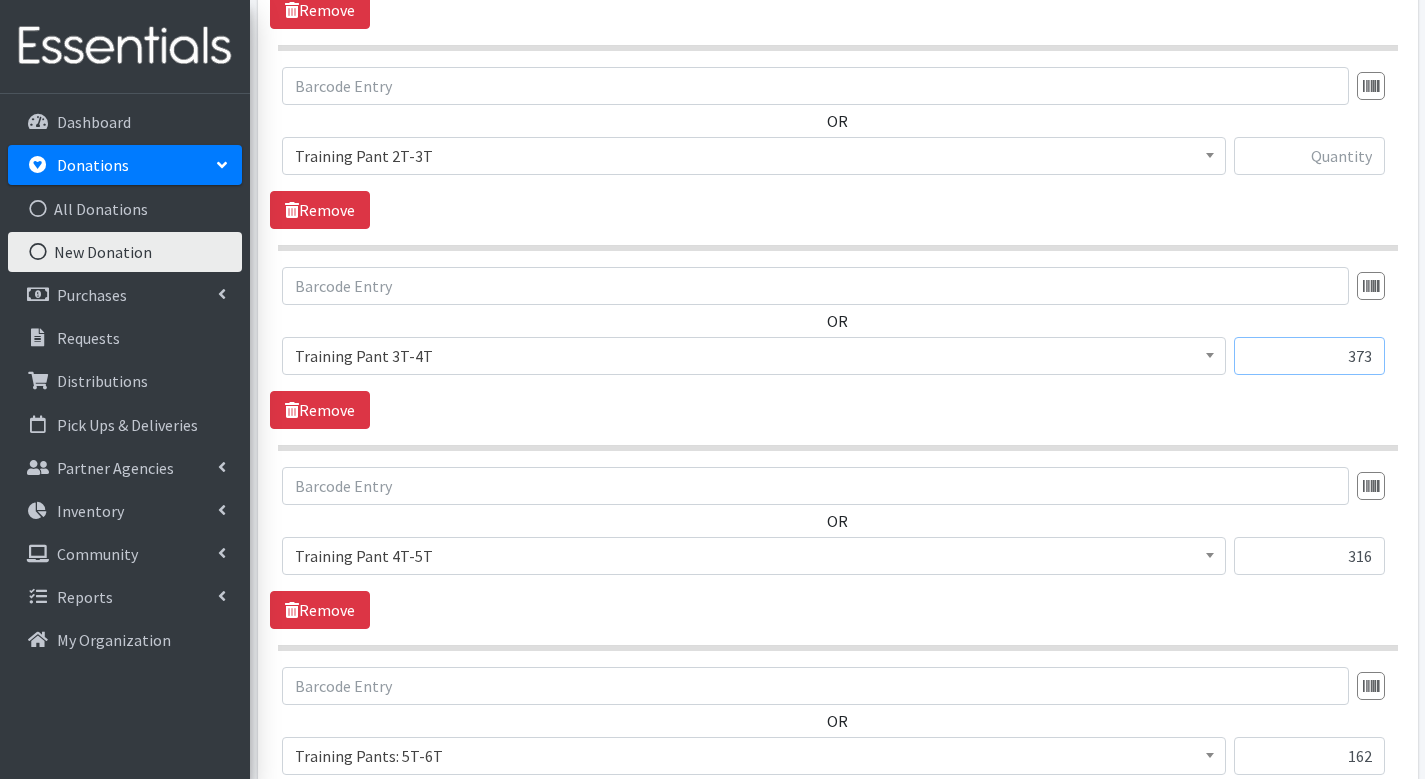 type on "373" 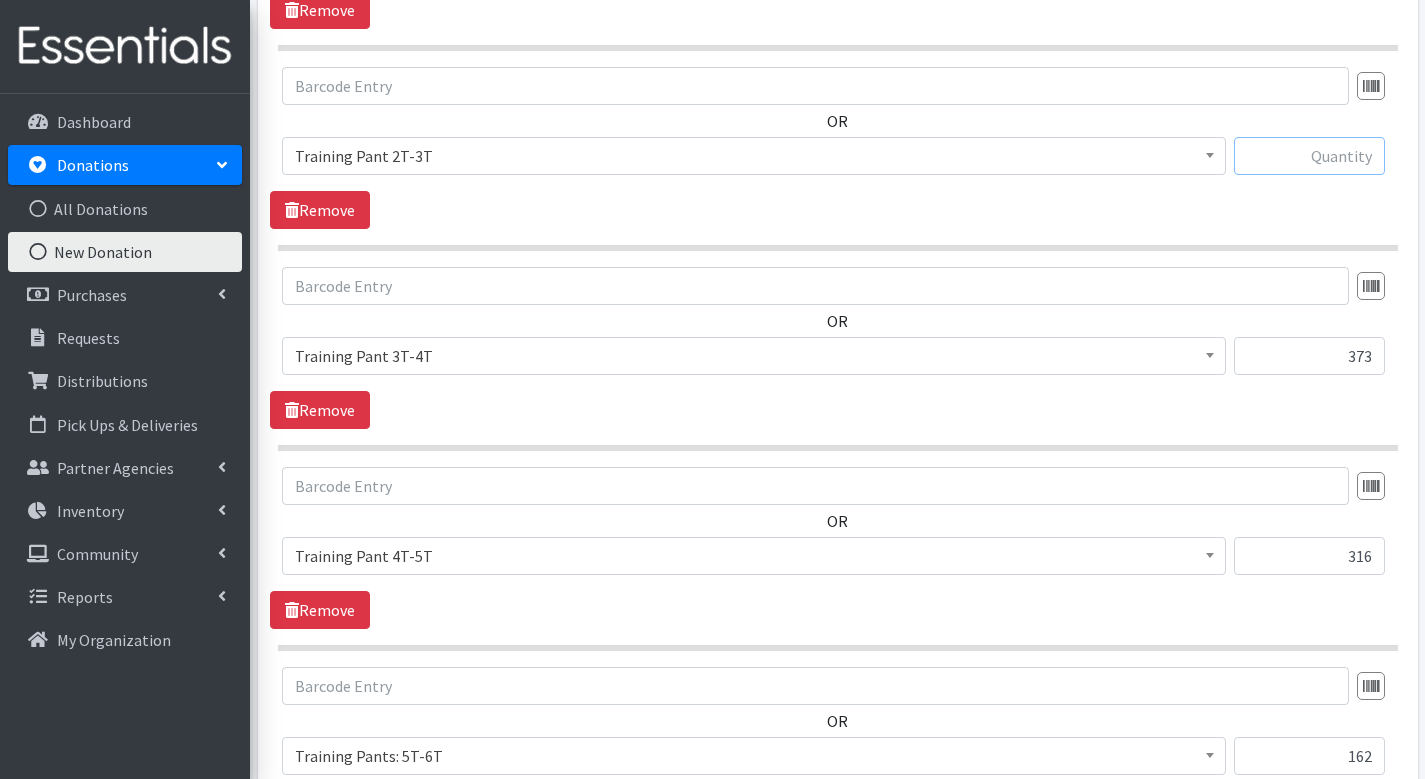 click at bounding box center (1309, 156) 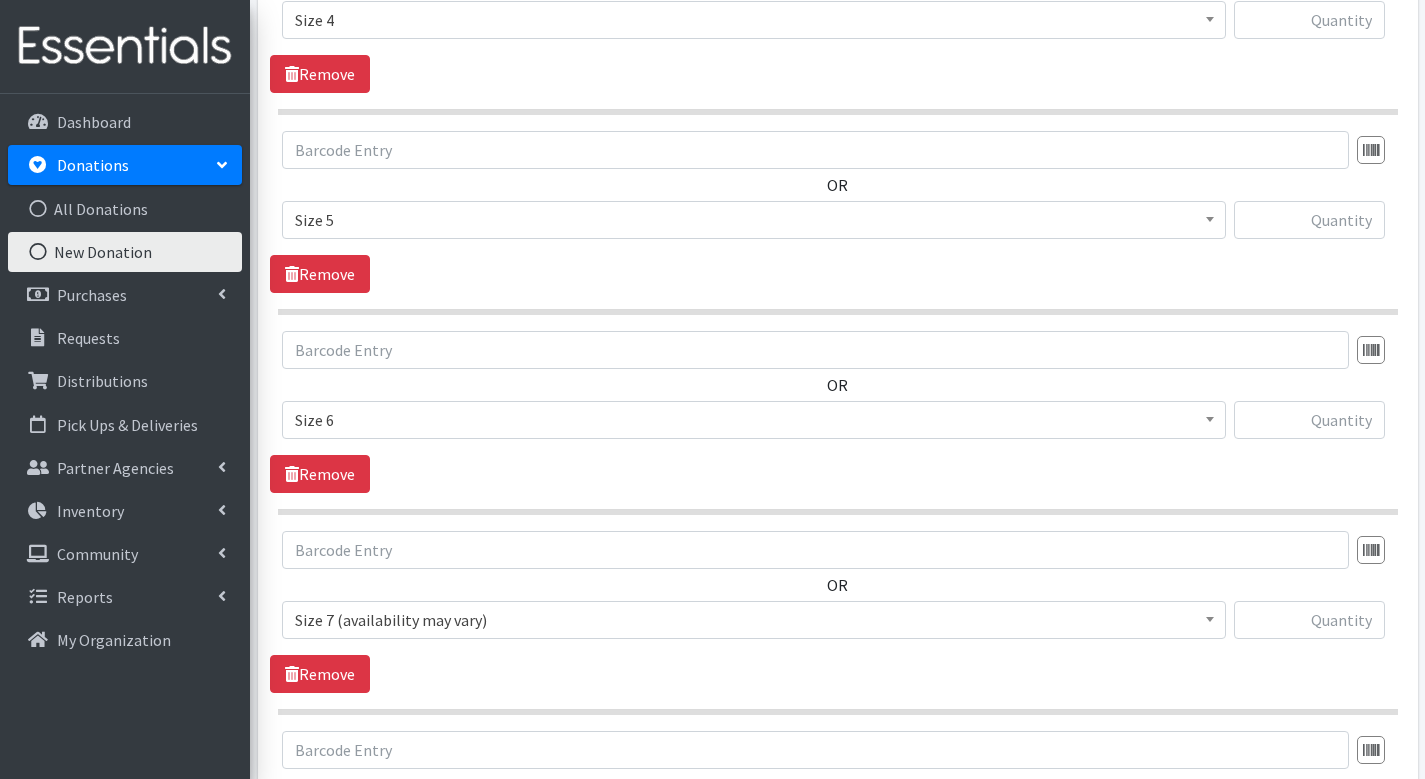 scroll, scrollTop: 1562, scrollLeft: 0, axis: vertical 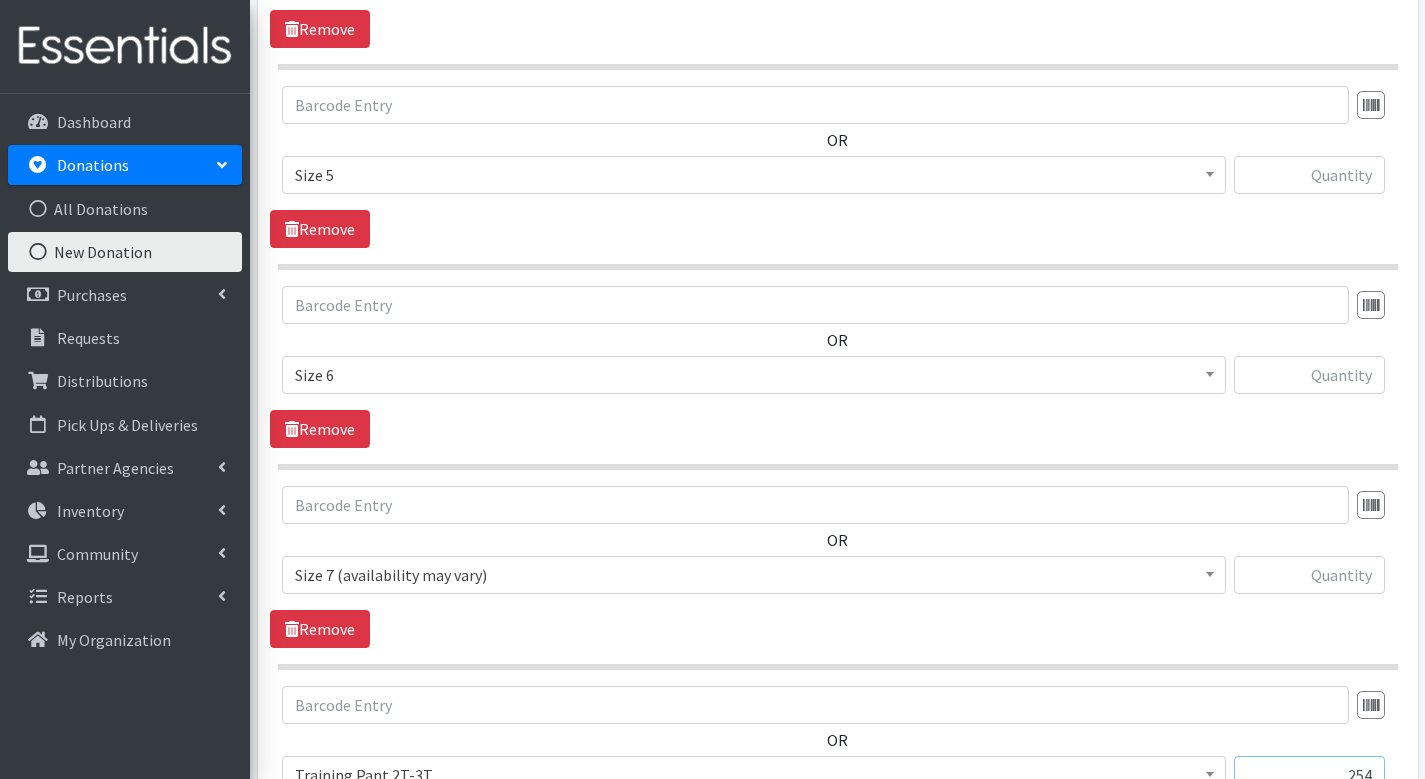 type on "254" 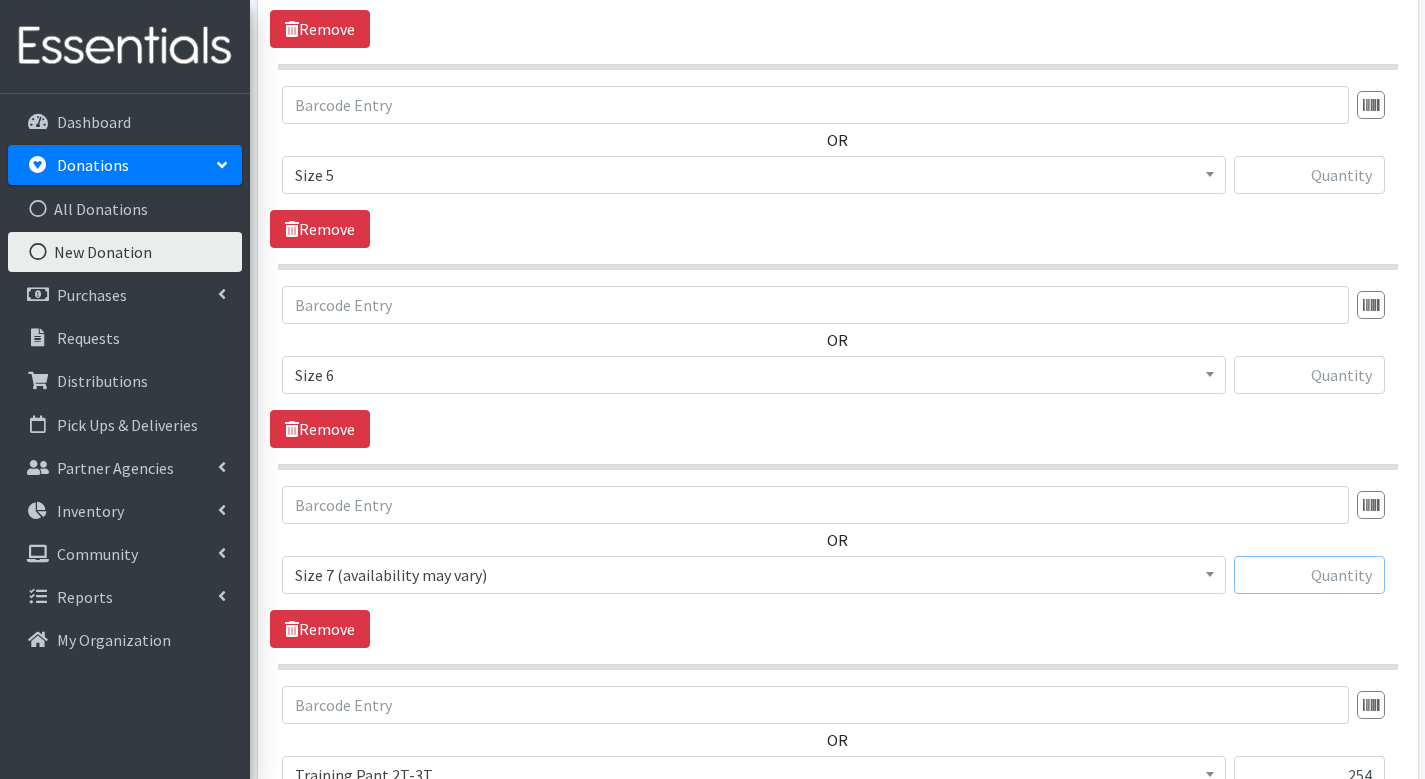 click at bounding box center [1309, 575] 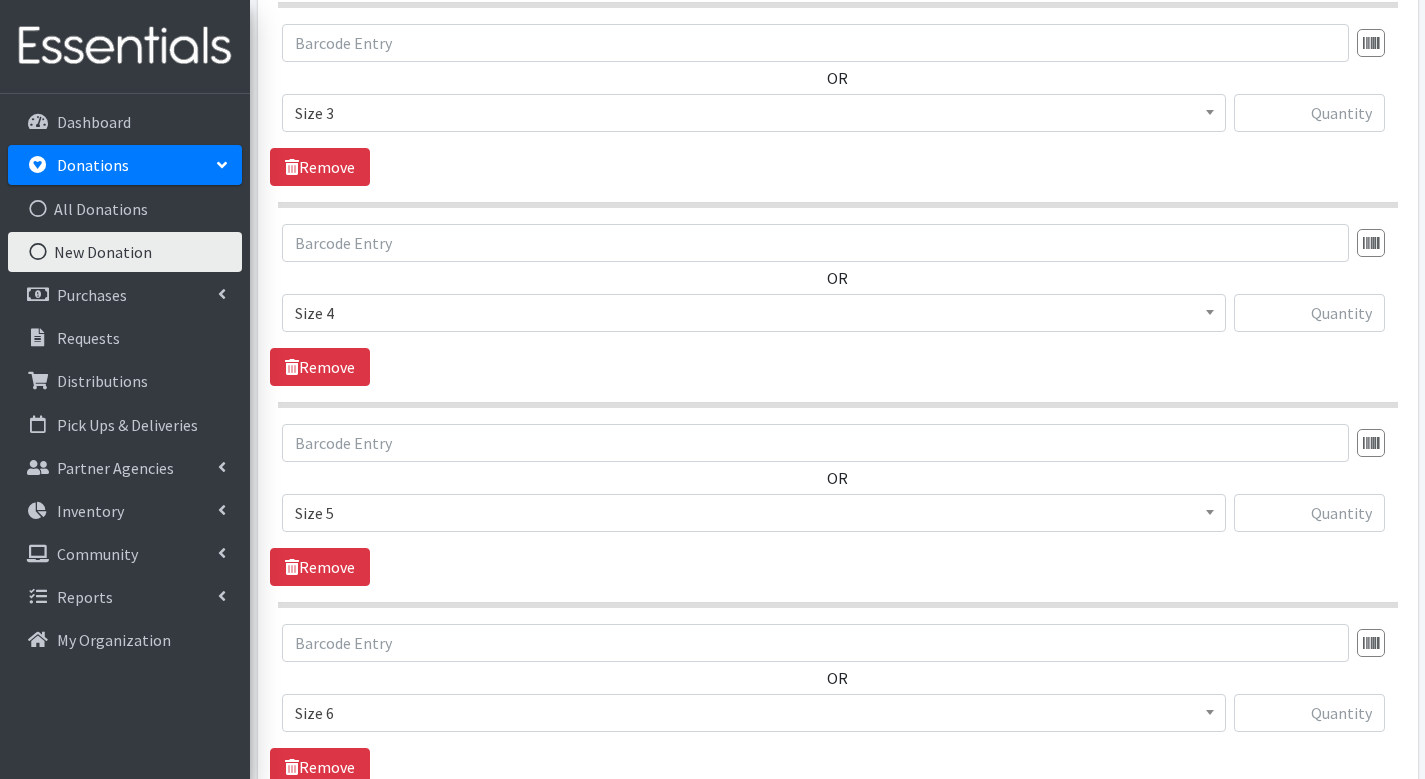 scroll, scrollTop: 1211, scrollLeft: 0, axis: vertical 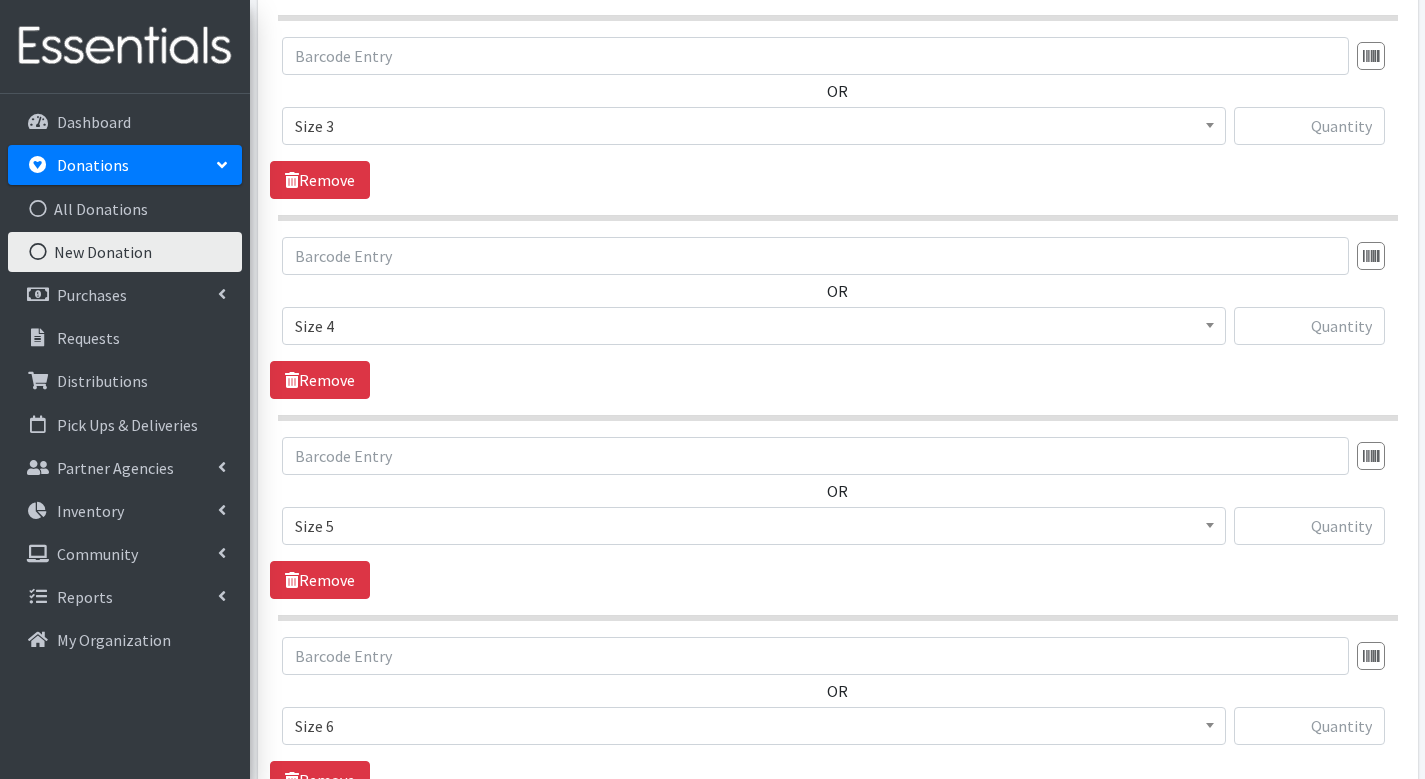 type on "3149" 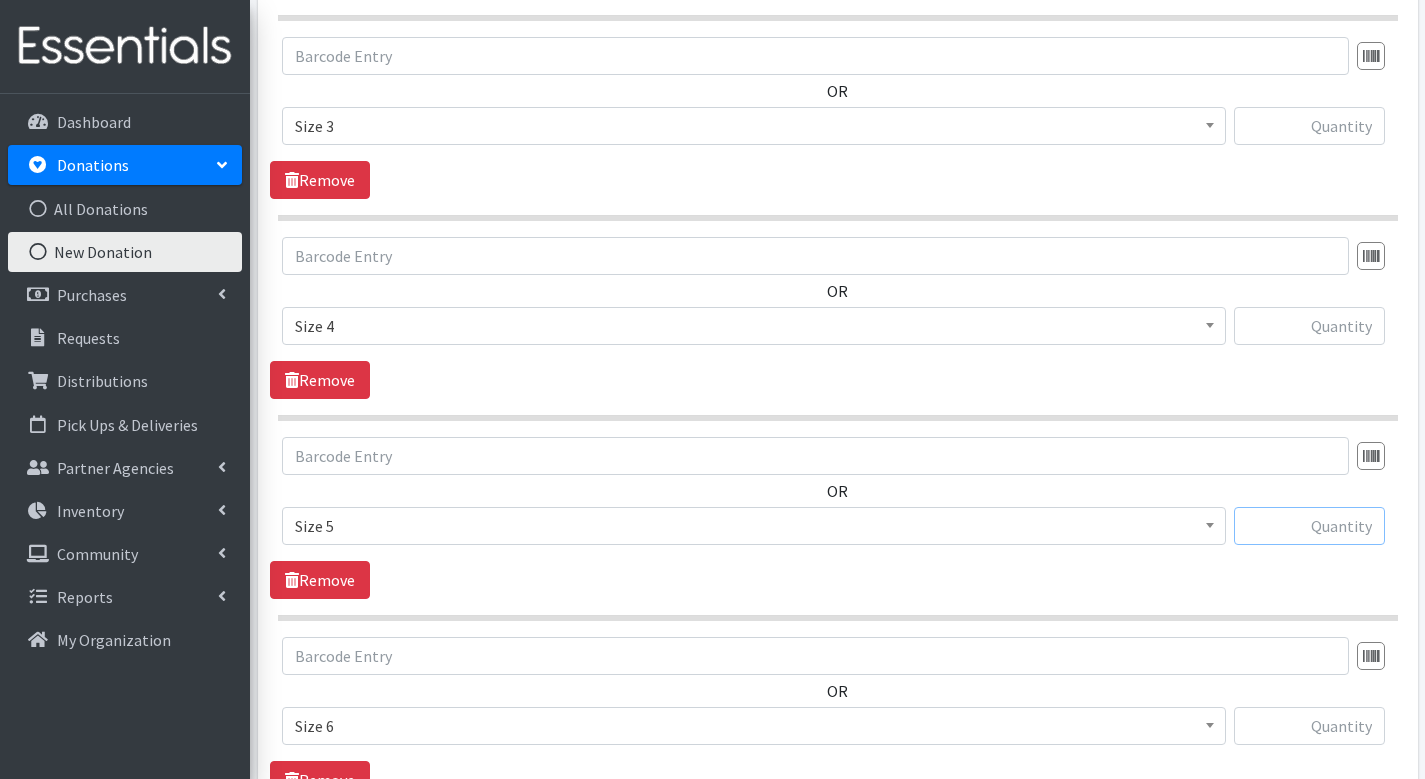 click at bounding box center [1309, 526] 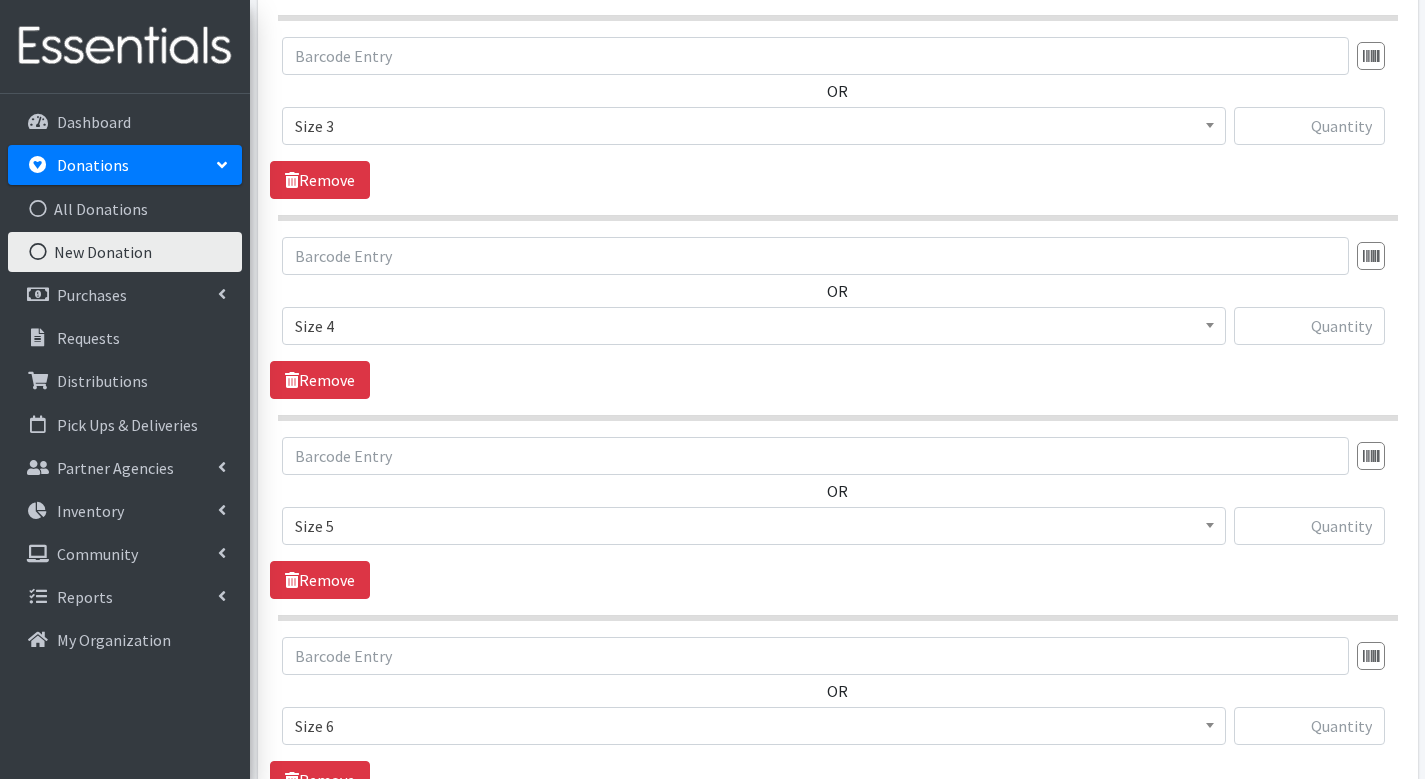 scroll, scrollTop: 1374, scrollLeft: 0, axis: vertical 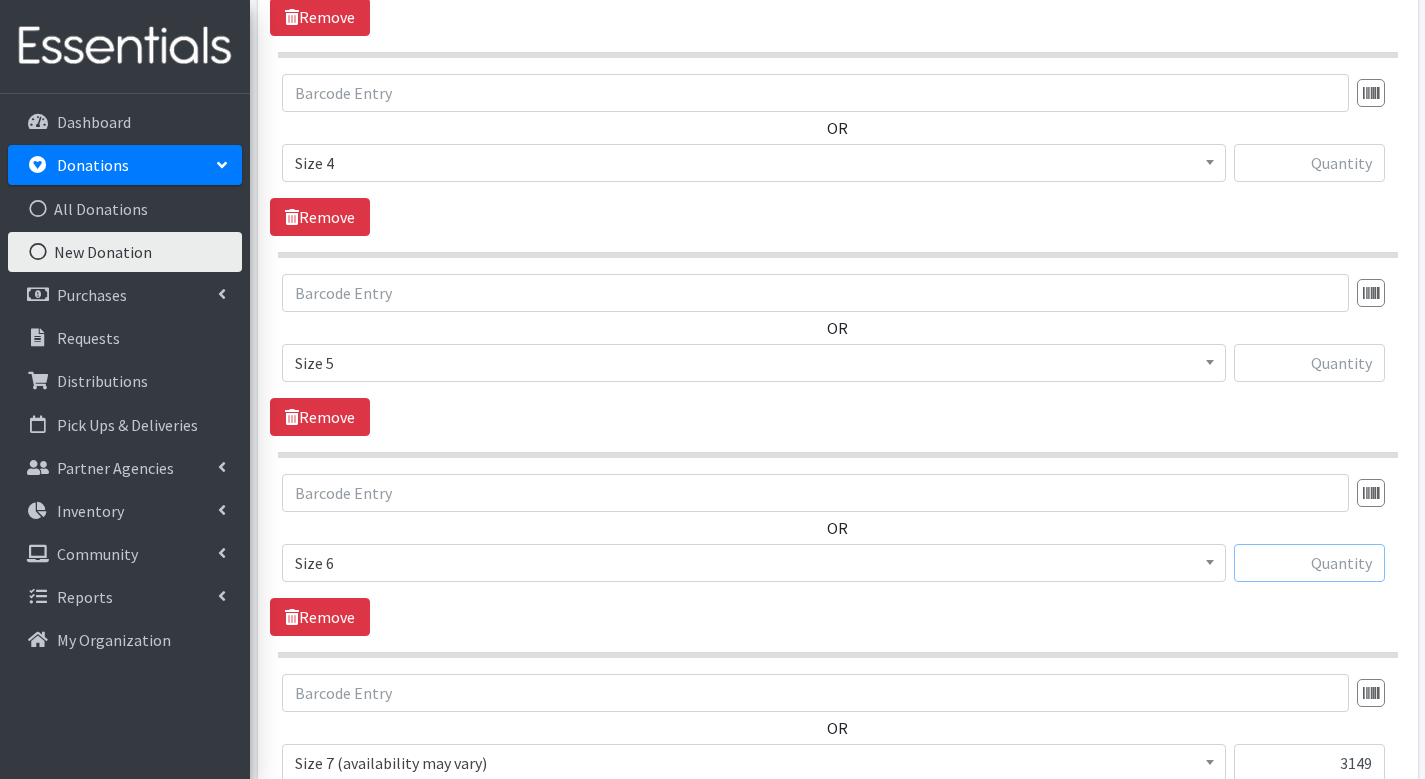 click at bounding box center [1309, 563] 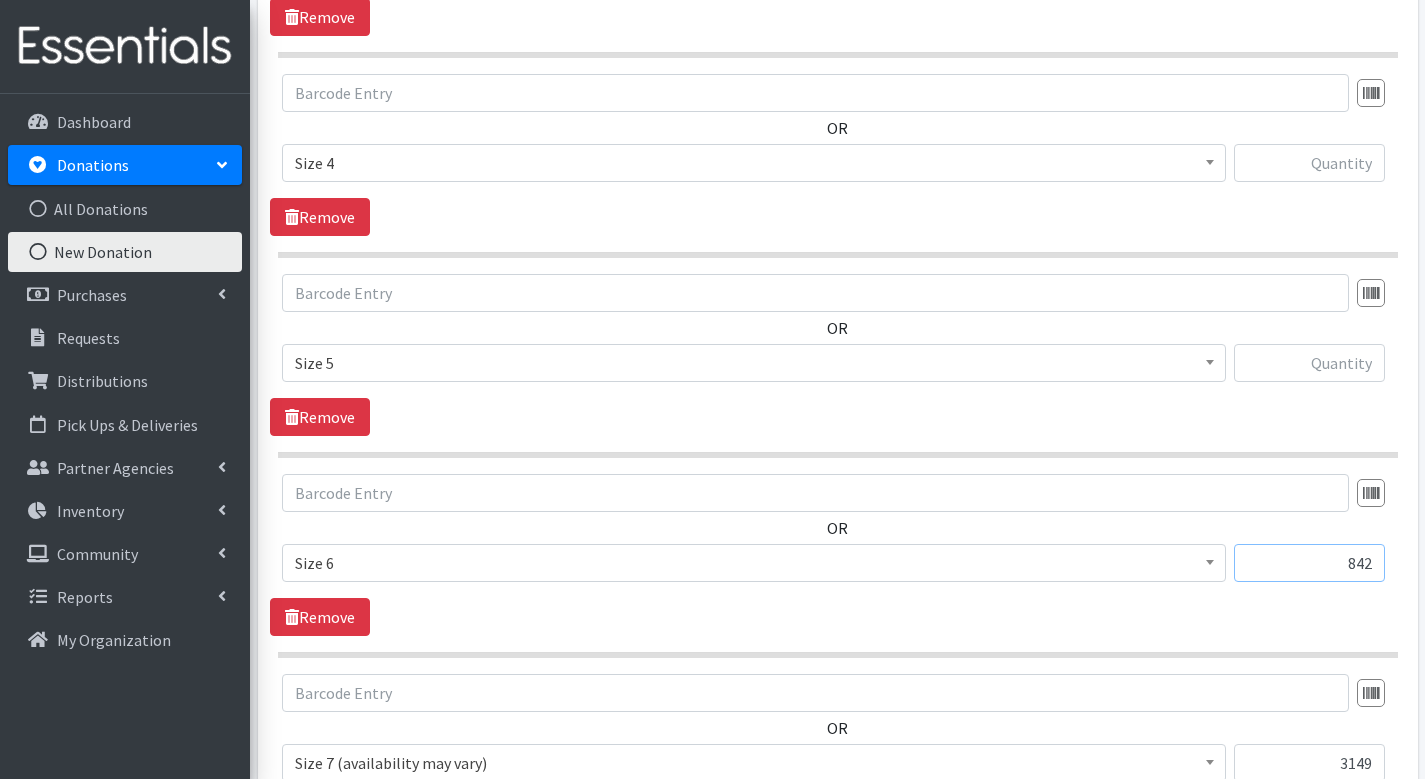 type on "842" 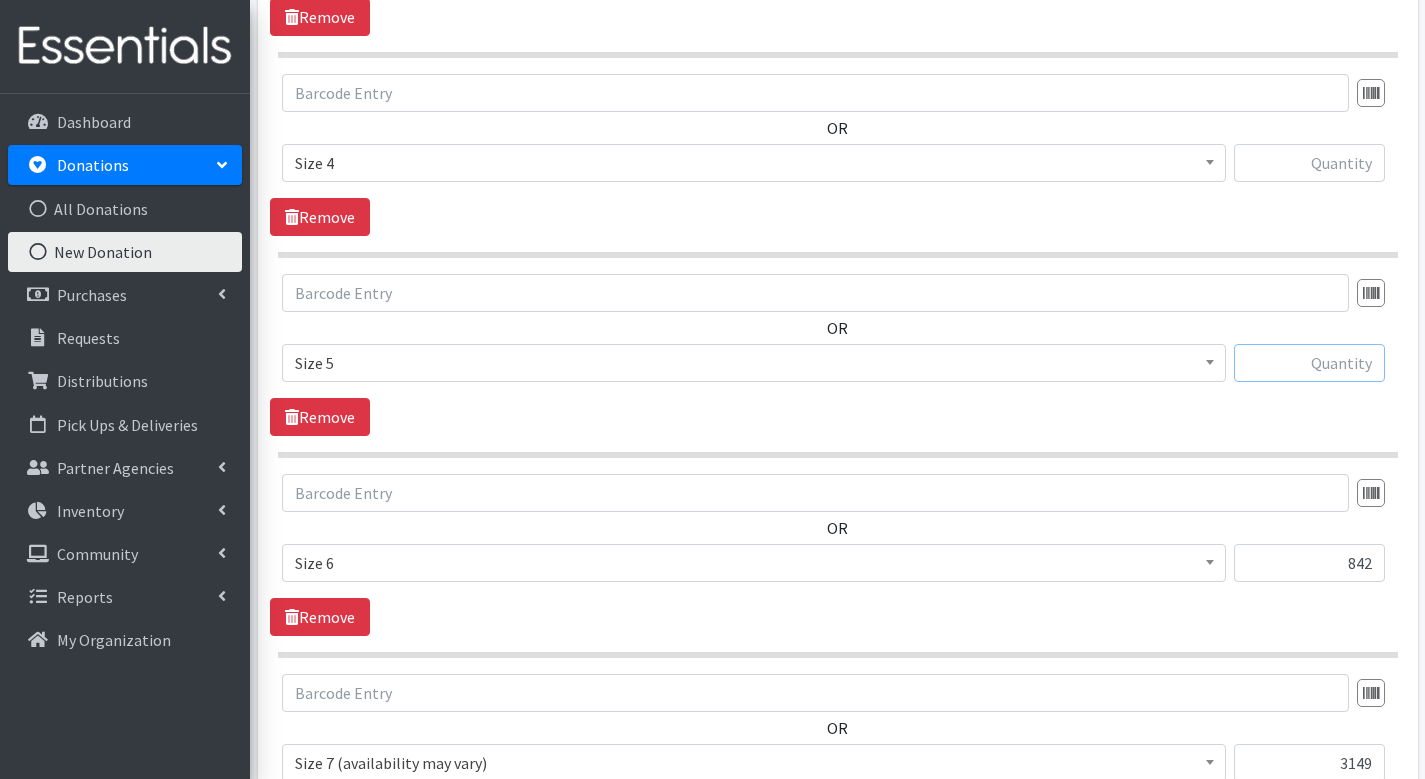 click at bounding box center (1309, 363) 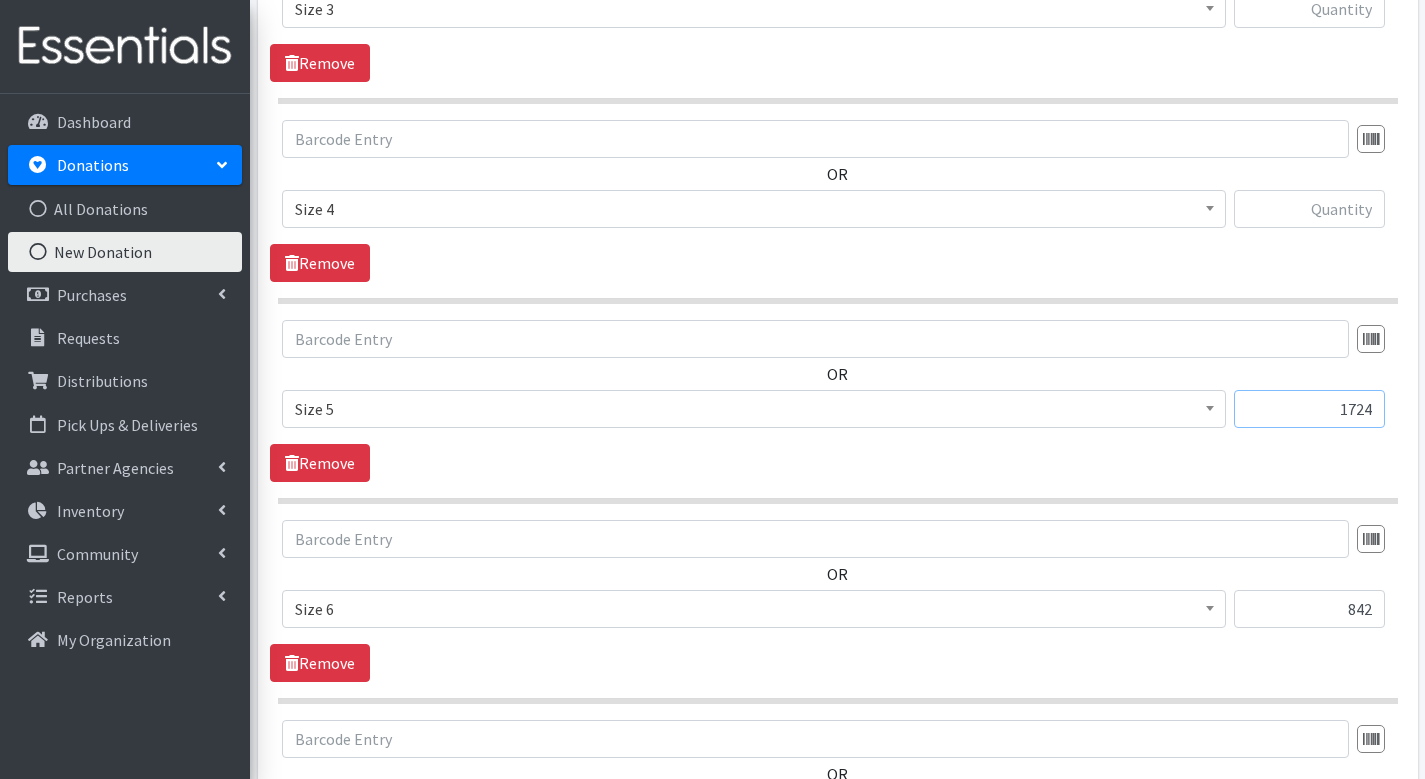 scroll, scrollTop: 1340, scrollLeft: 0, axis: vertical 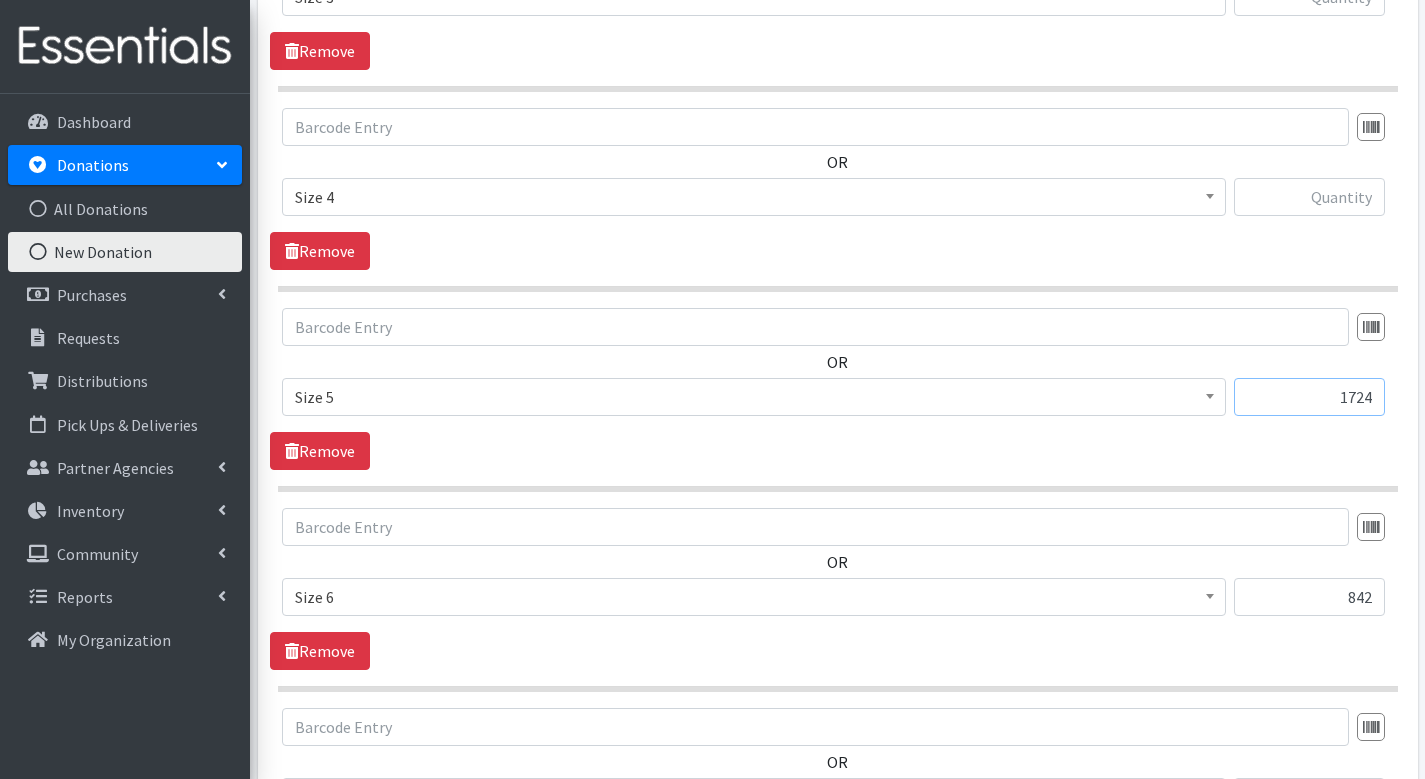 type on "1724" 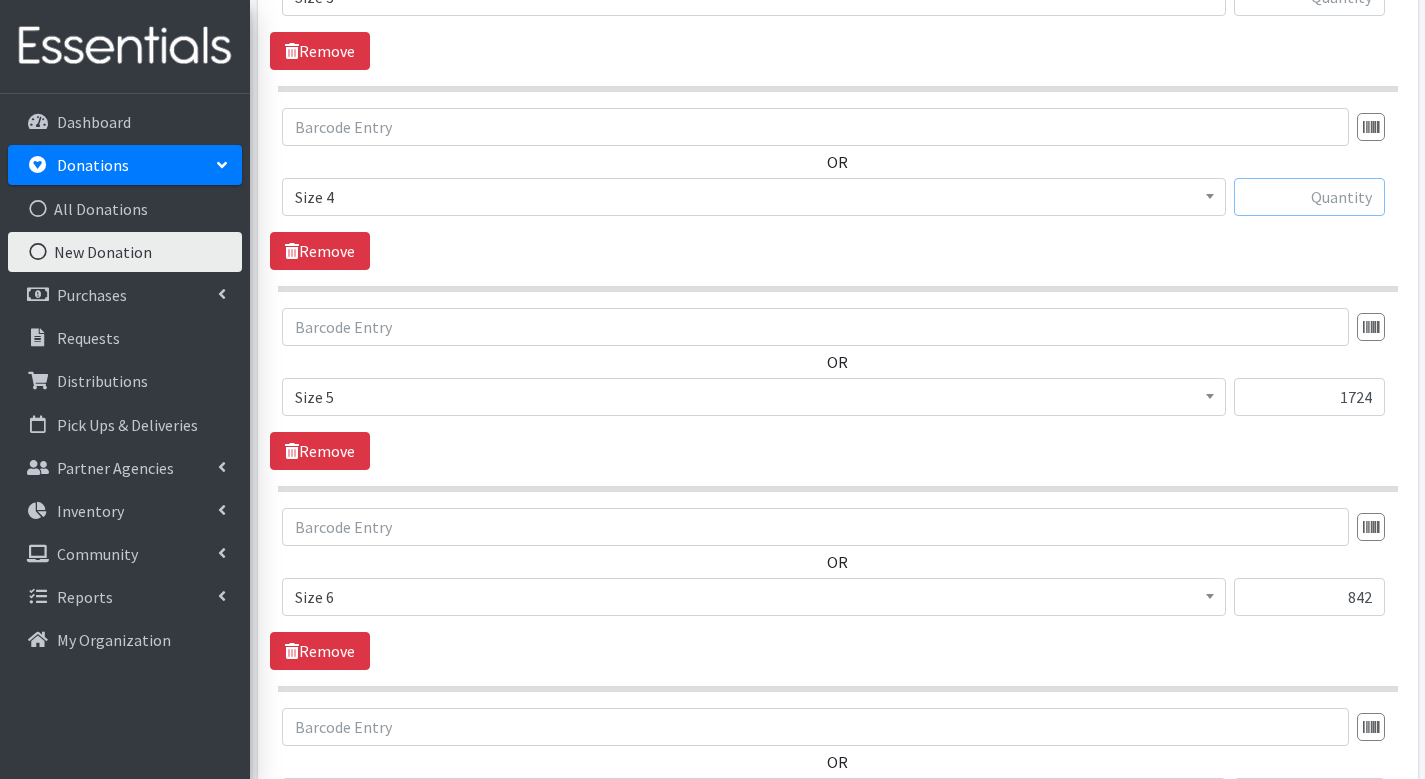 click at bounding box center [1309, 197] 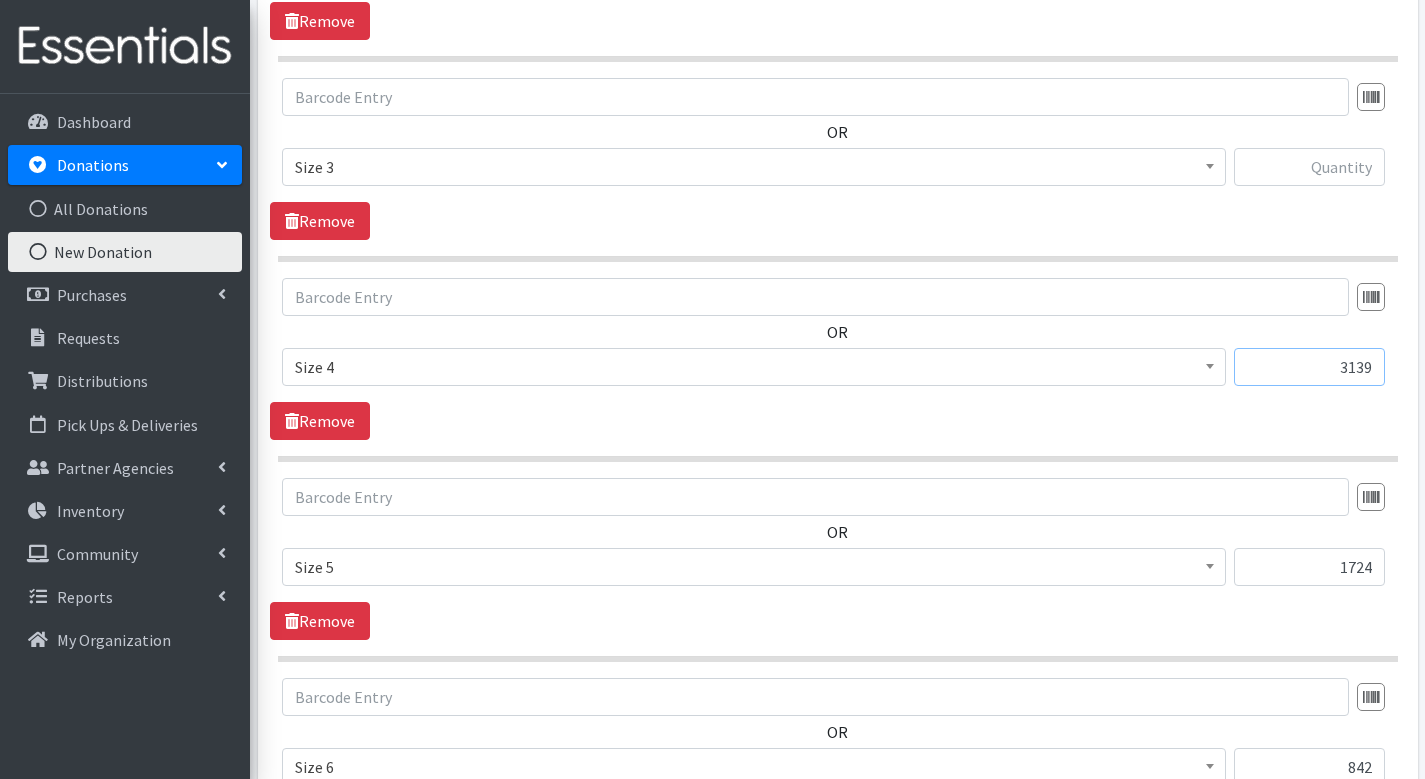 scroll, scrollTop: 1019, scrollLeft: 0, axis: vertical 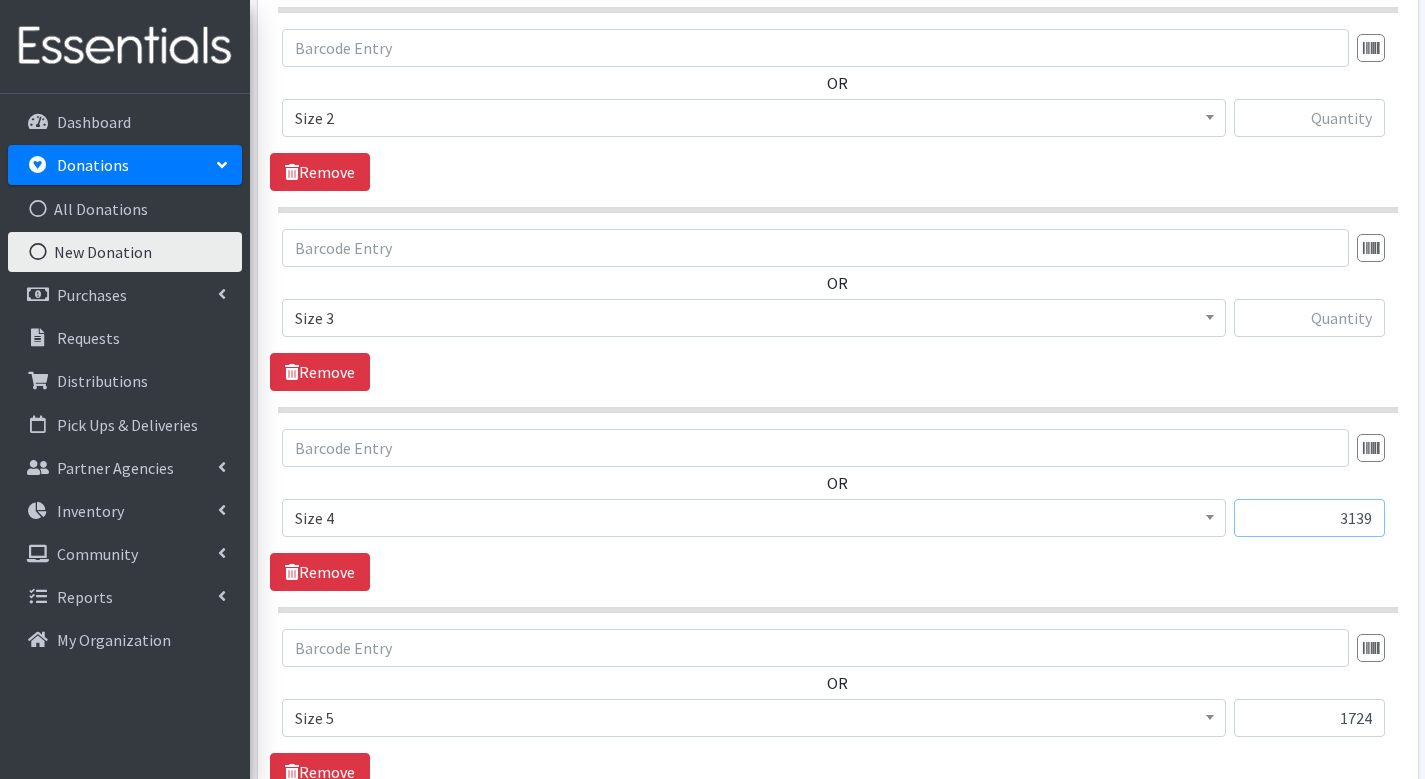 type on "3139" 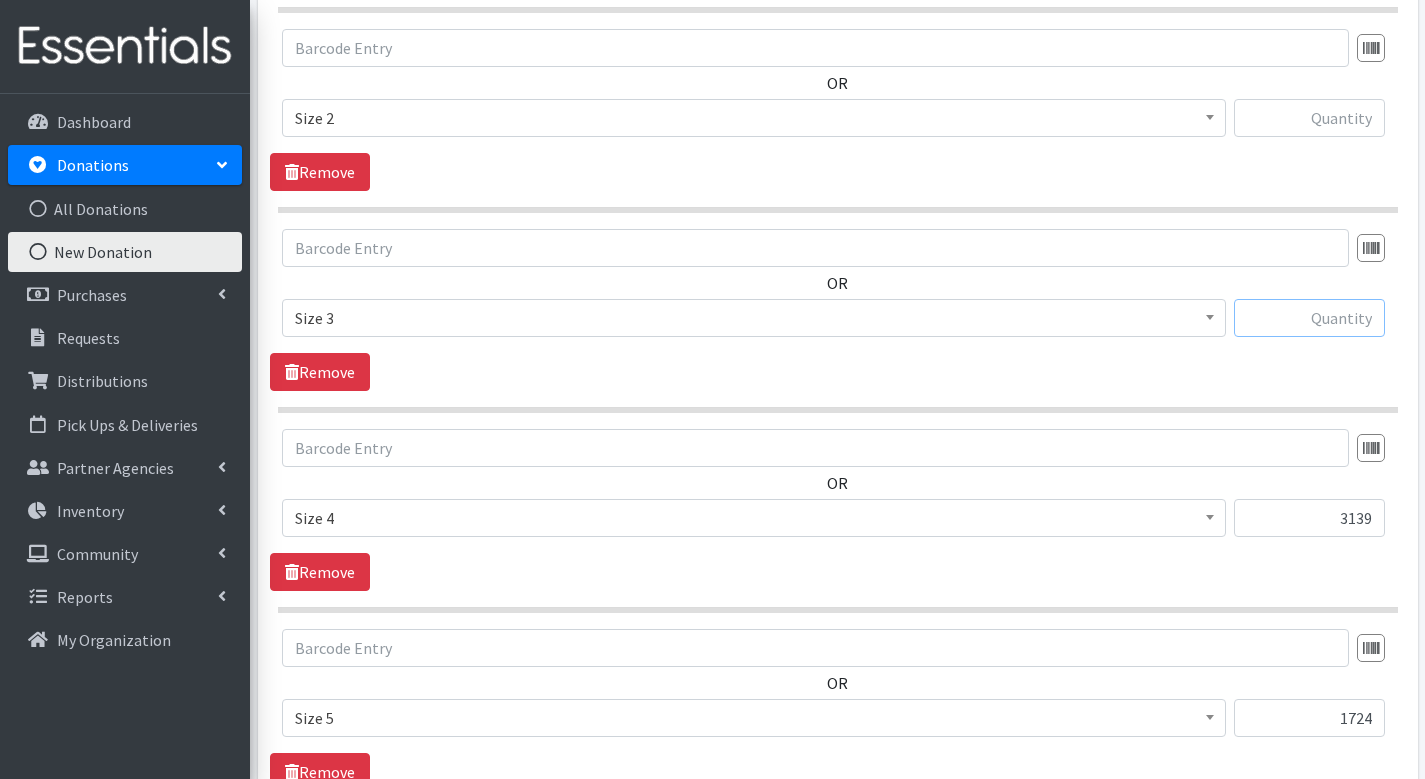 click at bounding box center (1309, 318) 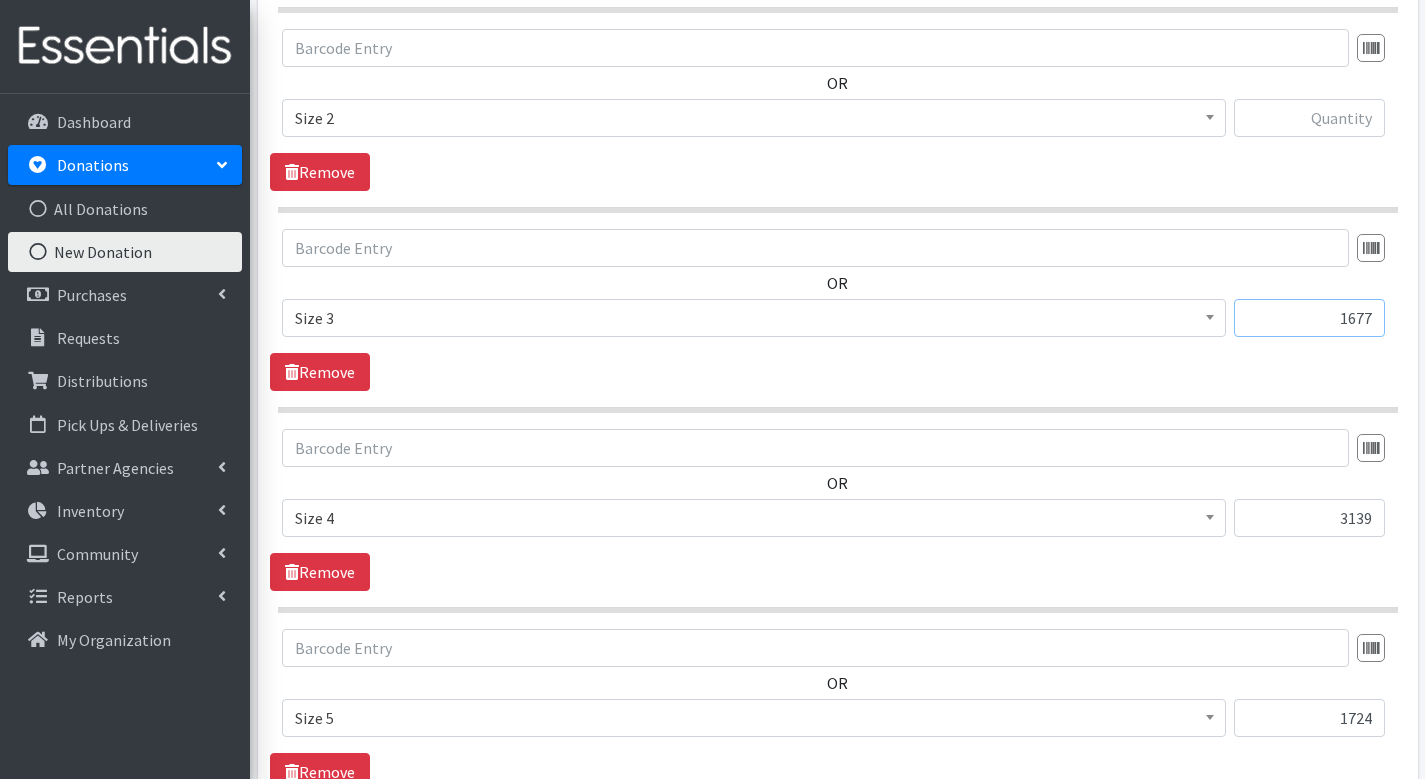 type on "1677" 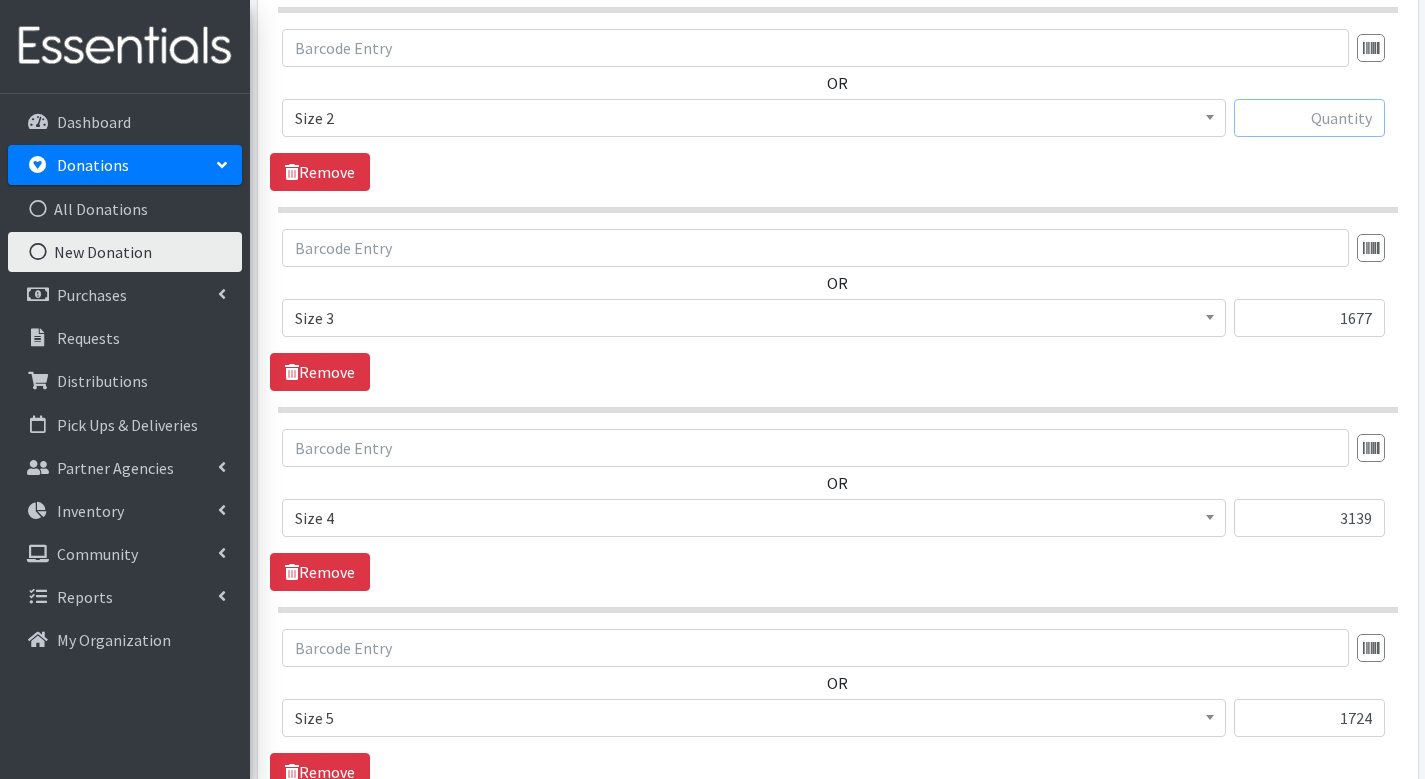 click at bounding box center (1309, 118) 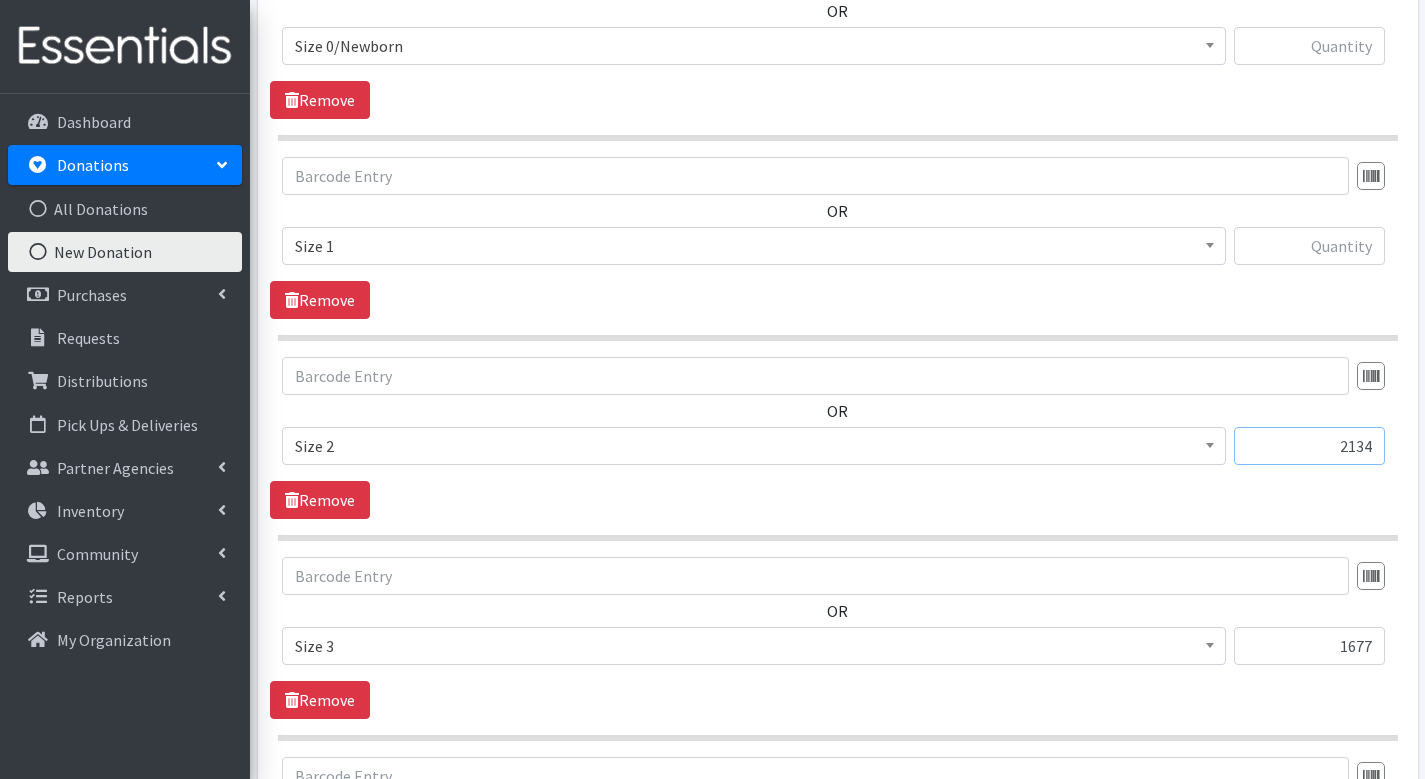 scroll, scrollTop: 588, scrollLeft: 0, axis: vertical 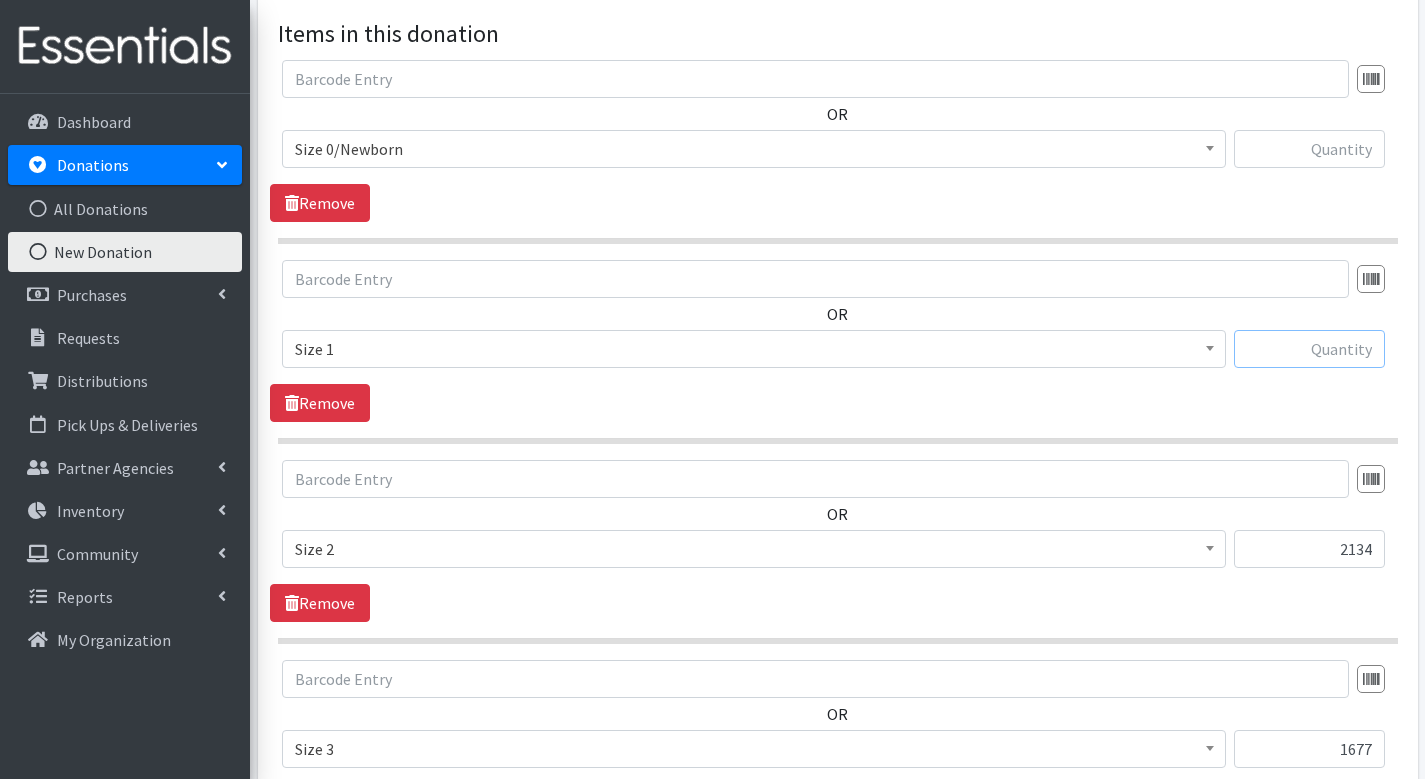click at bounding box center (1309, 349) 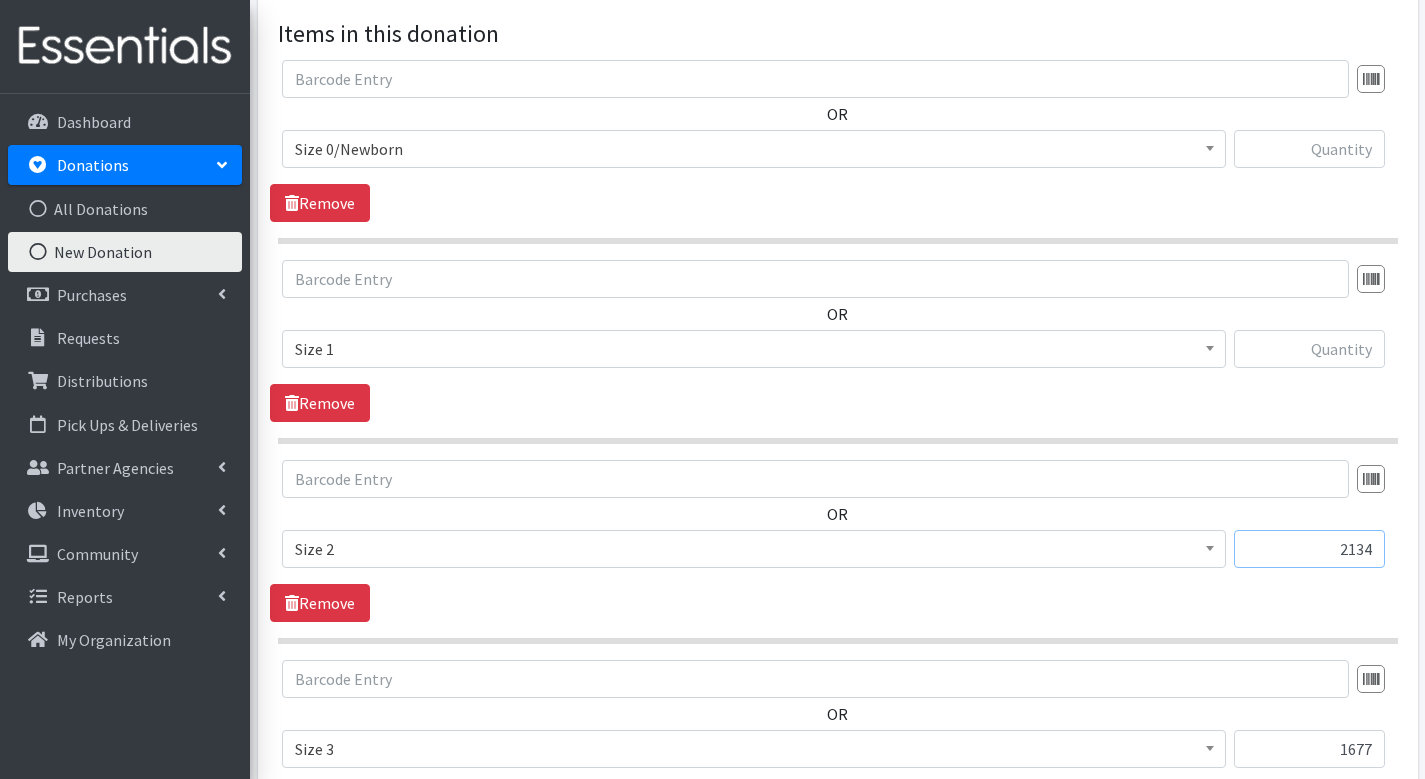 drag, startPoint x: 1369, startPoint y: 547, endPoint x: 1380, endPoint y: 523, distance: 26.400757 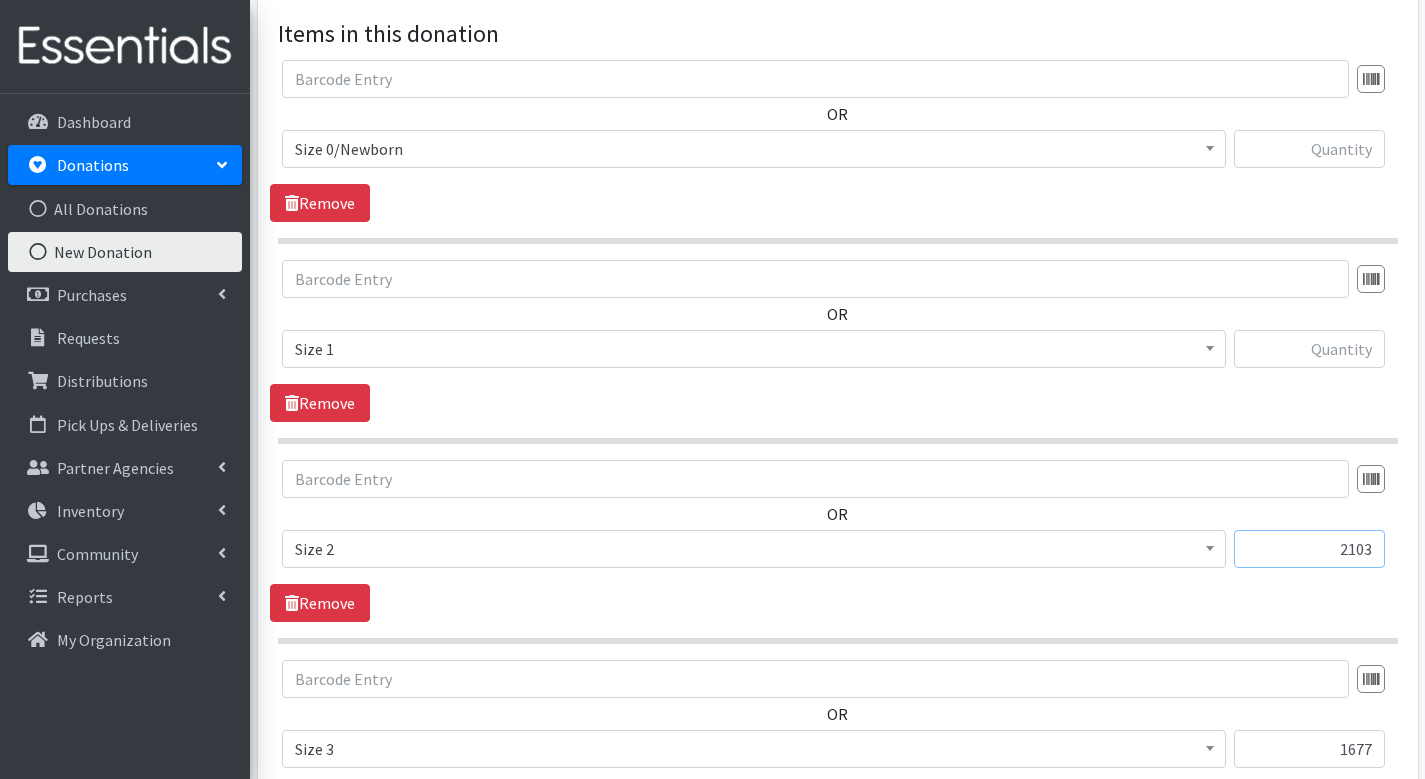 type on "2103" 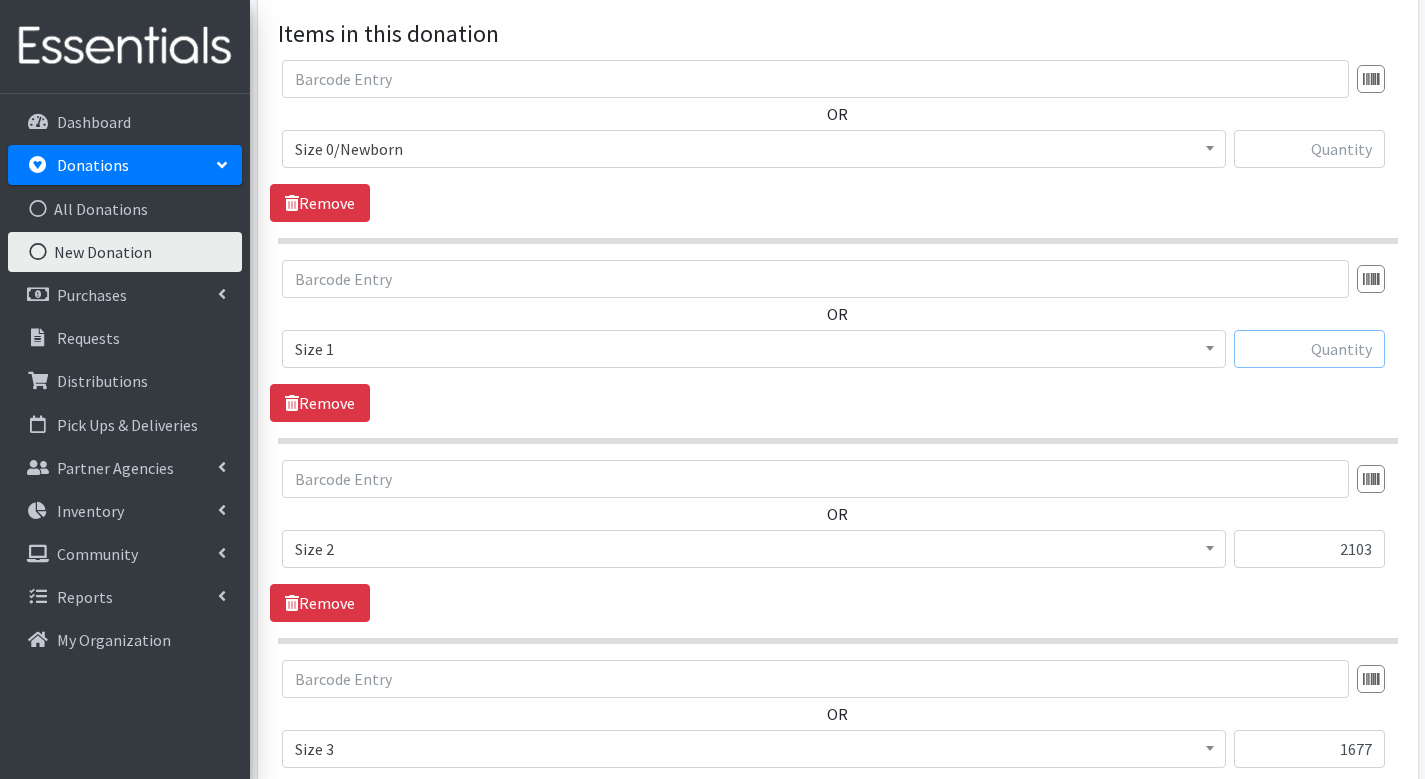 click at bounding box center (1309, 349) 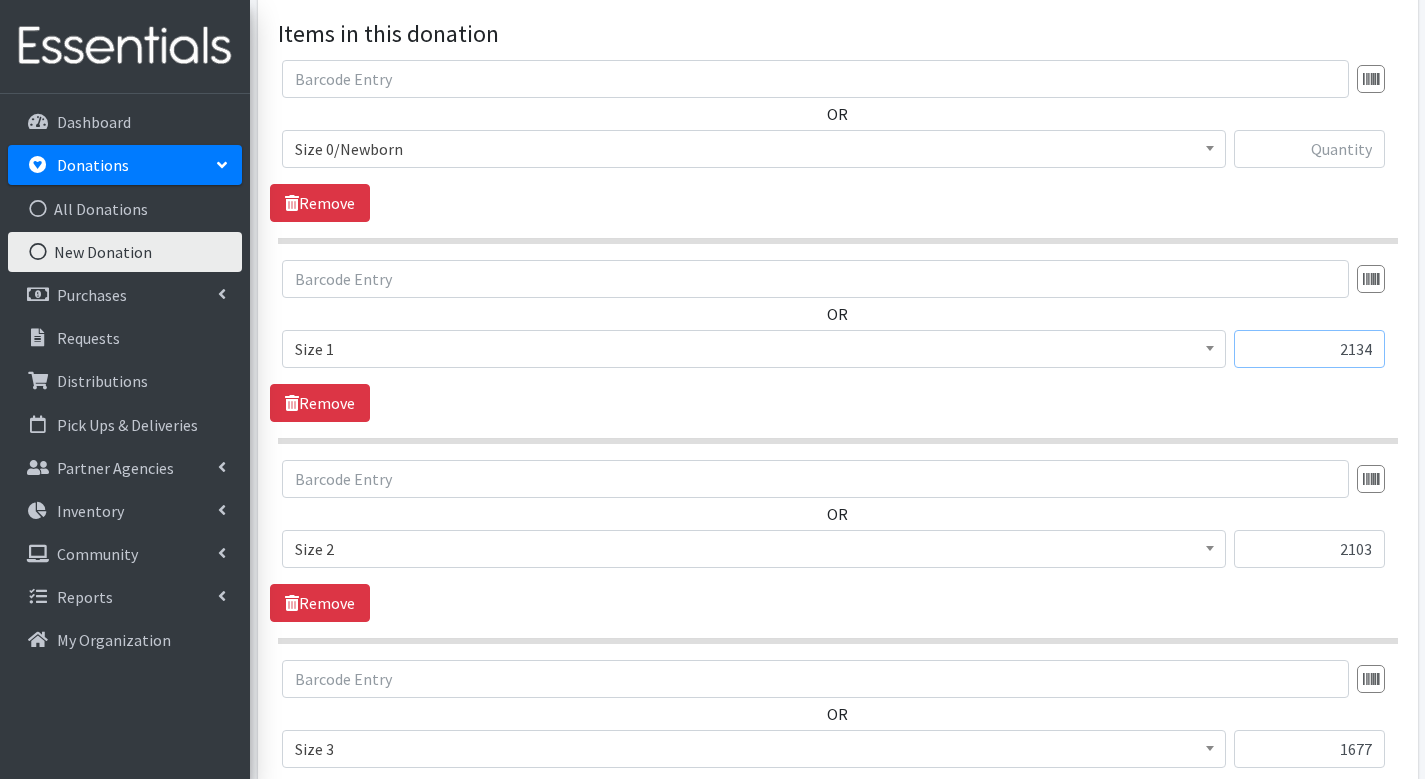 type on "2134" 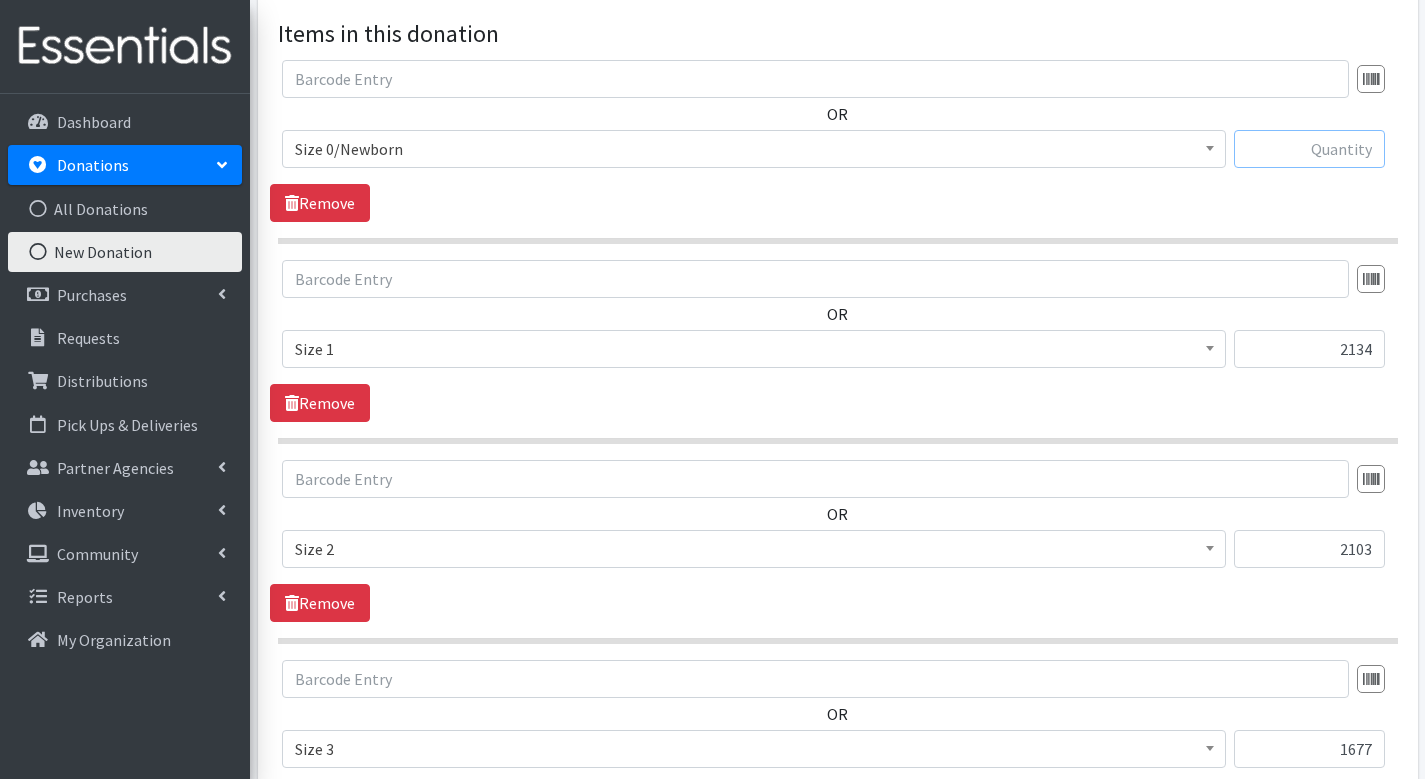 click at bounding box center [1309, 149] 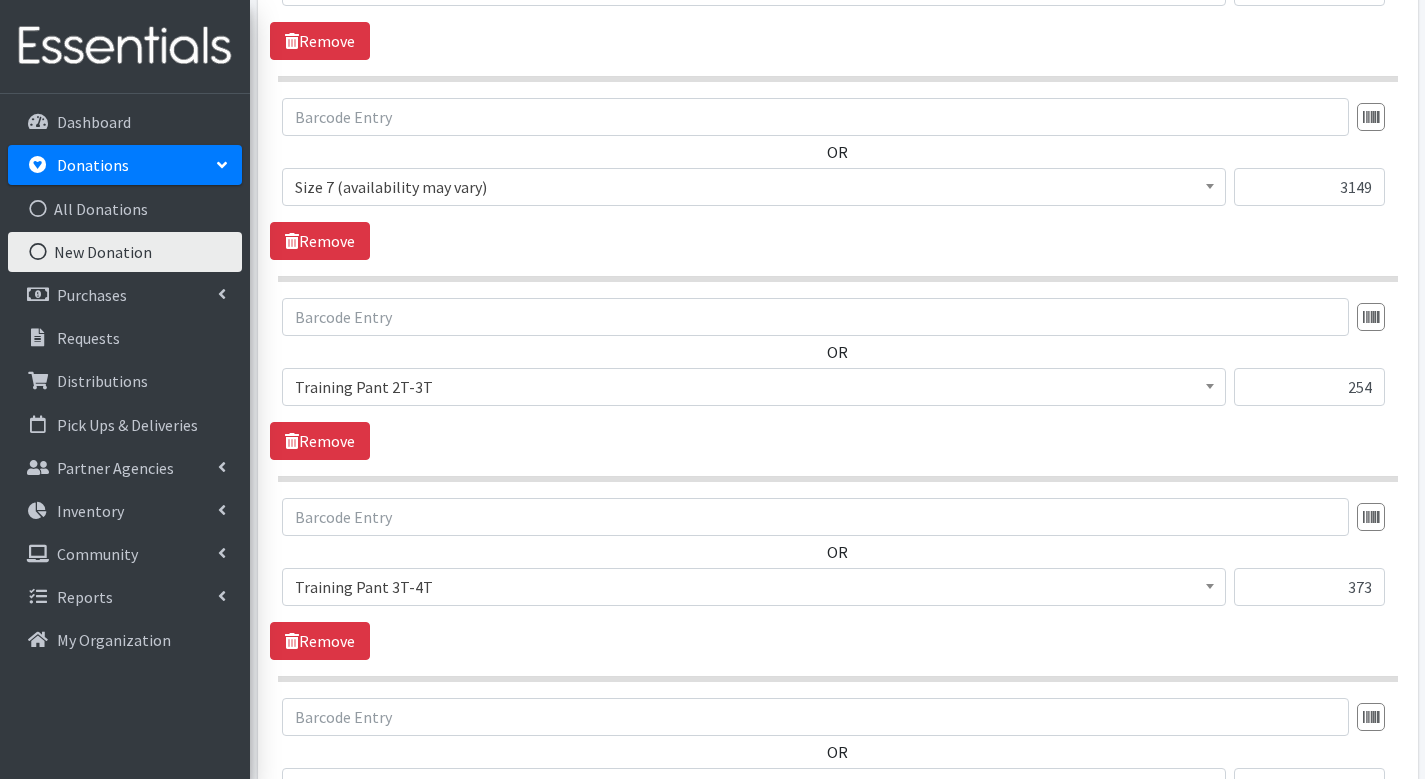 scroll, scrollTop: 2511, scrollLeft: 0, axis: vertical 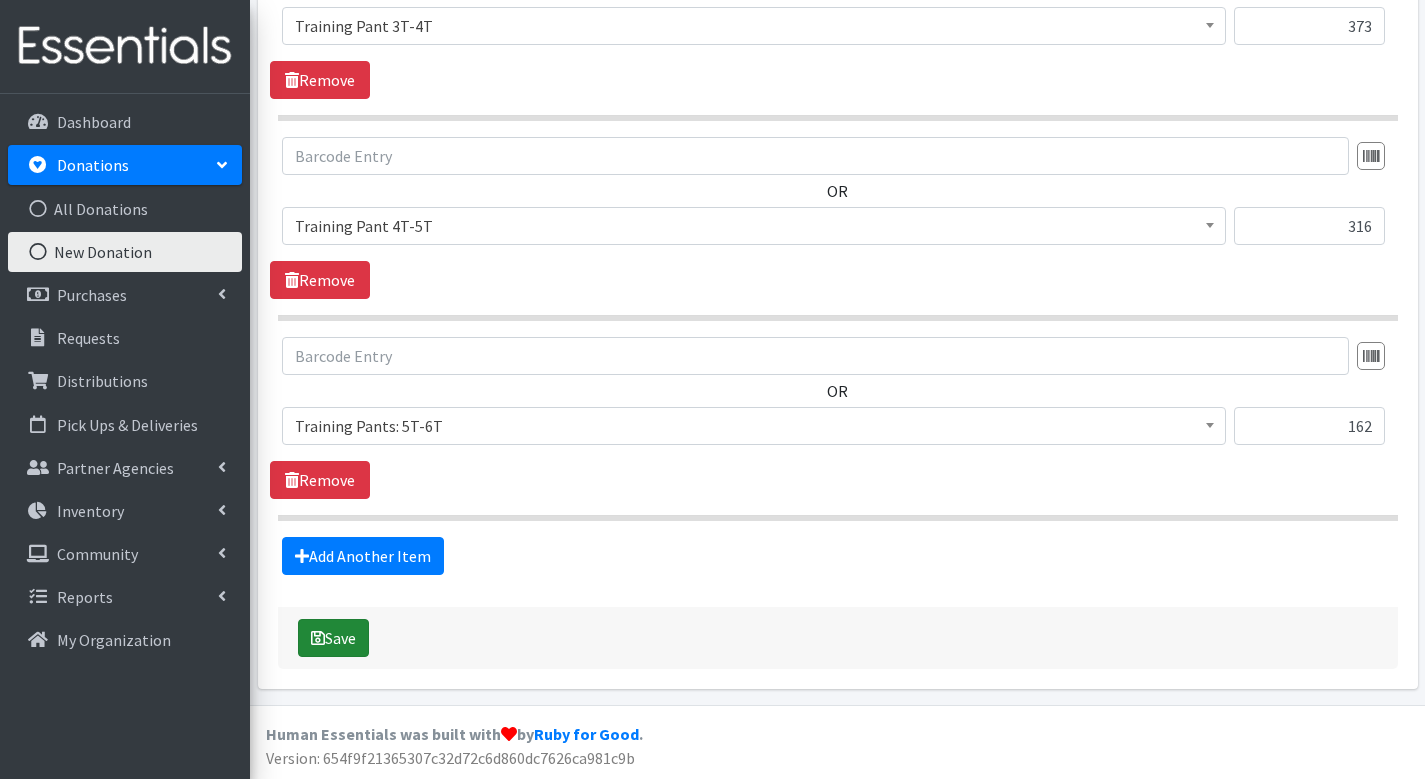 type on "1087" 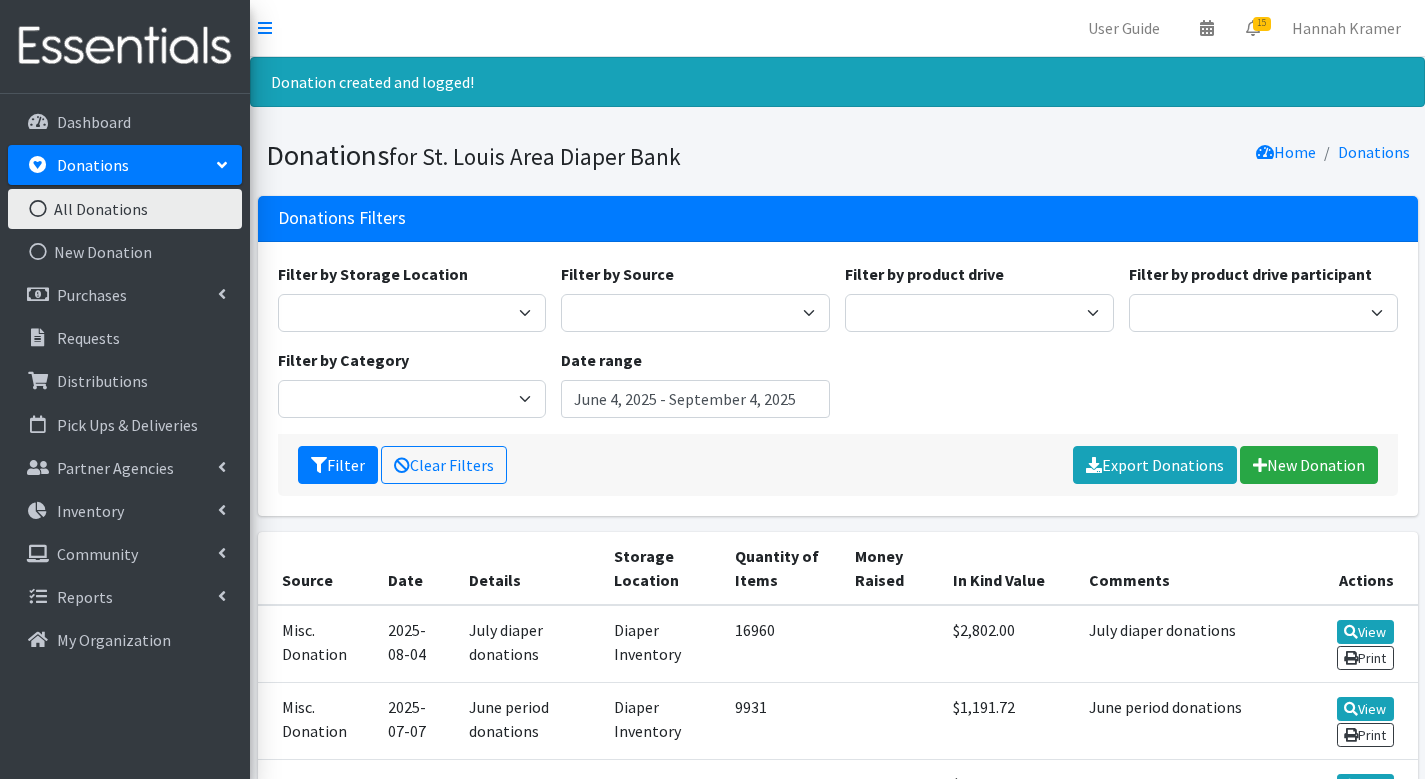 scroll, scrollTop: 0, scrollLeft: 0, axis: both 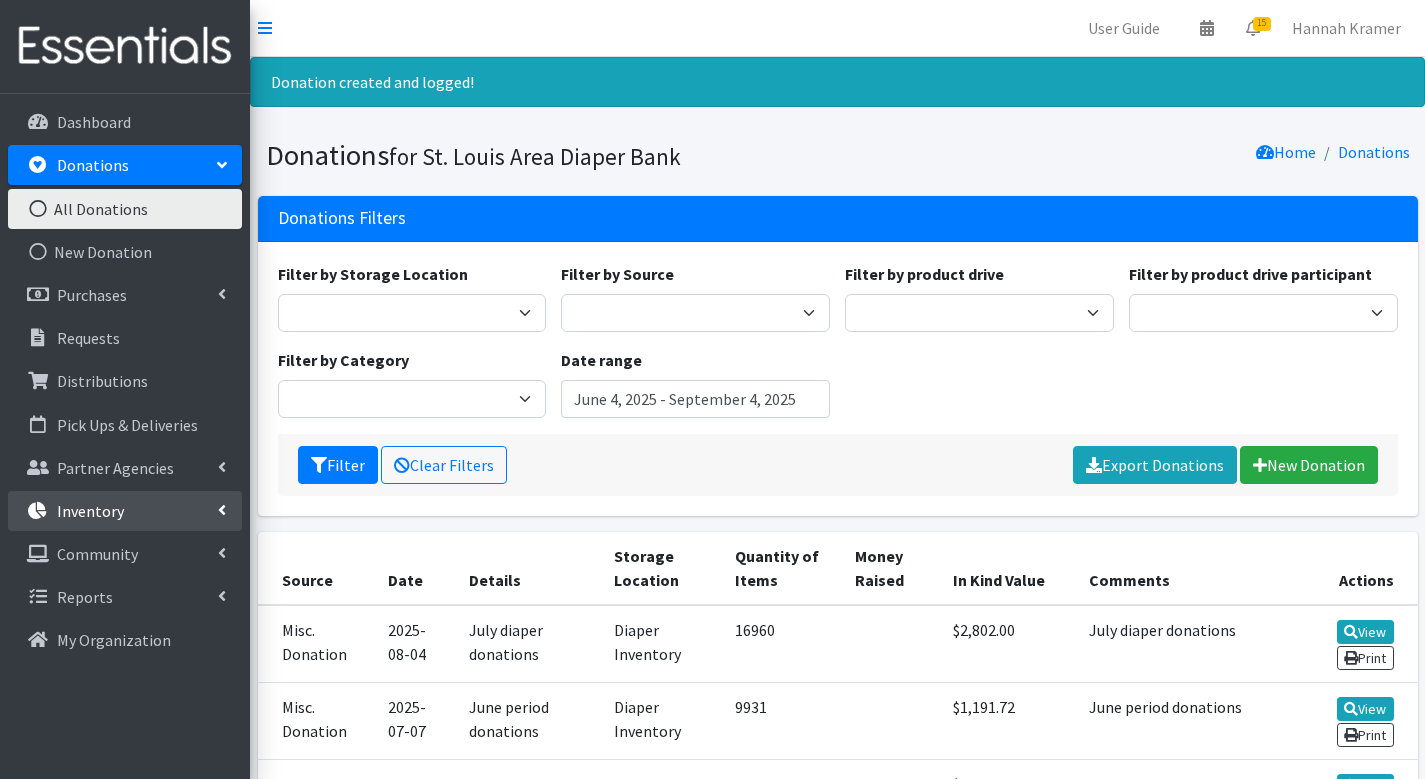 click on "Inventory" at bounding box center [125, 511] 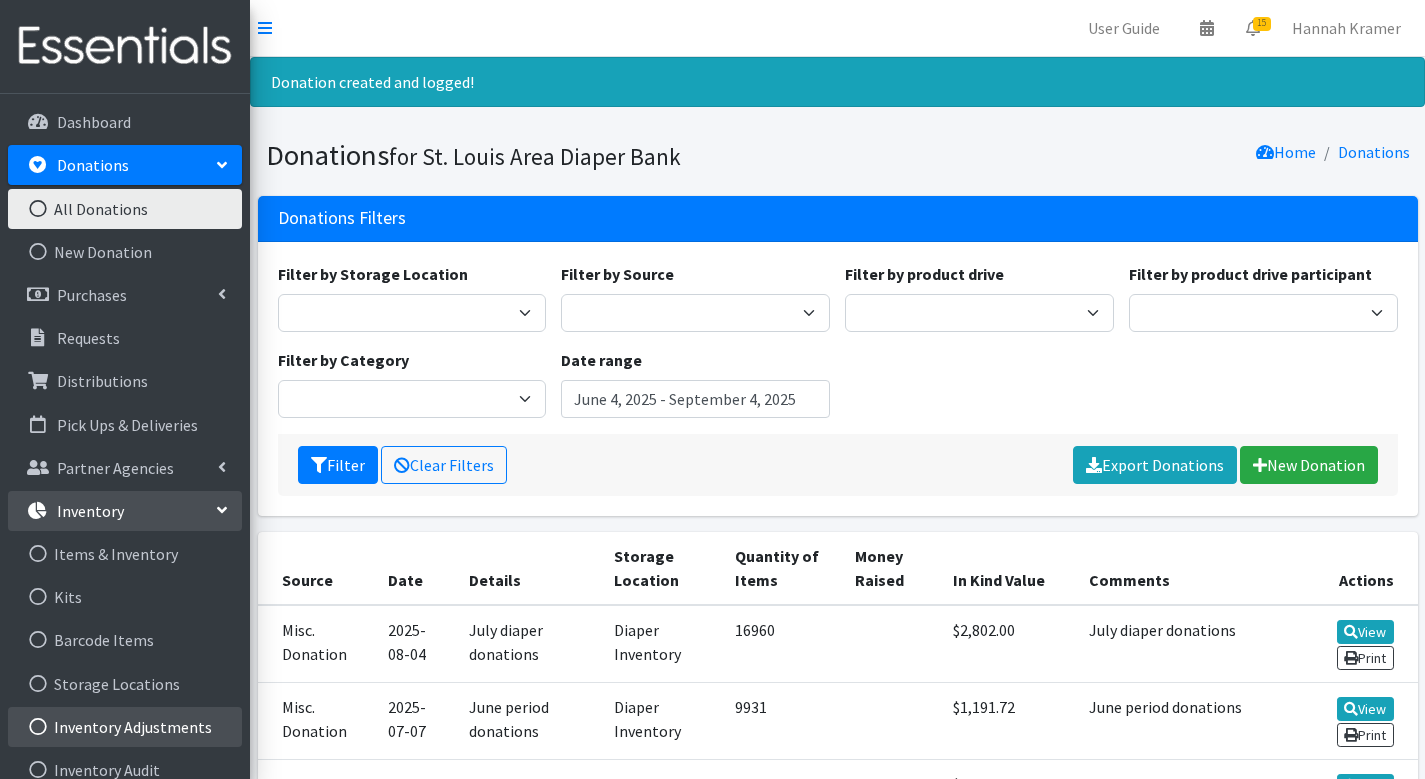 click on "Inventory Adjustments" at bounding box center (125, 727) 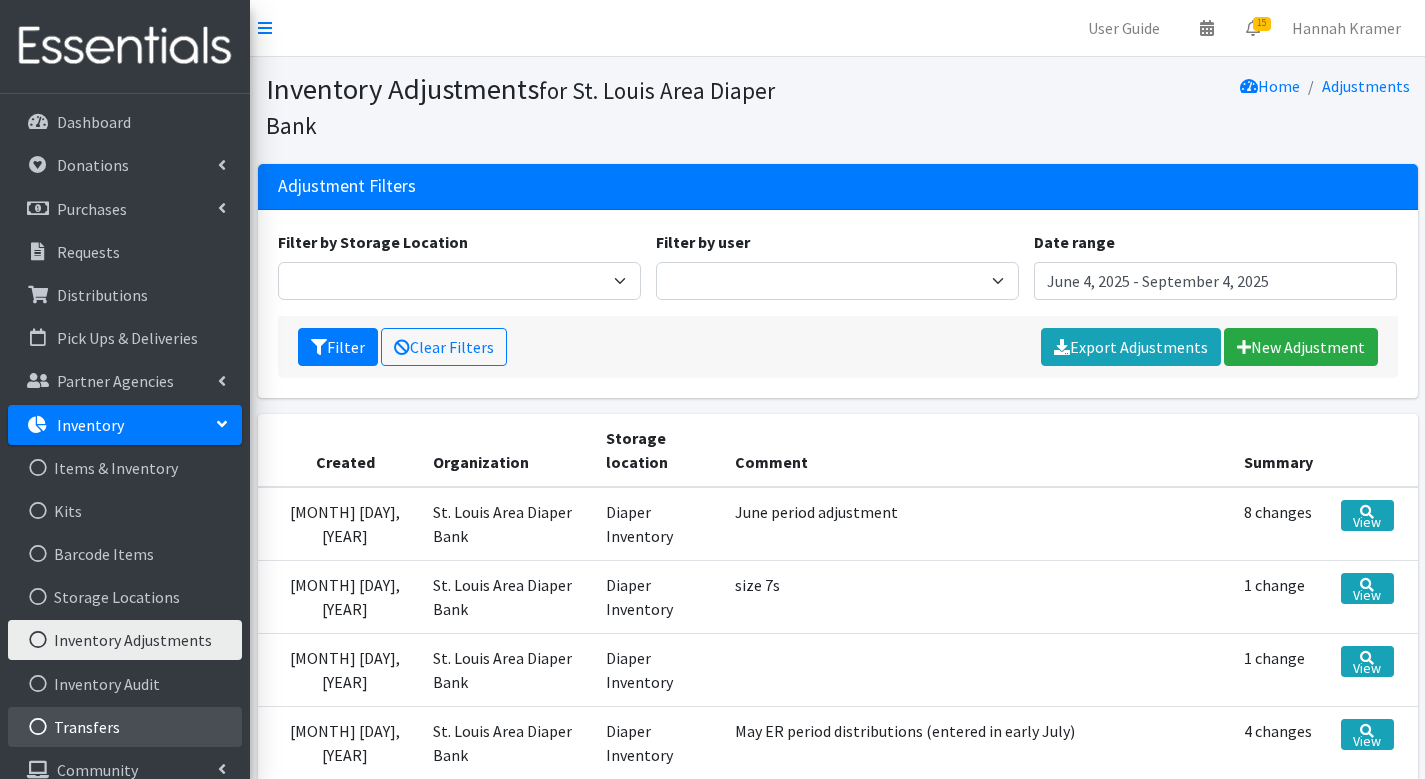 scroll, scrollTop: 0, scrollLeft: 0, axis: both 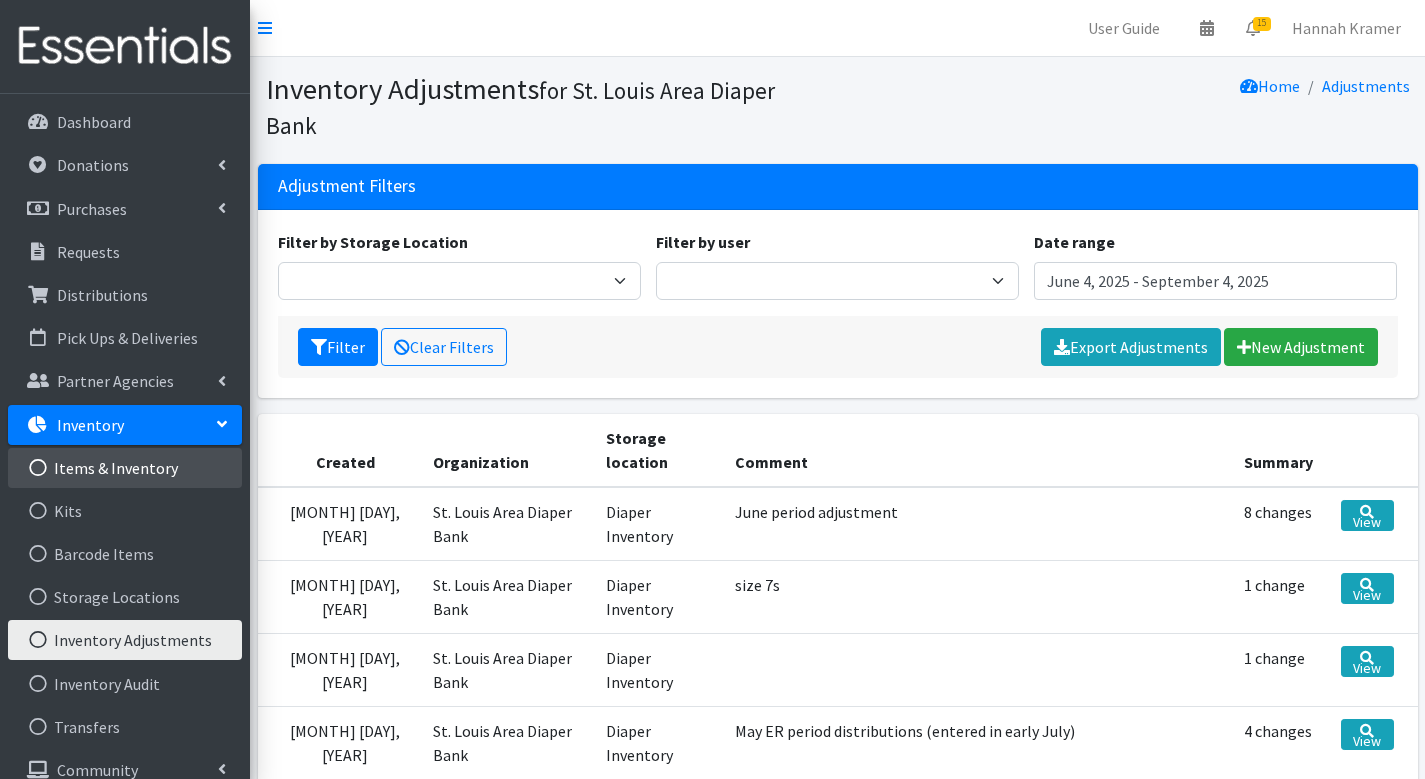 click on "Items & Inventory" at bounding box center [125, 468] 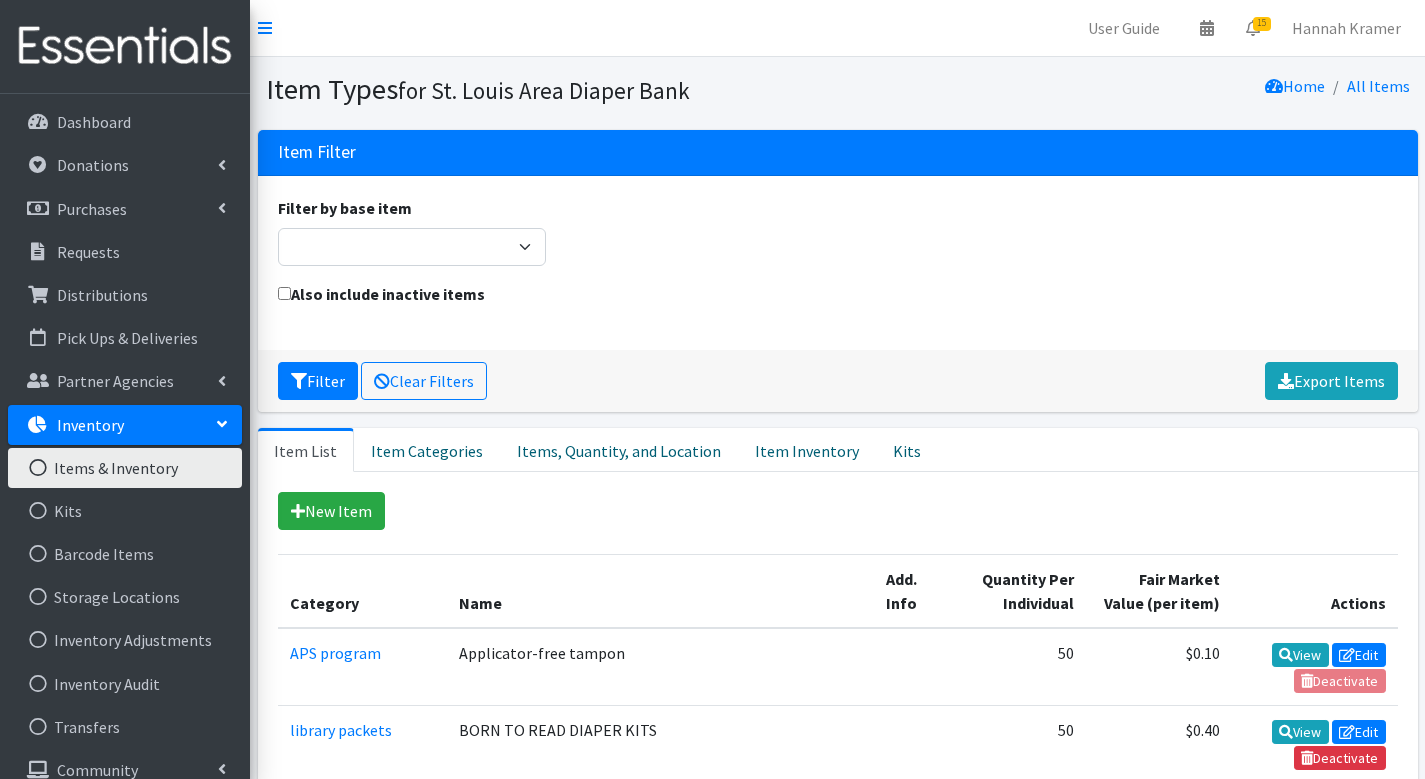 scroll, scrollTop: 0, scrollLeft: 0, axis: both 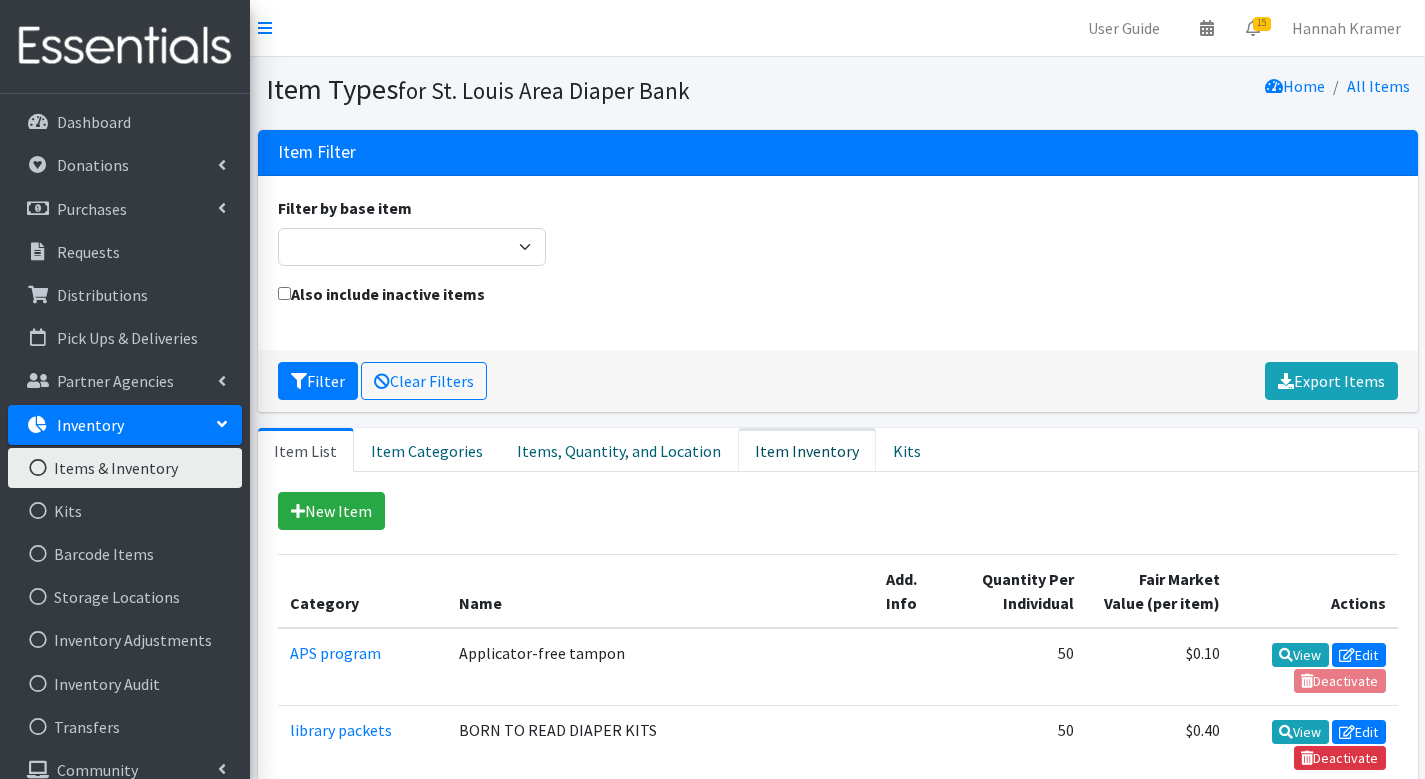 click on "Item Inventory" at bounding box center (807, 450) 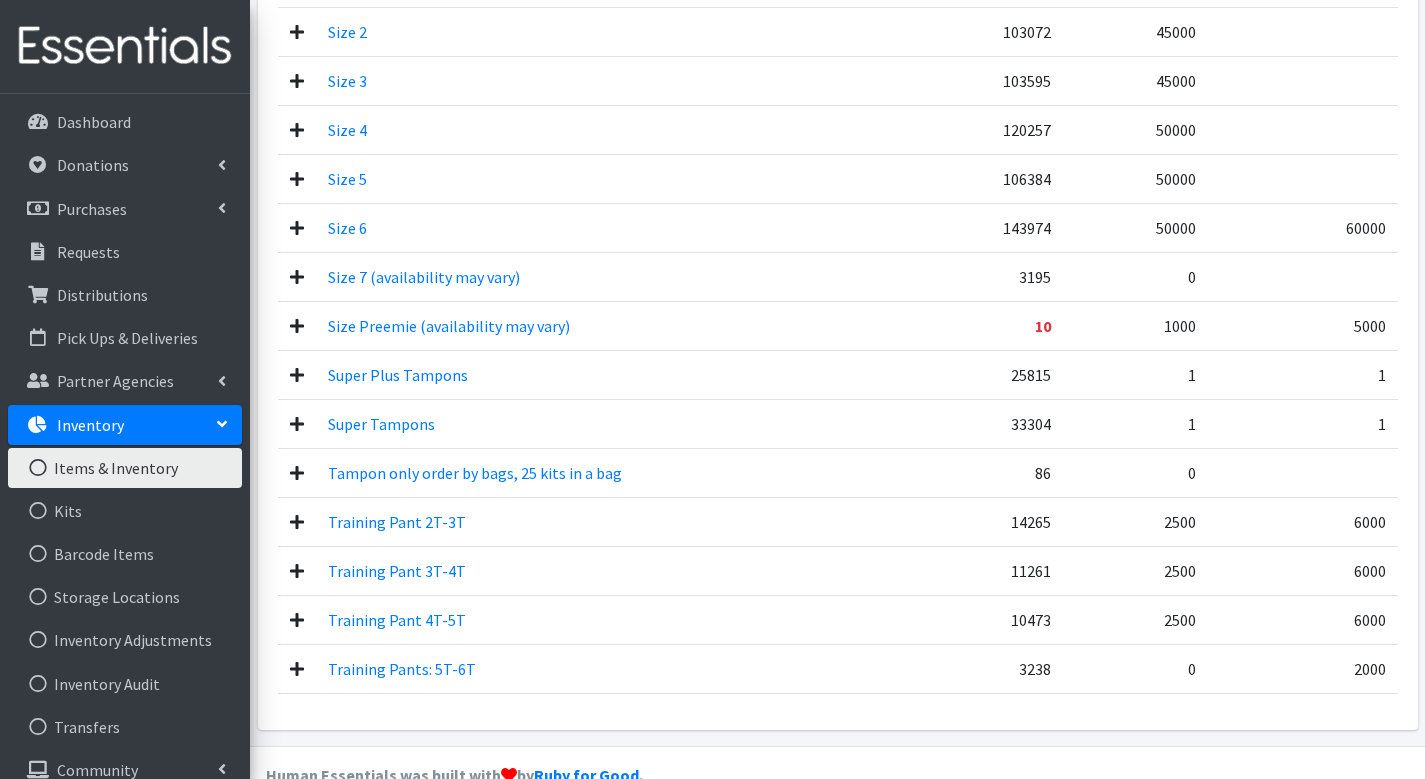 scroll, scrollTop: 1857, scrollLeft: 0, axis: vertical 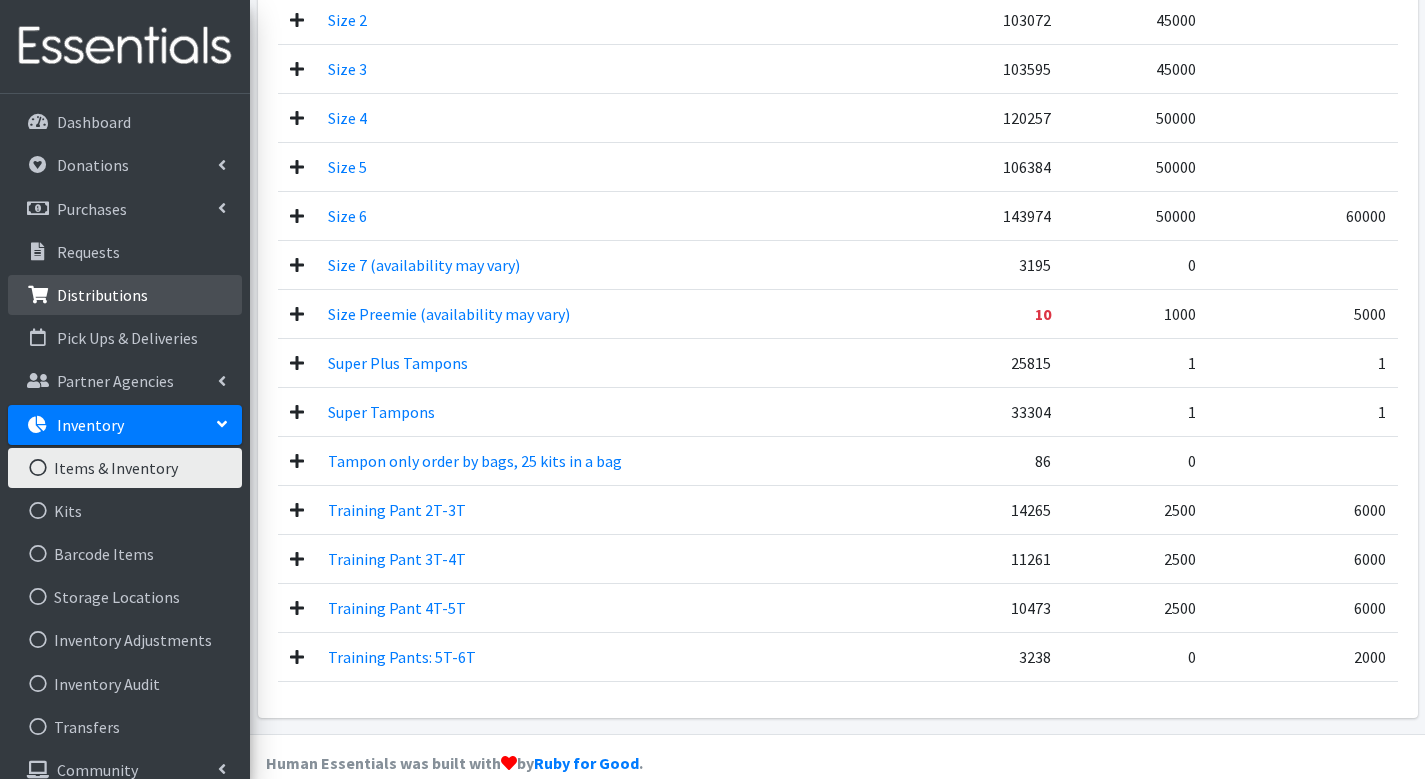 click on "Distributions" at bounding box center (102, 295) 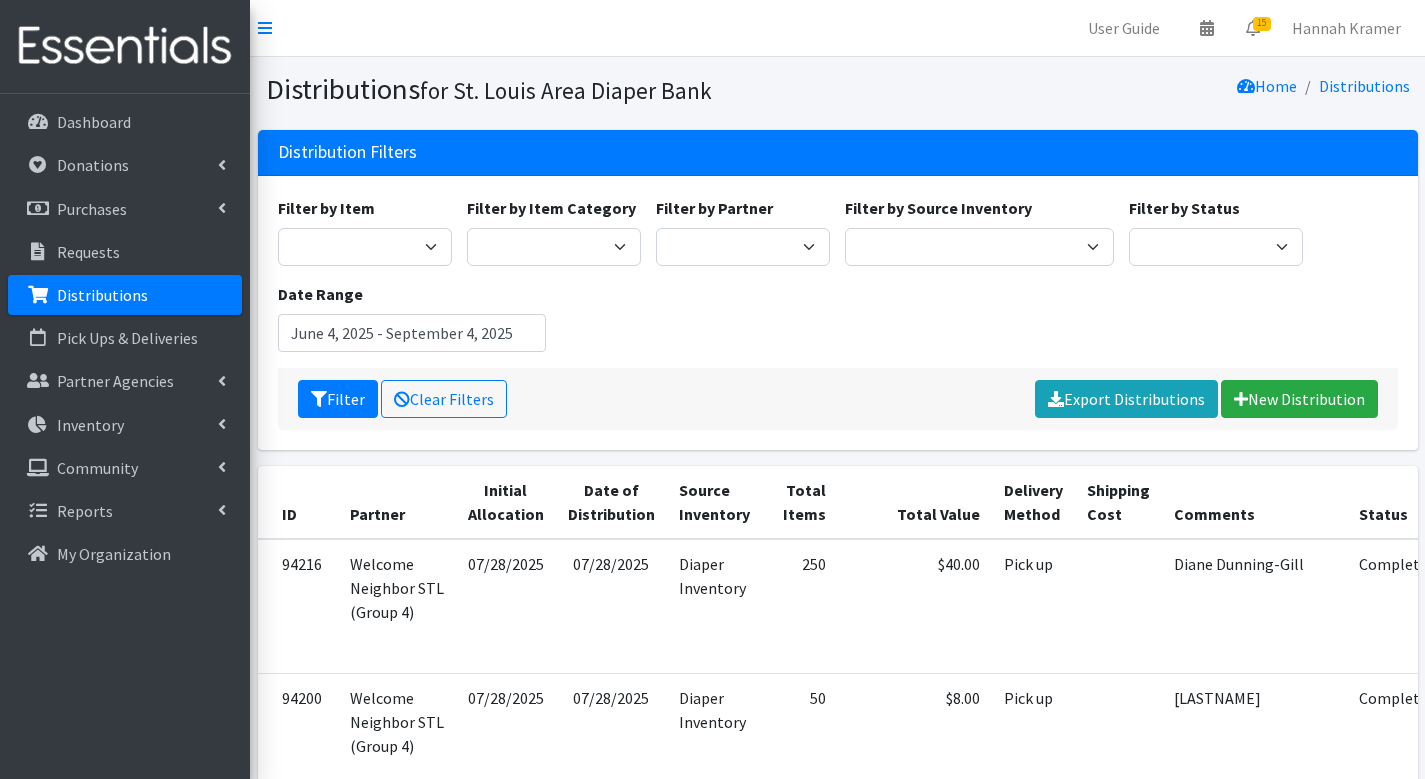 scroll, scrollTop: 0, scrollLeft: 0, axis: both 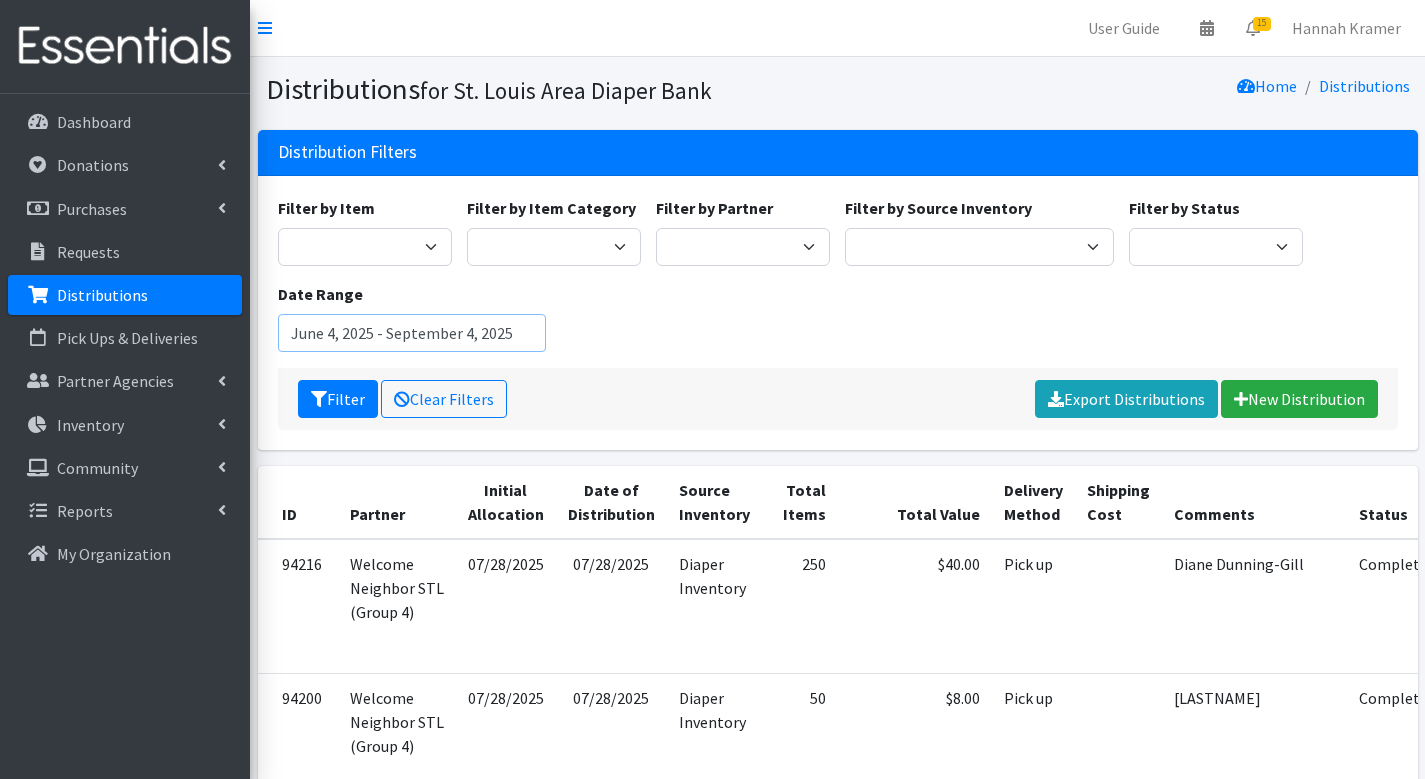 click on "June 4, 2025 - September 4, 2025" at bounding box center (412, 333) 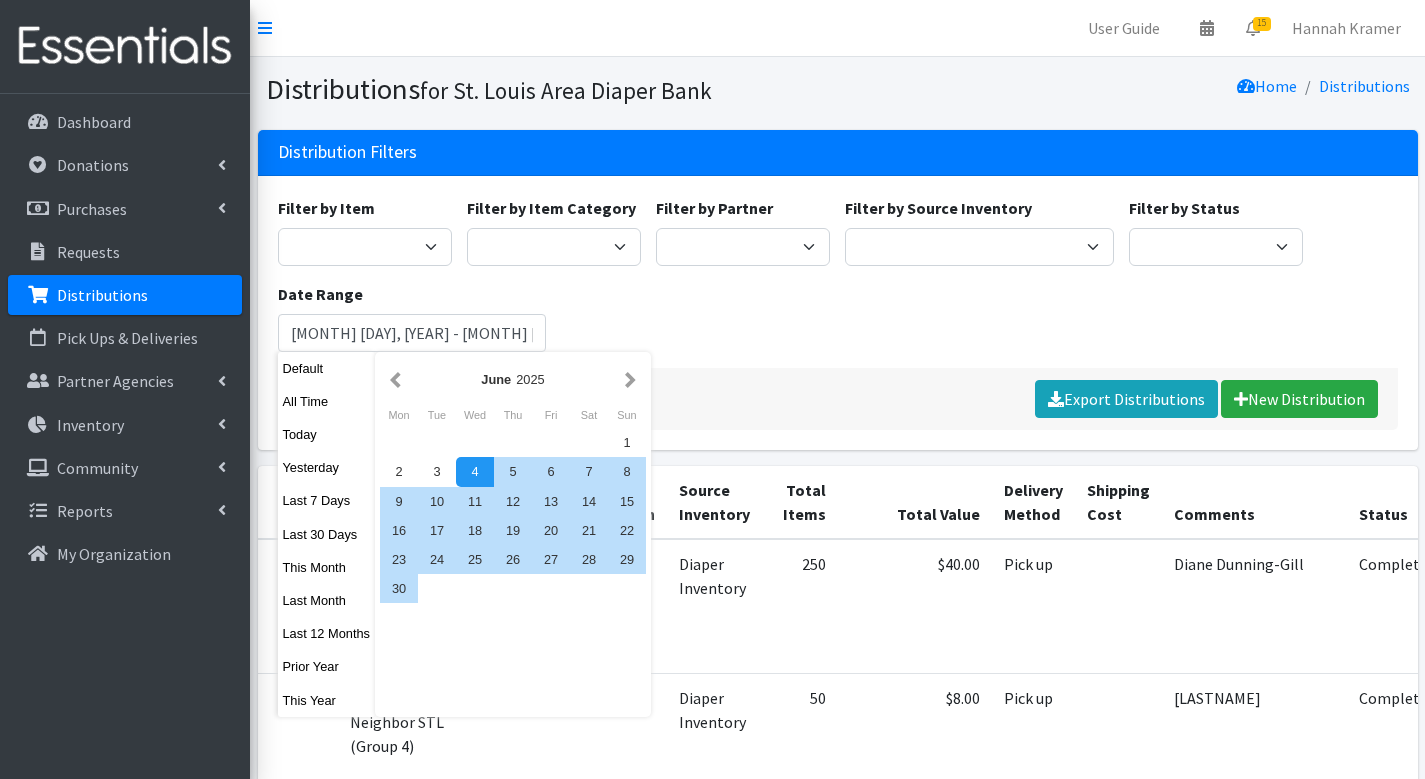 click on "Filter by Item
Adult Briefs (Large/X-Large)
Adult Briefs (Medium/Large)
Adult Briefs (Small/Medium)
Adult Briefs (XXL)
Adult Cloth Diapers (Large/XL/XXL)
Adult Cloth Diapers (Small/Medium)
Adult Incontinence Pads
Applicator-free tampon
Bed Pads (Cloth)
Bed Pads (Disposable)
Bibs (Adult & Child)
Book: Caterpillar
Book: Corduroy- Lost and Found
Book: Corduroy- Seasons
Book: Huey's- What's the Opposite?
Book: Mister Seahorse
BORN TO READ DIAPER KITS
Cloth Diapers (AIO's/Pocket)
Cloth Diapers (Covers)
Cloth Diapers (Plastic Cover Pants)
Cloth Diapers (Prefolds & Fitted)
Cloth Inserts (For Cloth Diapers)
Cloth Potty Training Pants/Underwear
Cloth Swimmers (Kids)
Diaper Rash Cream/Powder
Disposable Inserts
First Period Kits.  Fancy bag and light tampons and smaller pads for first time periods. order by bags 25 in a bag
health fair packets (1 diaper in multiple sizes in a small bag with a walk-up distribution flyer)" at bounding box center (837, 282) 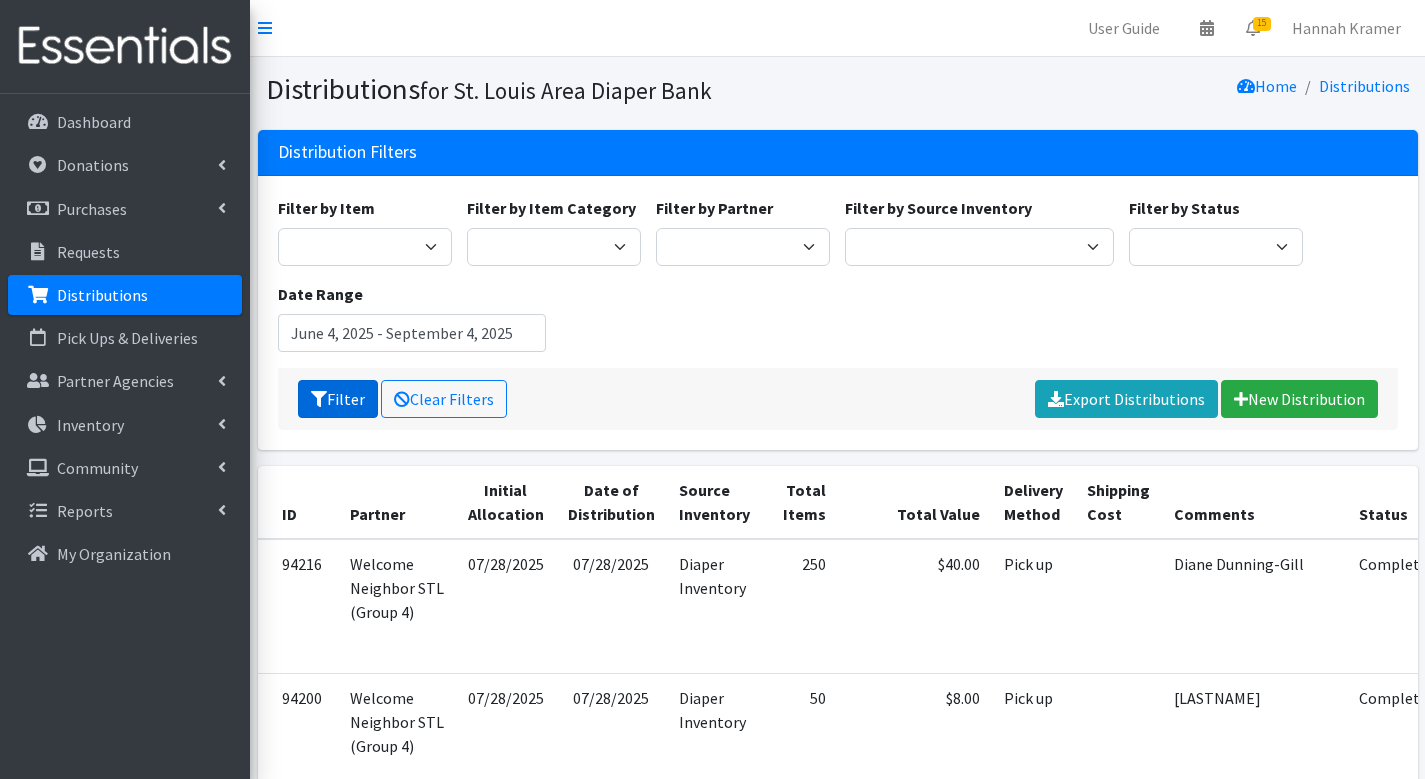 click on "Filter" at bounding box center (338, 399) 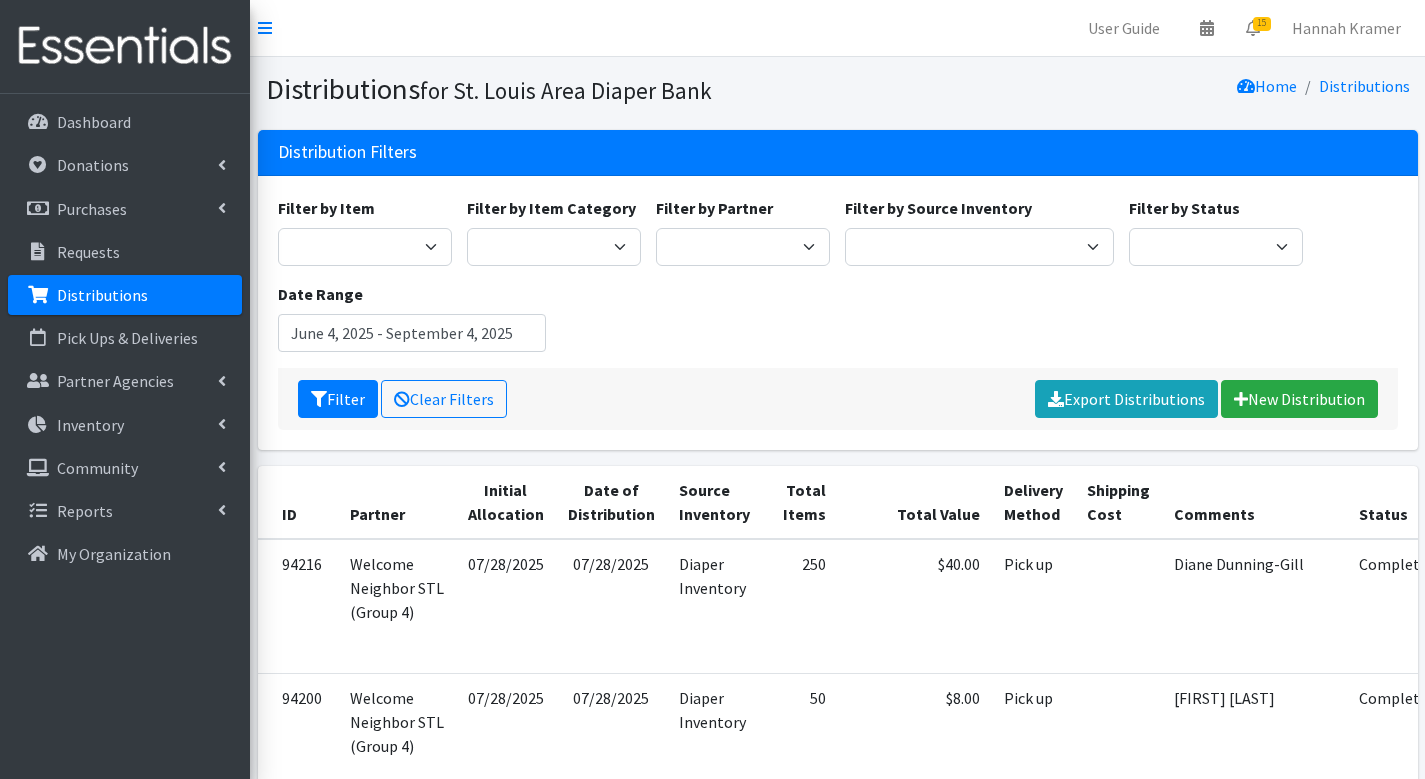 scroll, scrollTop: 0, scrollLeft: 0, axis: both 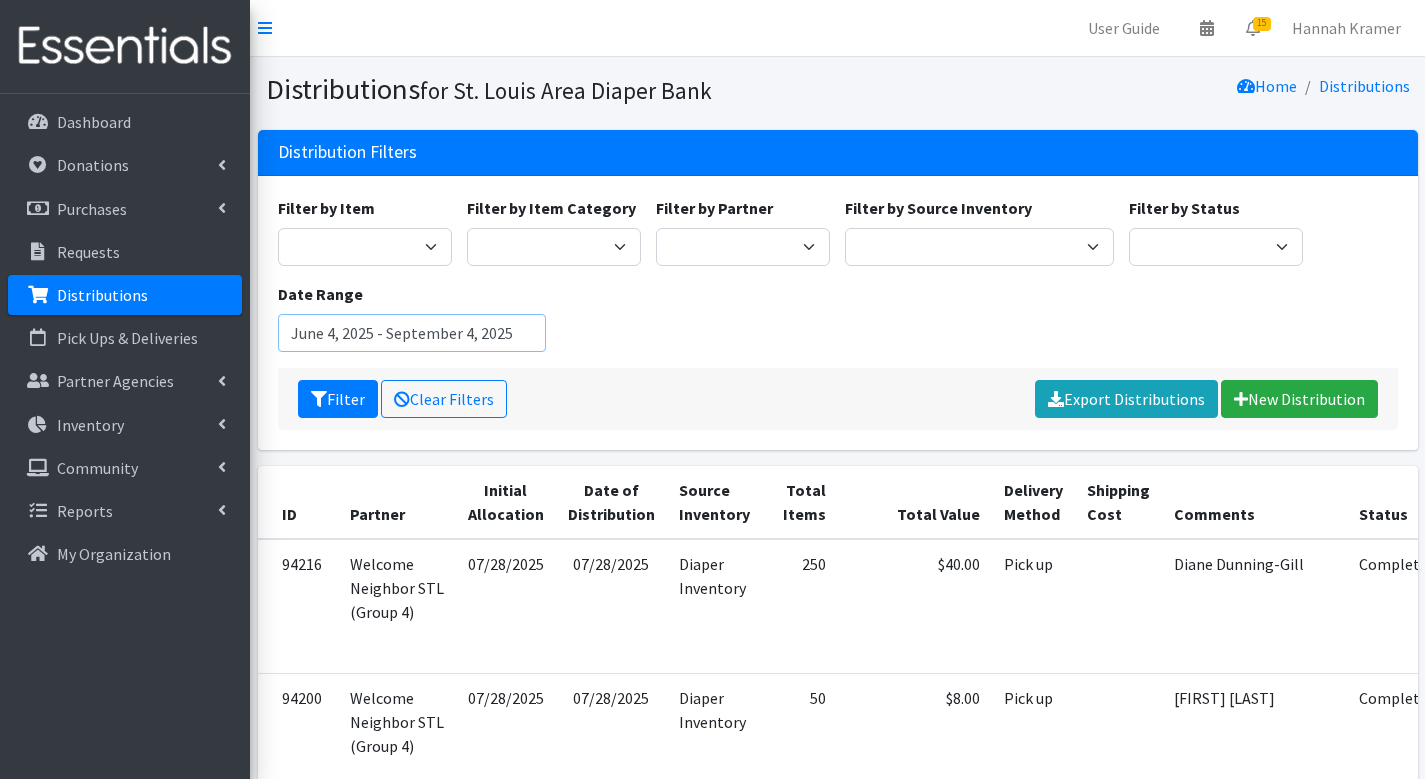 click on "June 4, 2025 - September 4, 2025" at bounding box center [412, 333] 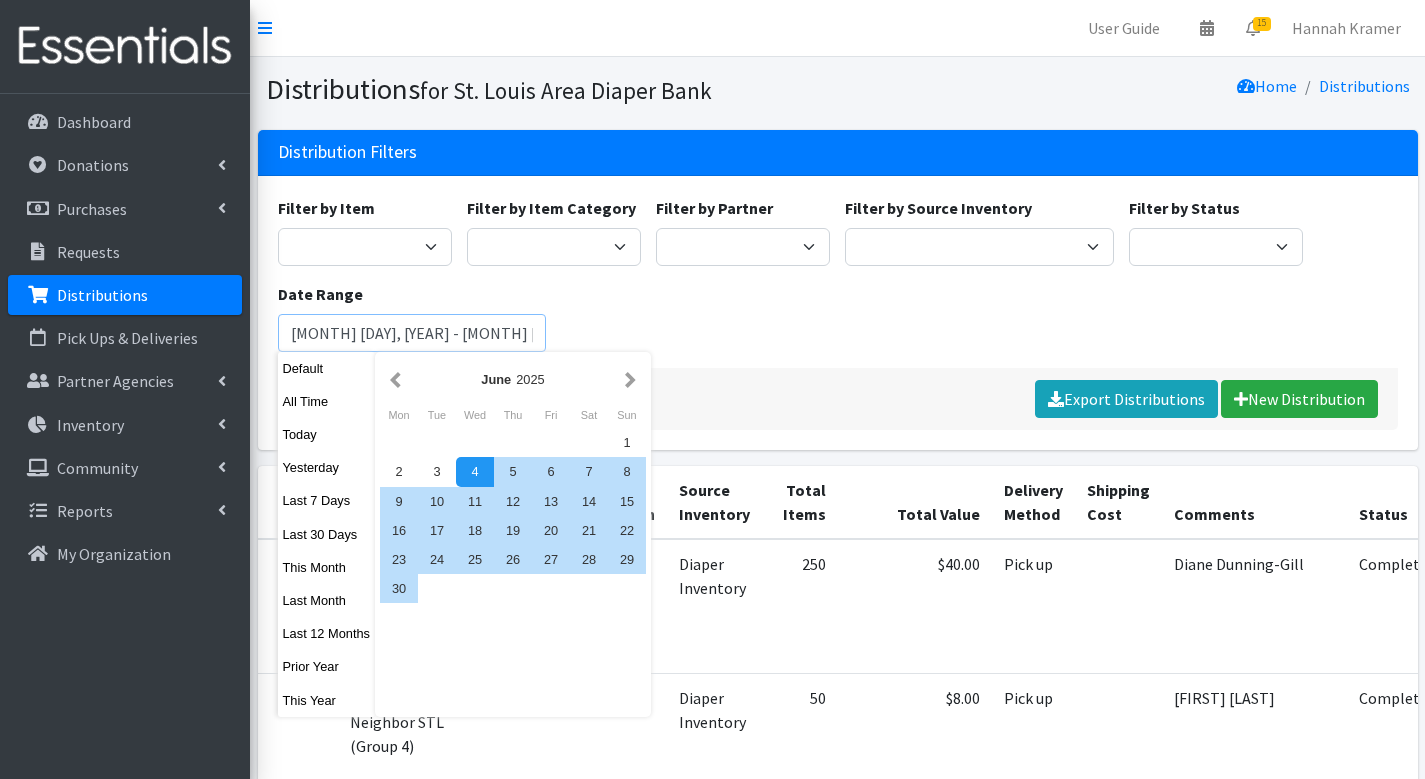 type on "May 15, 2025 - September 4, 2025" 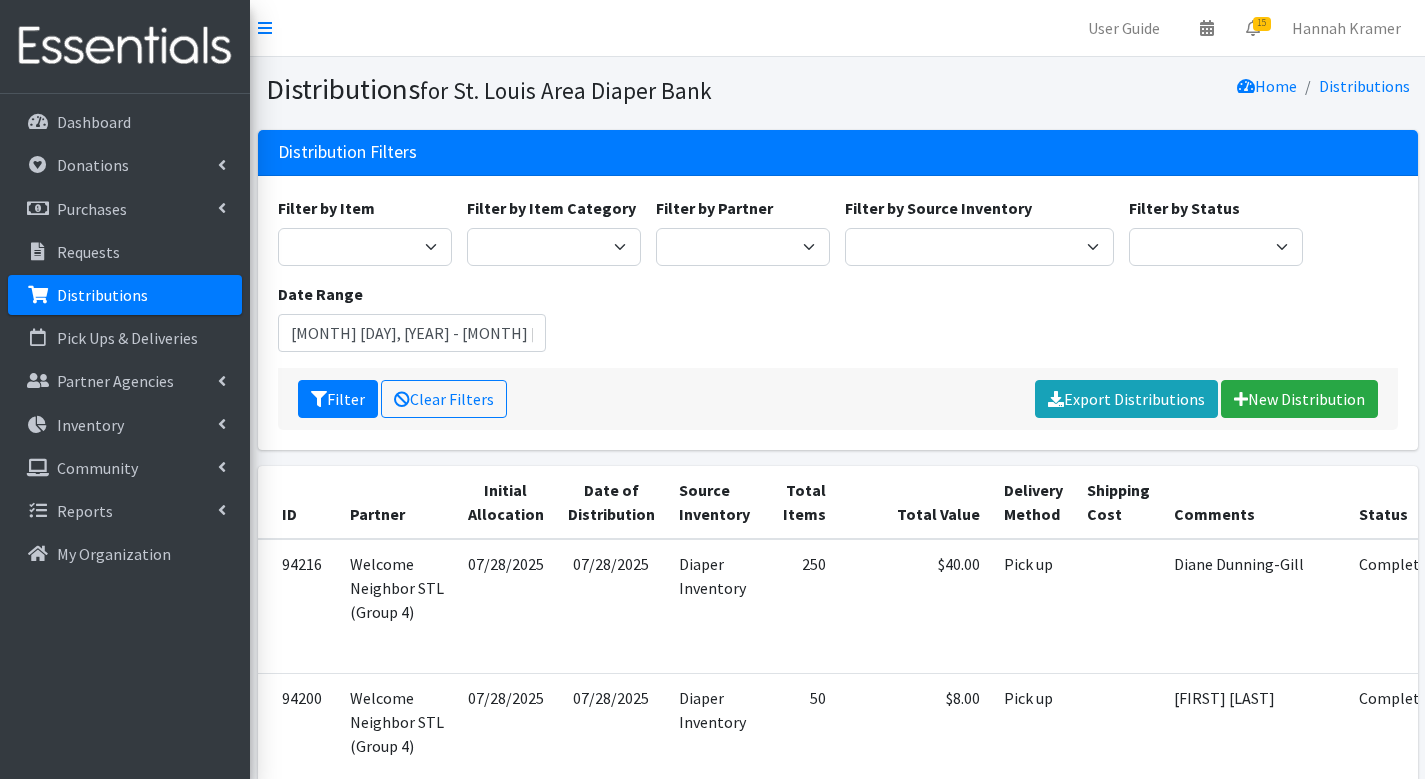 scroll, scrollTop: 0, scrollLeft: 0, axis: both 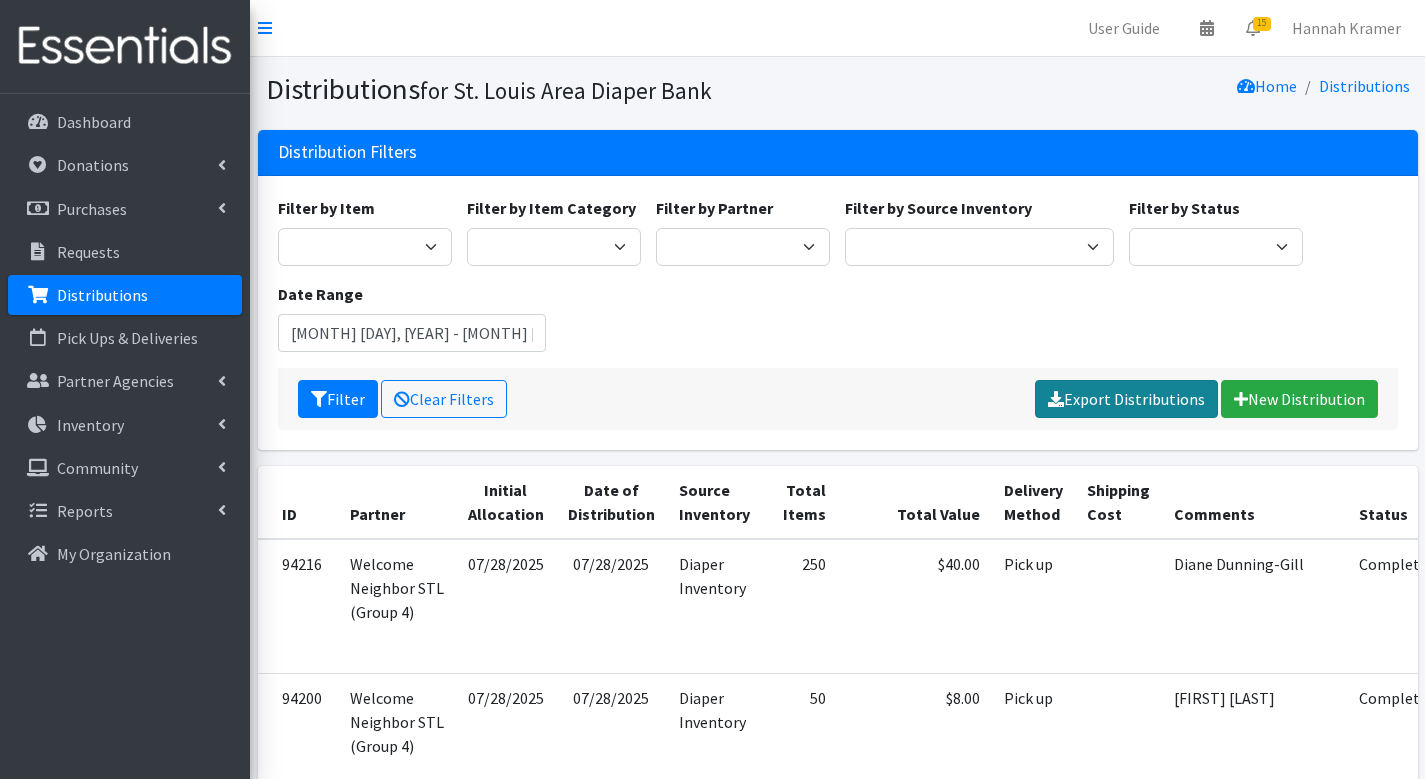 click on "Export Distributions" at bounding box center (1126, 399) 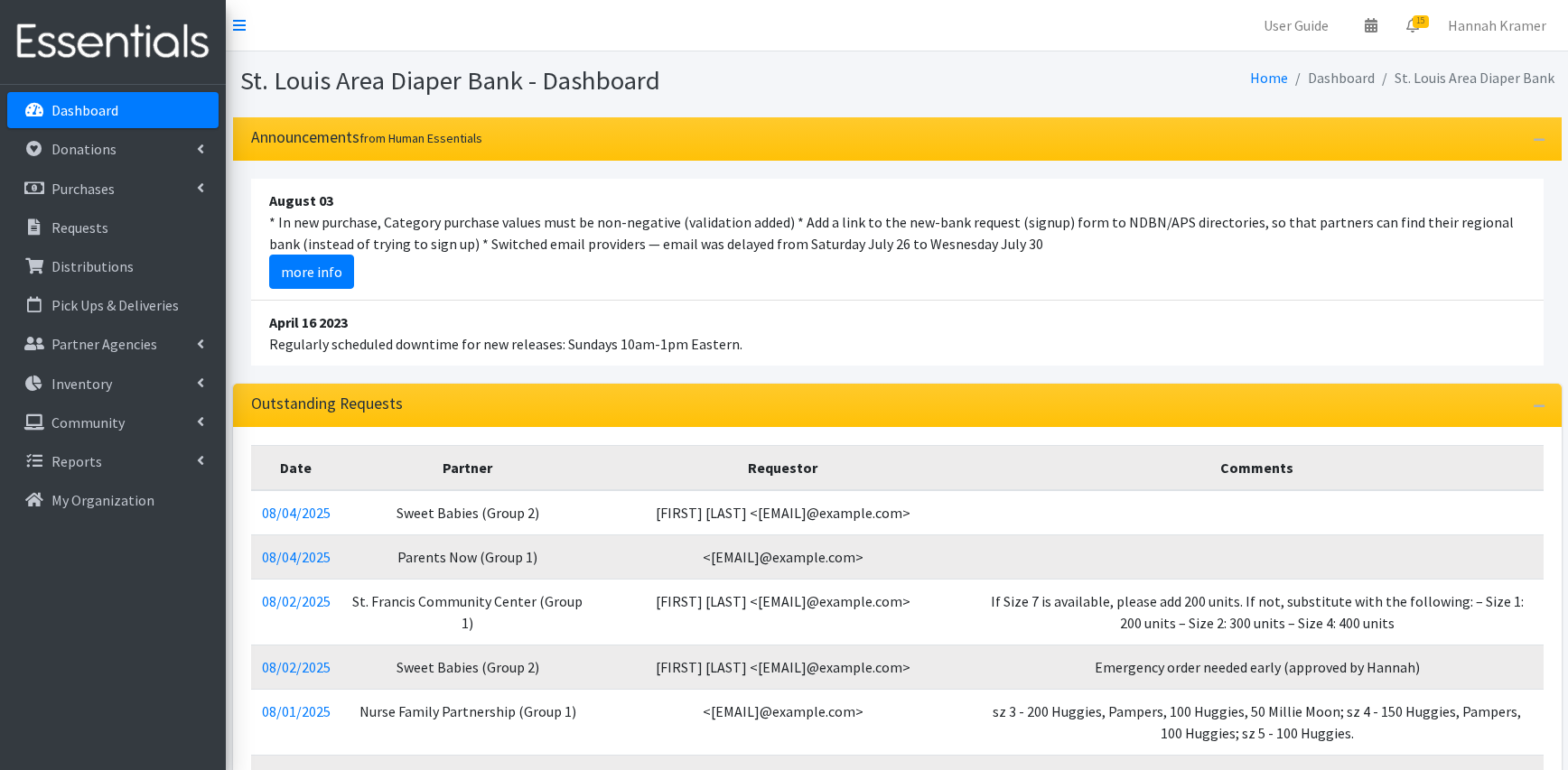 scroll, scrollTop: 0, scrollLeft: 0, axis: both 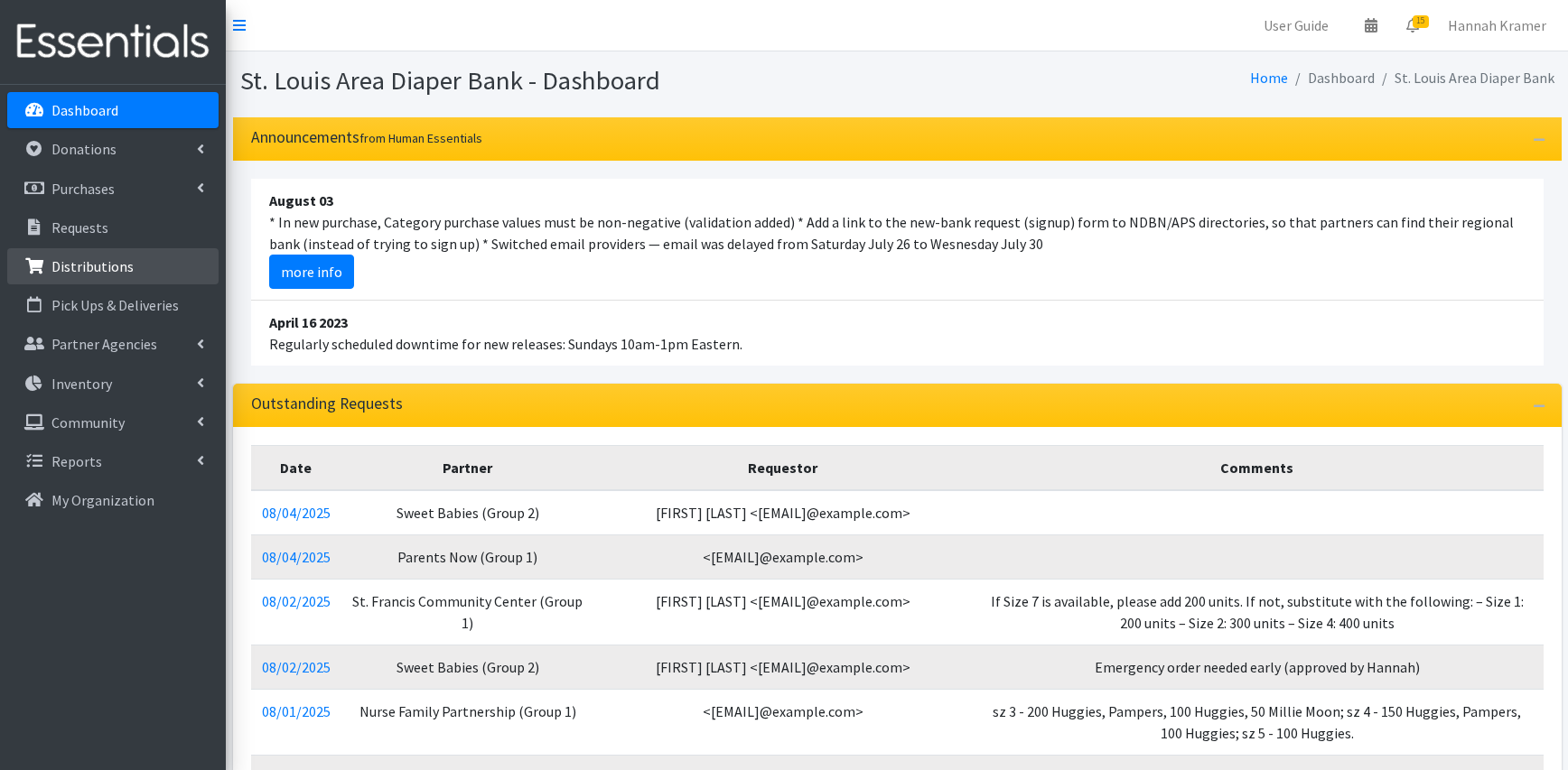 click on "Distributions" at bounding box center [92, 266] 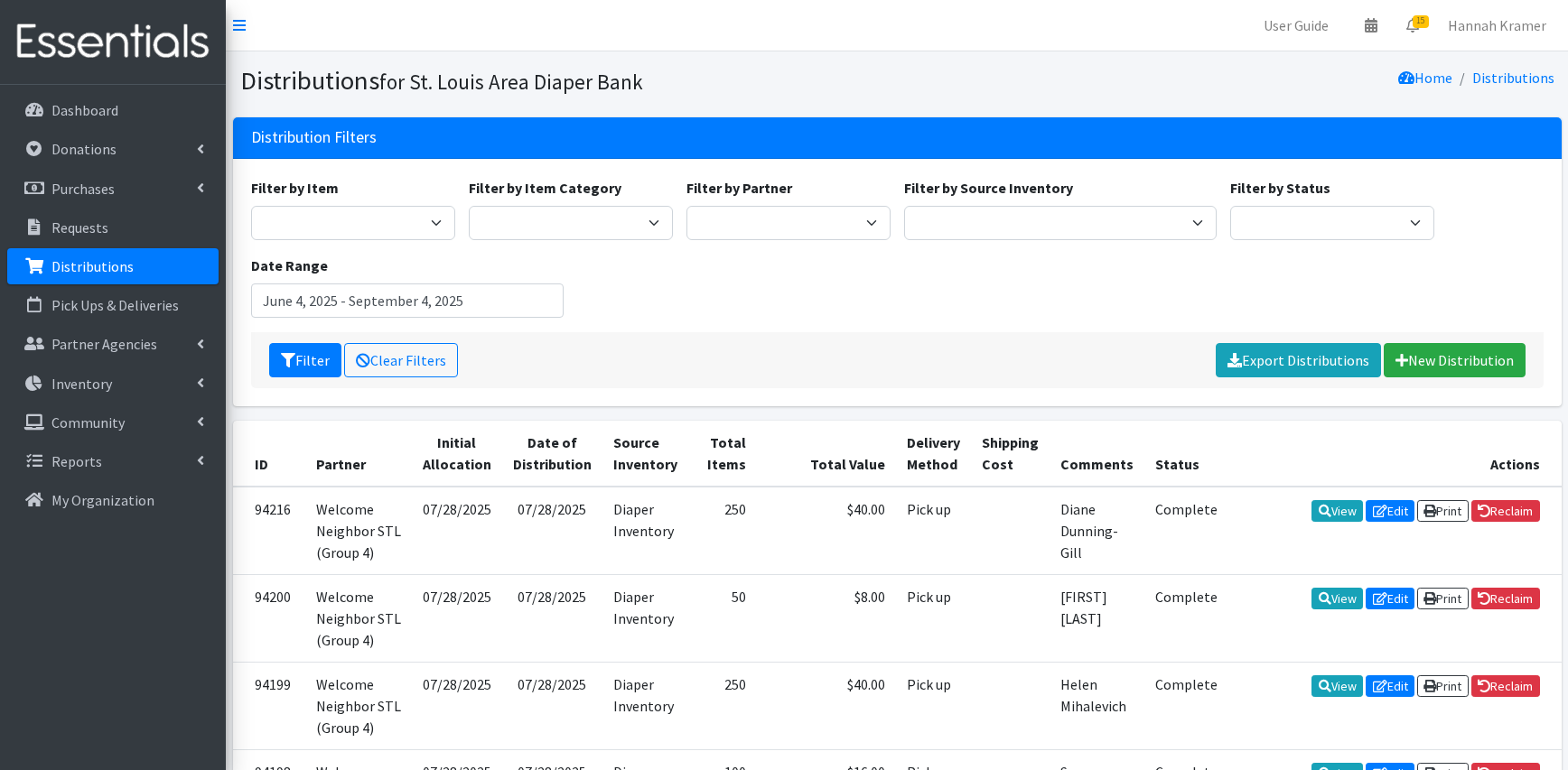 scroll, scrollTop: 0, scrollLeft: 0, axis: both 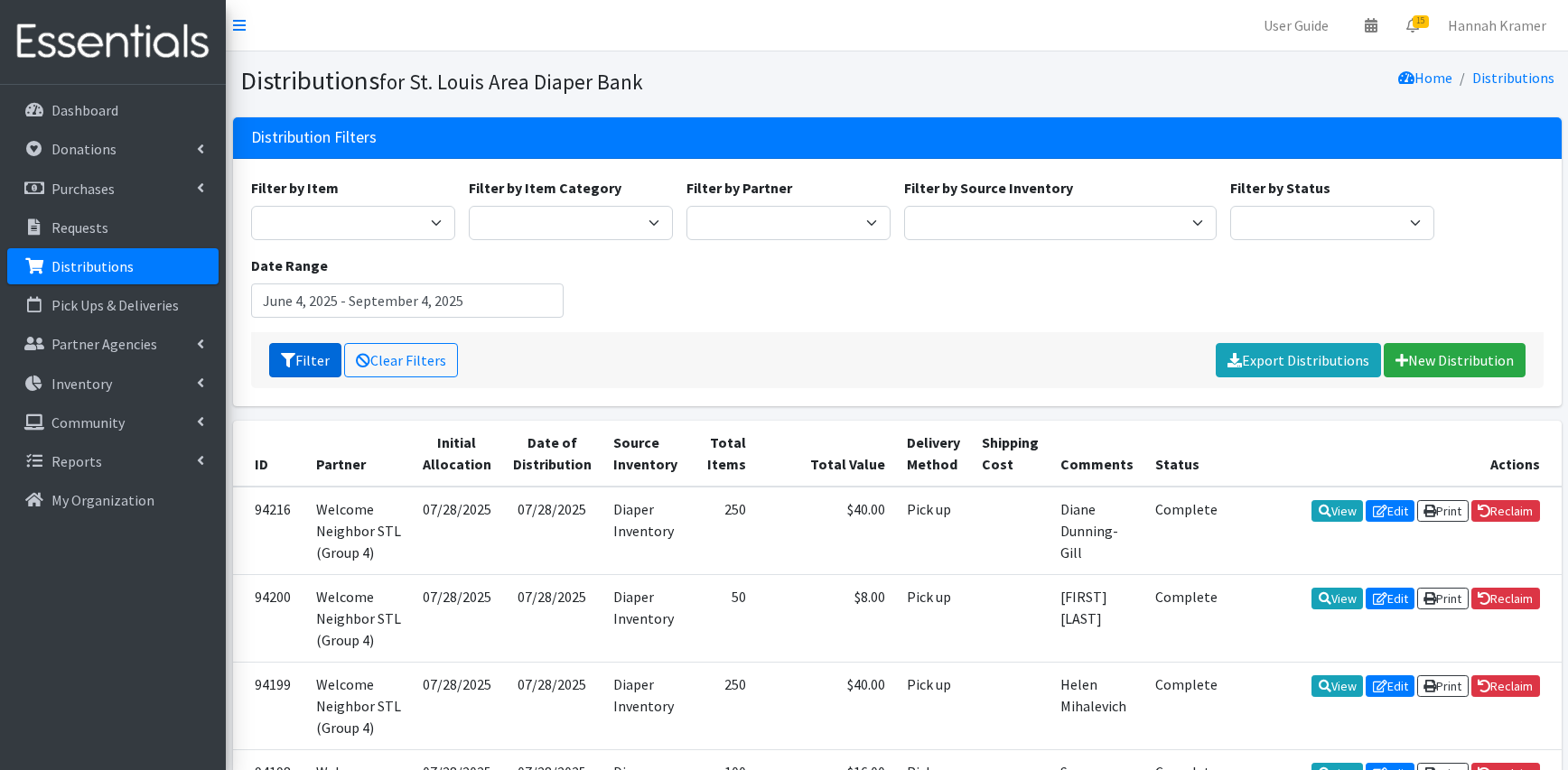 click on "Filter" at bounding box center (305, 360) 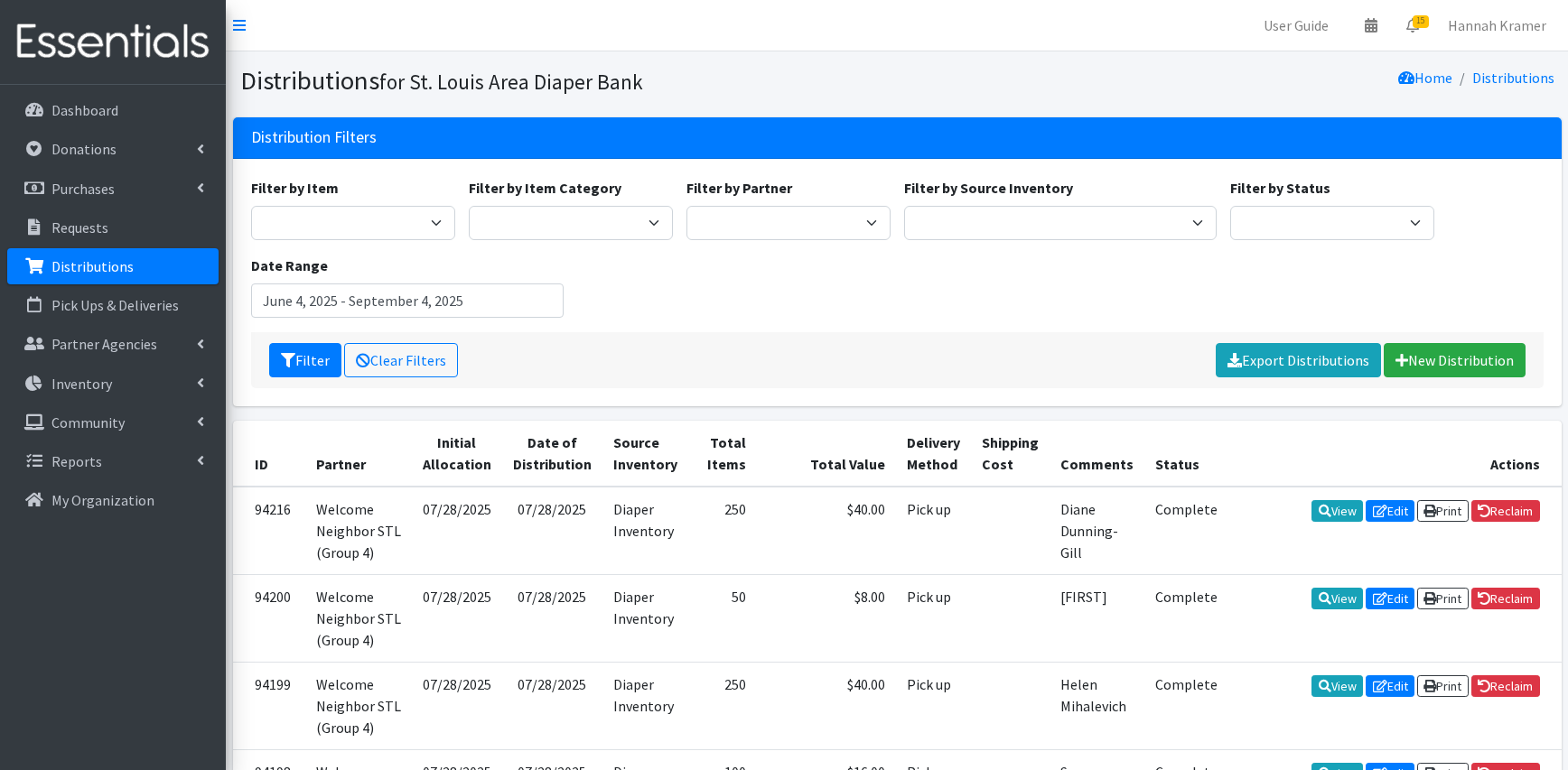 scroll, scrollTop: 0, scrollLeft: 0, axis: both 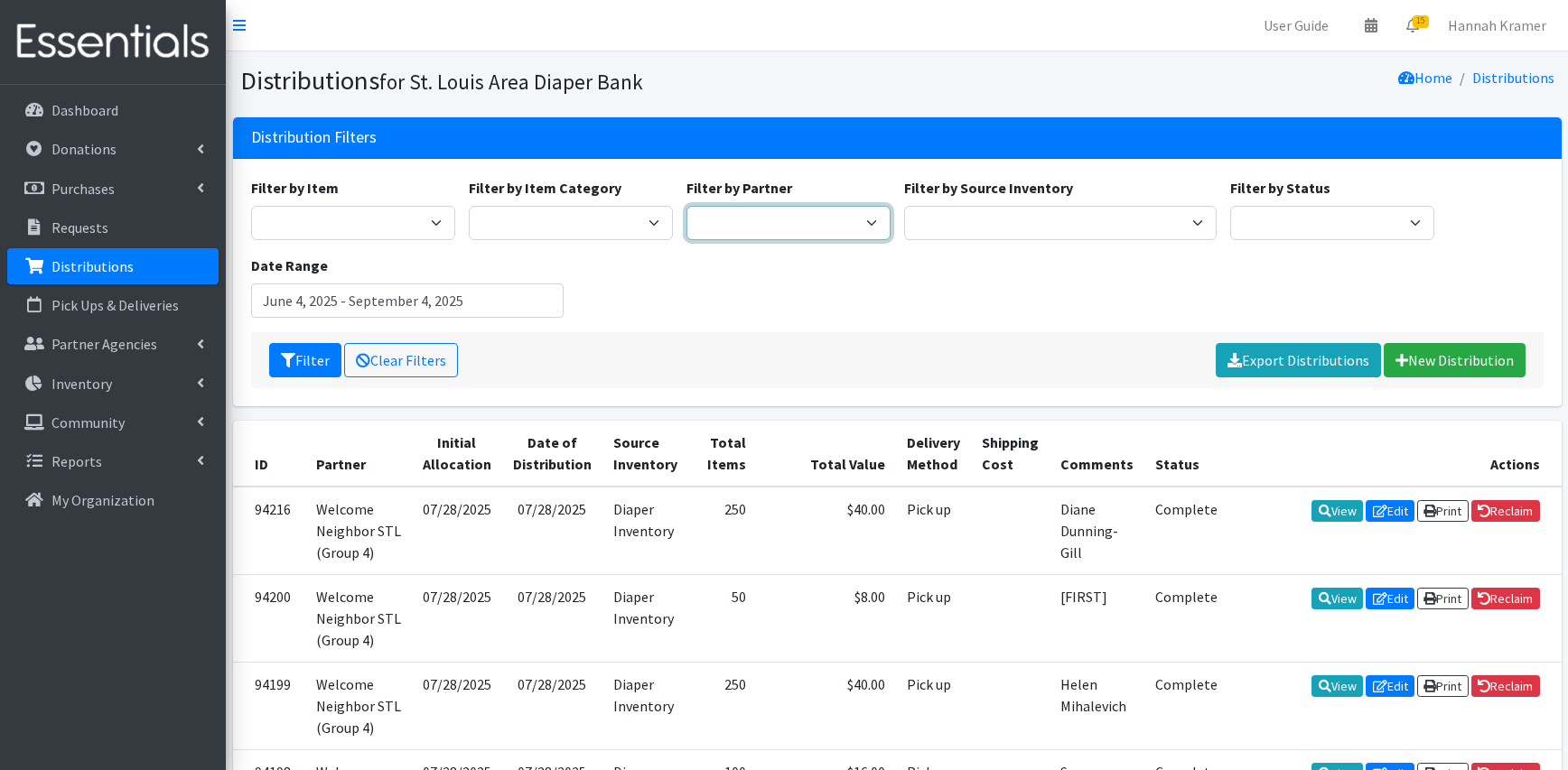 click on "Affinia Healthcare (Group 2)
Annie Malone (Group 1)
Assistance League of St. Louis (Group 3)
Bayless School District (Group 2)
Belle Children's Services of St. Louis Arc  (Group 4)
Bethany Christian Services (Group 2)
Beyond Housing (Group 2)
BJH OBGYN Clinic (Group 1)
Blues foundation grant
Cornerstone Center for Early Learning (Group 1)
DOH Menstrual Hygiene Grant 2023-2024
East Side Health District (Group 3)
Emergency Response Distributions
Epworth (Group 3)
Family Treehouse (MEMA Baby Supply) (Group 4)
Ferguson Florissant PAT (Group 1)
Ferguson Municipal Library (Group 3)
Festus, Crystal City, Dunklin, Jefferson County R7 PAT (Group 2)
Fox C6 PAT (Group 2)
Gateway 180 (Group 4)
Generate Health (Quarterly)
GiFT, (Group 3)
Good Shepherd Family & Children's Services (Group 2)
Gracelife Chapel (Group 2)
Hancock Place School District PAT (Group 2)
Hannah Kramer (test account)
Hazelwood Bright Futures (Group 2)
HSSU Clay Center (Group 2)" at bounding box center (789, 223) 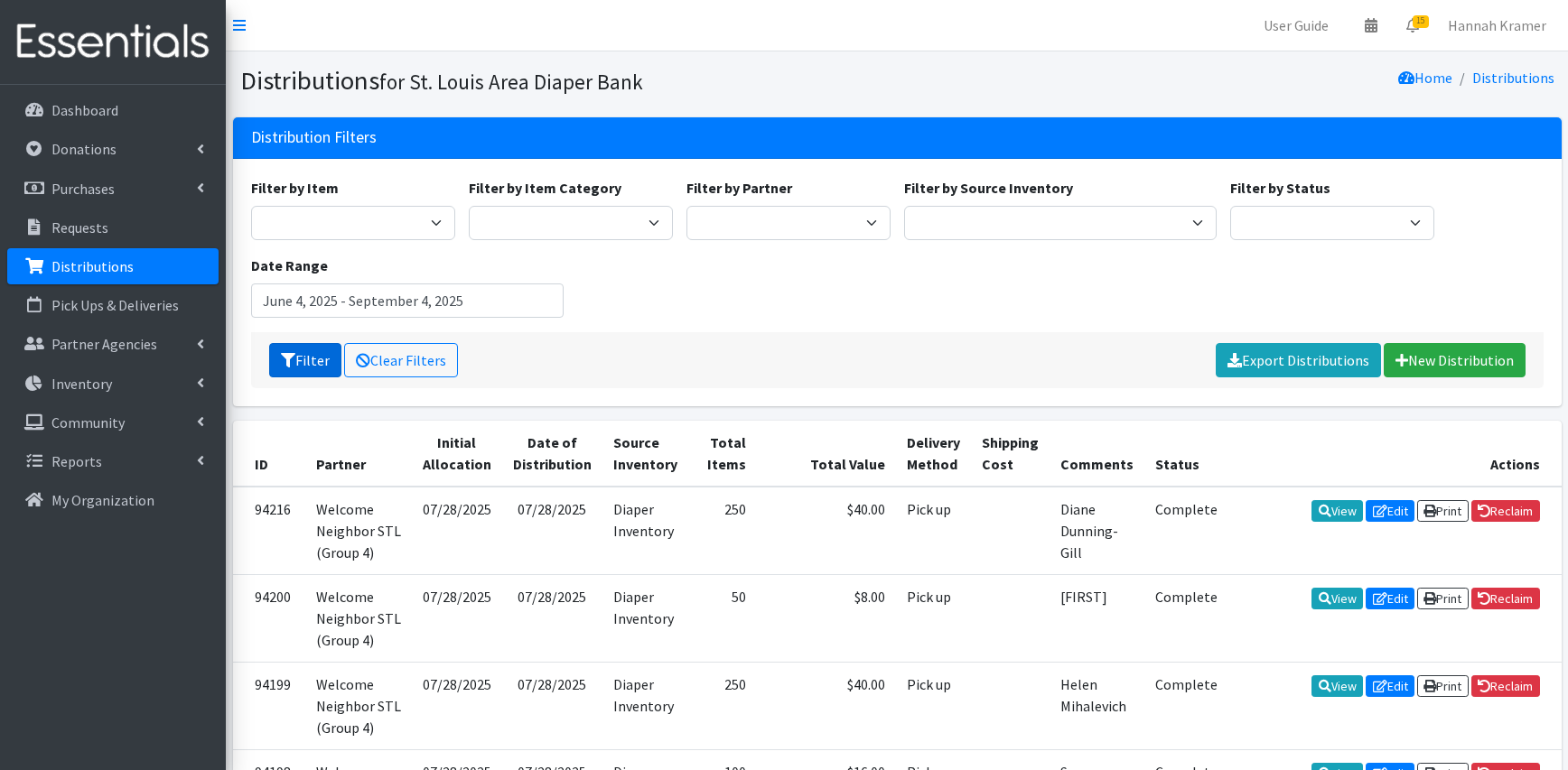 click on "Filter" at bounding box center (305, 360) 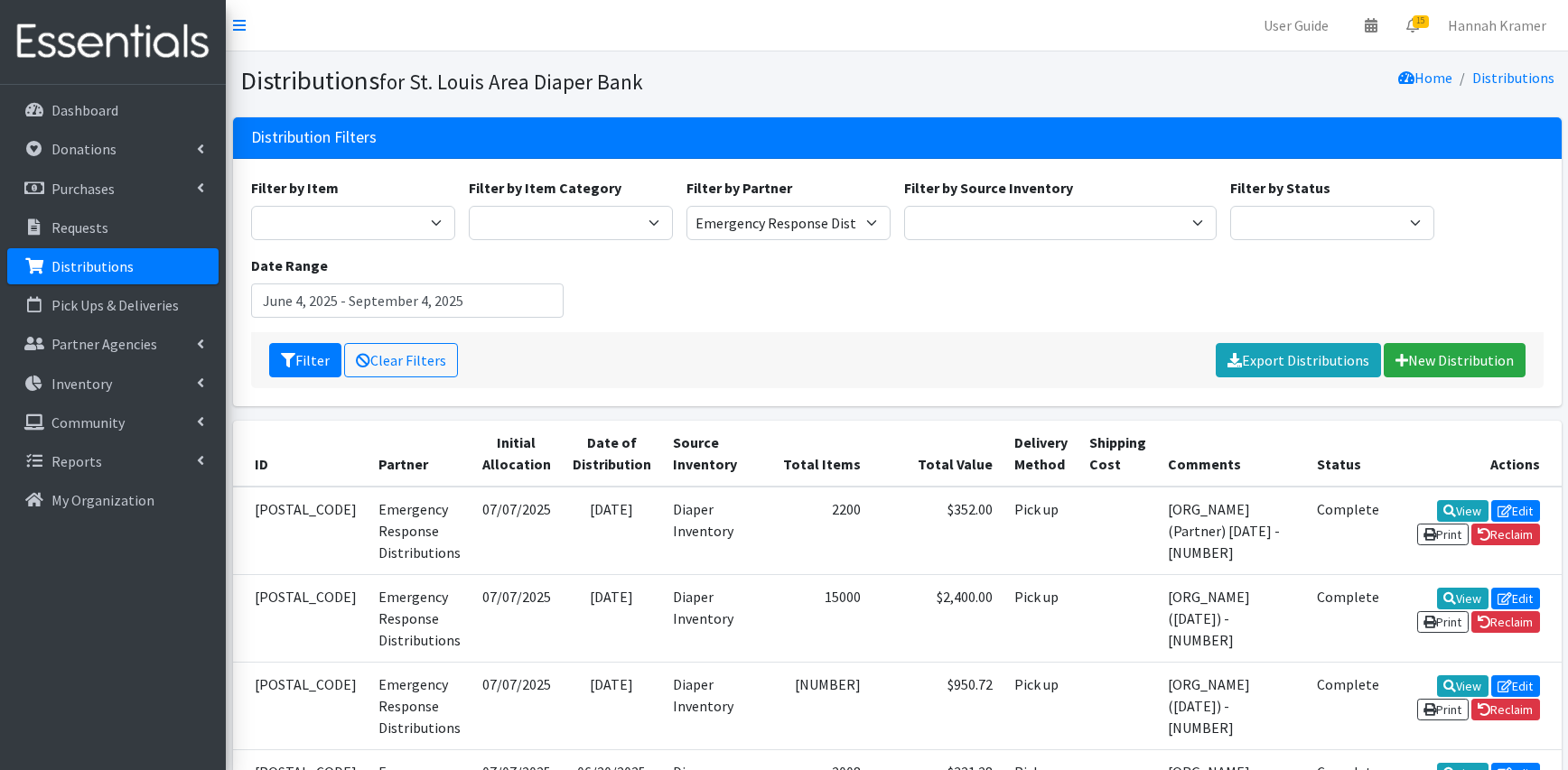 scroll, scrollTop: 0, scrollLeft: 0, axis: both 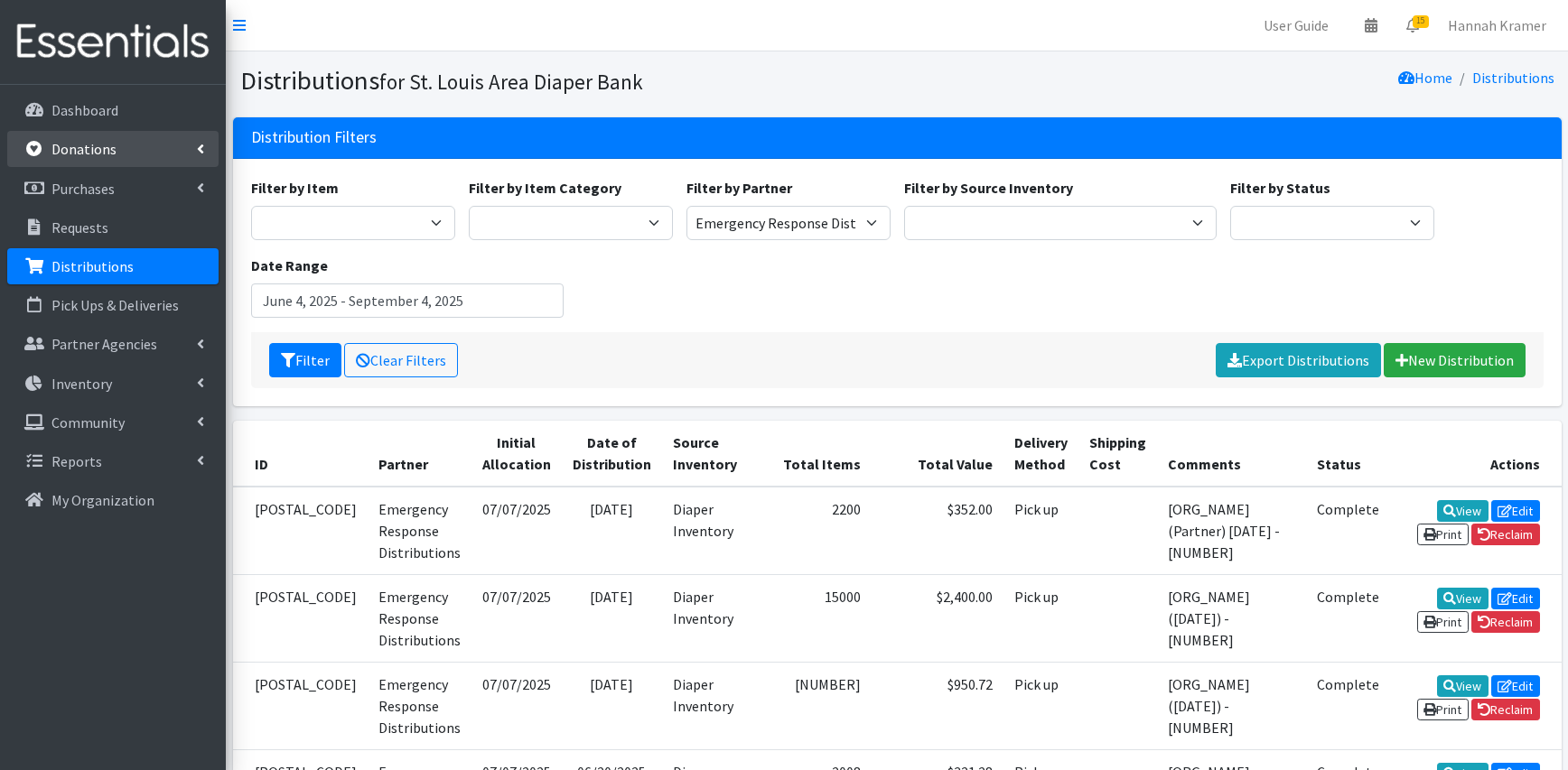click on "Donations" at bounding box center [84, 149] 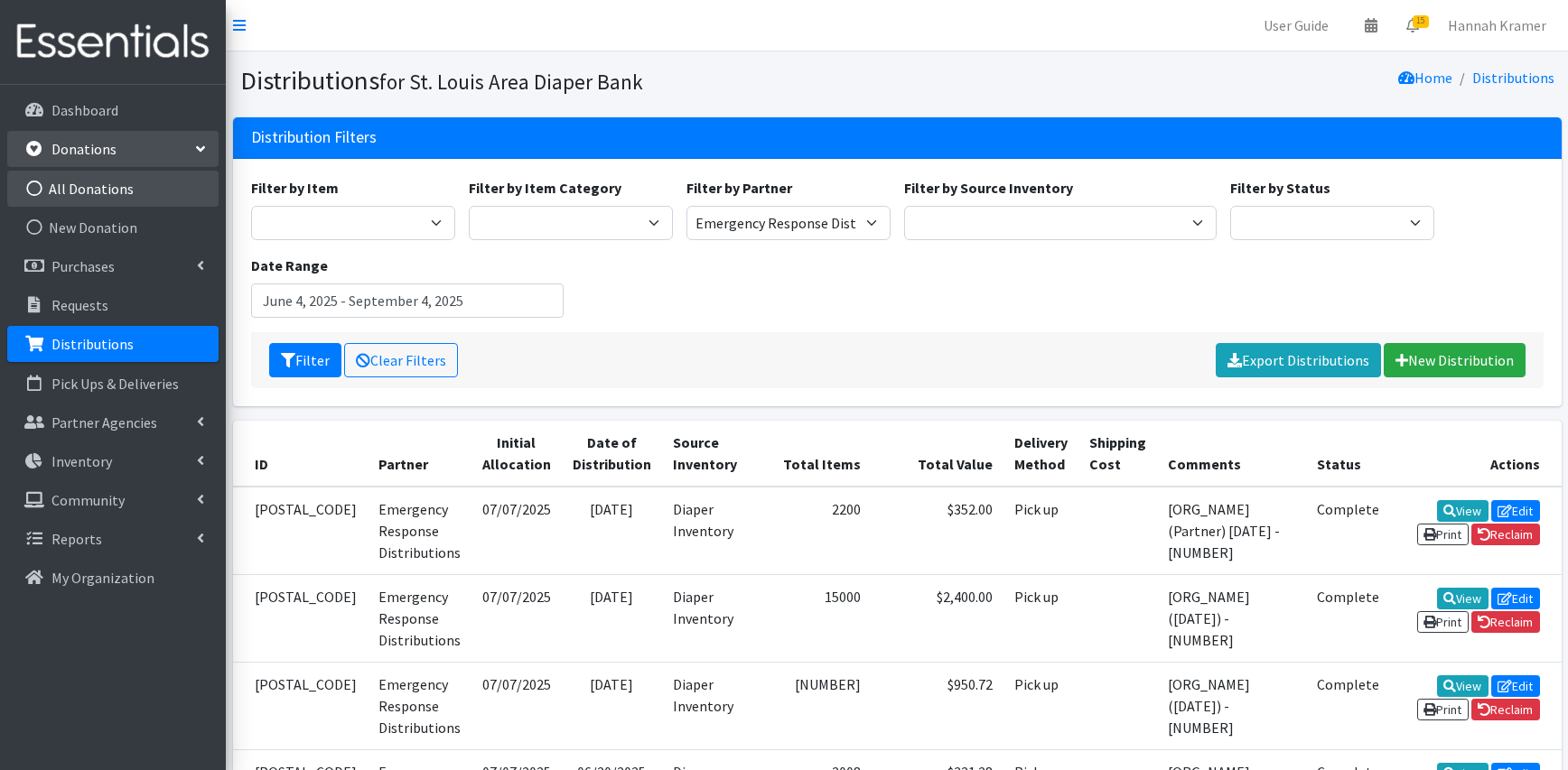 click on "All Donations" at bounding box center (113, 189) 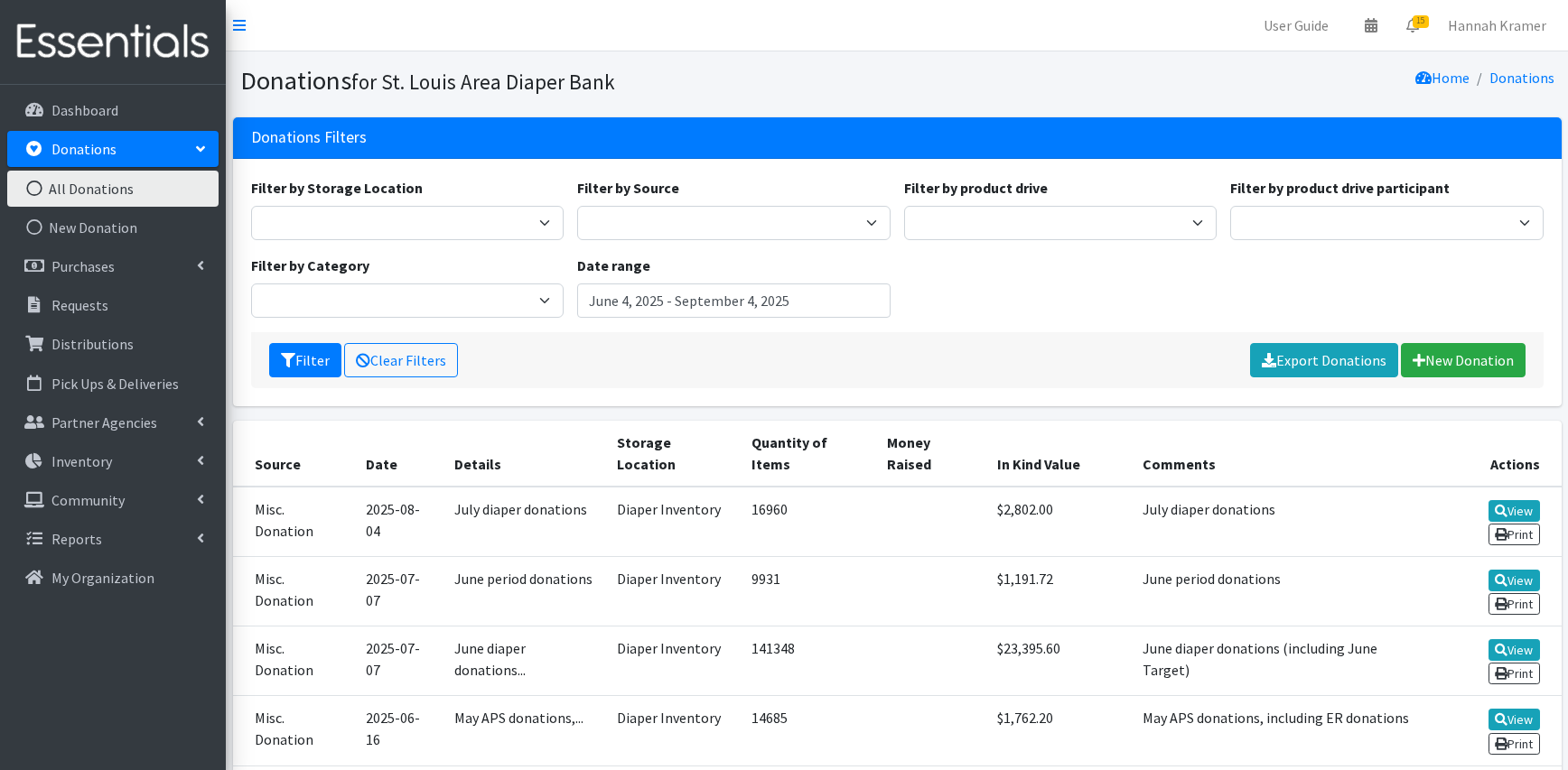 scroll, scrollTop: 0, scrollLeft: 0, axis: both 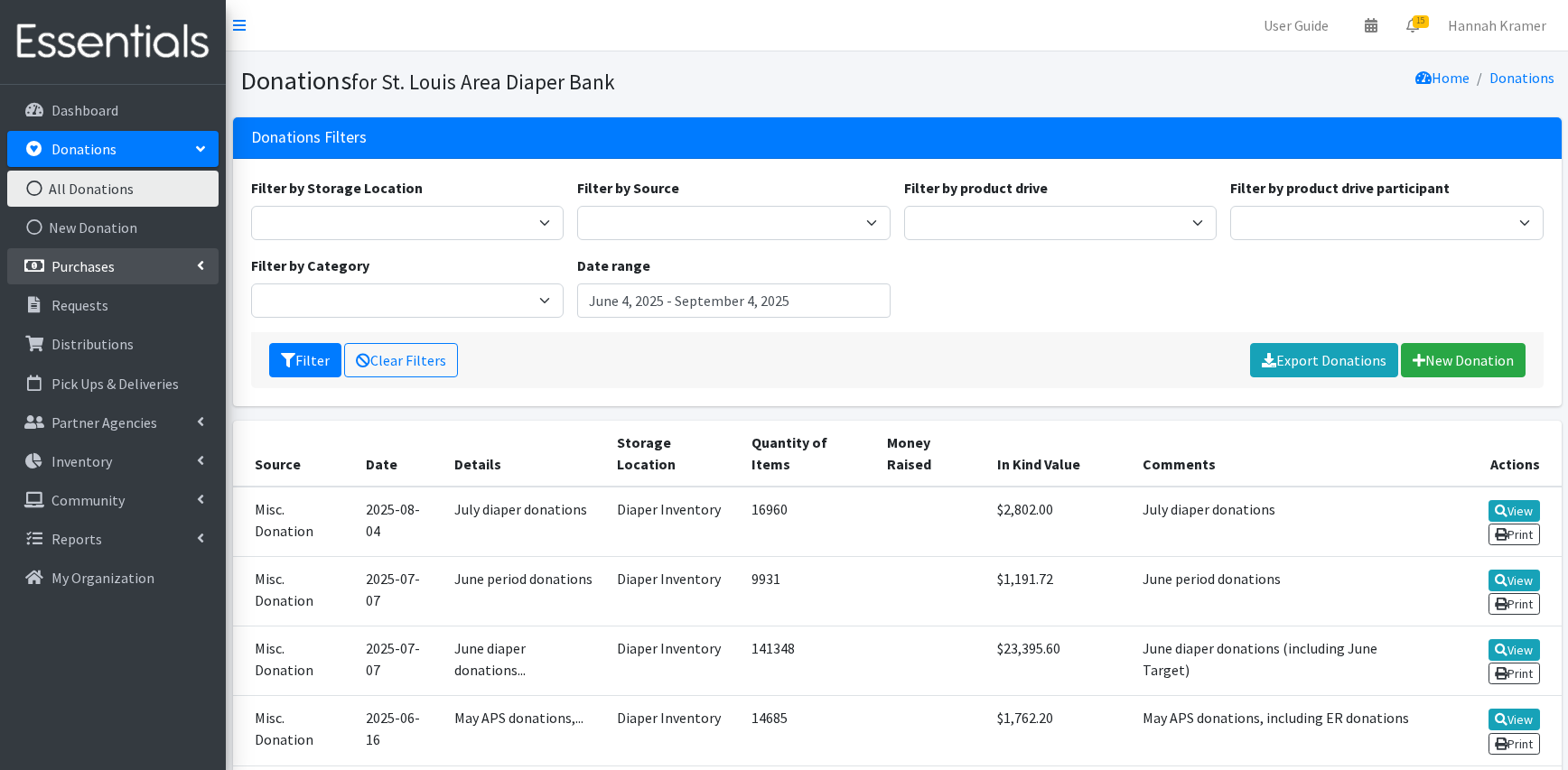 click on "Purchases" at bounding box center (83, 266) 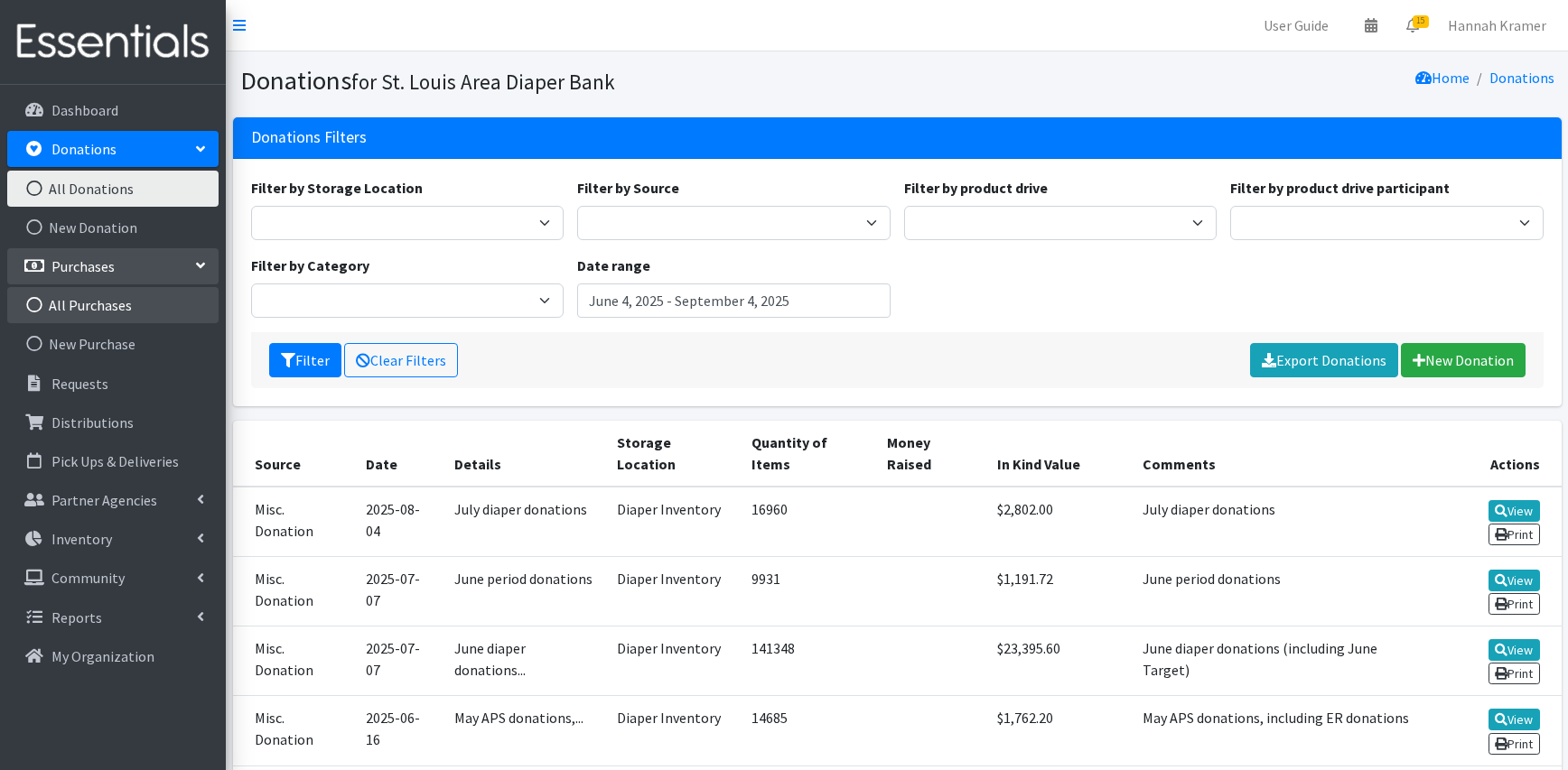 click on "All Purchases" at bounding box center [113, 305] 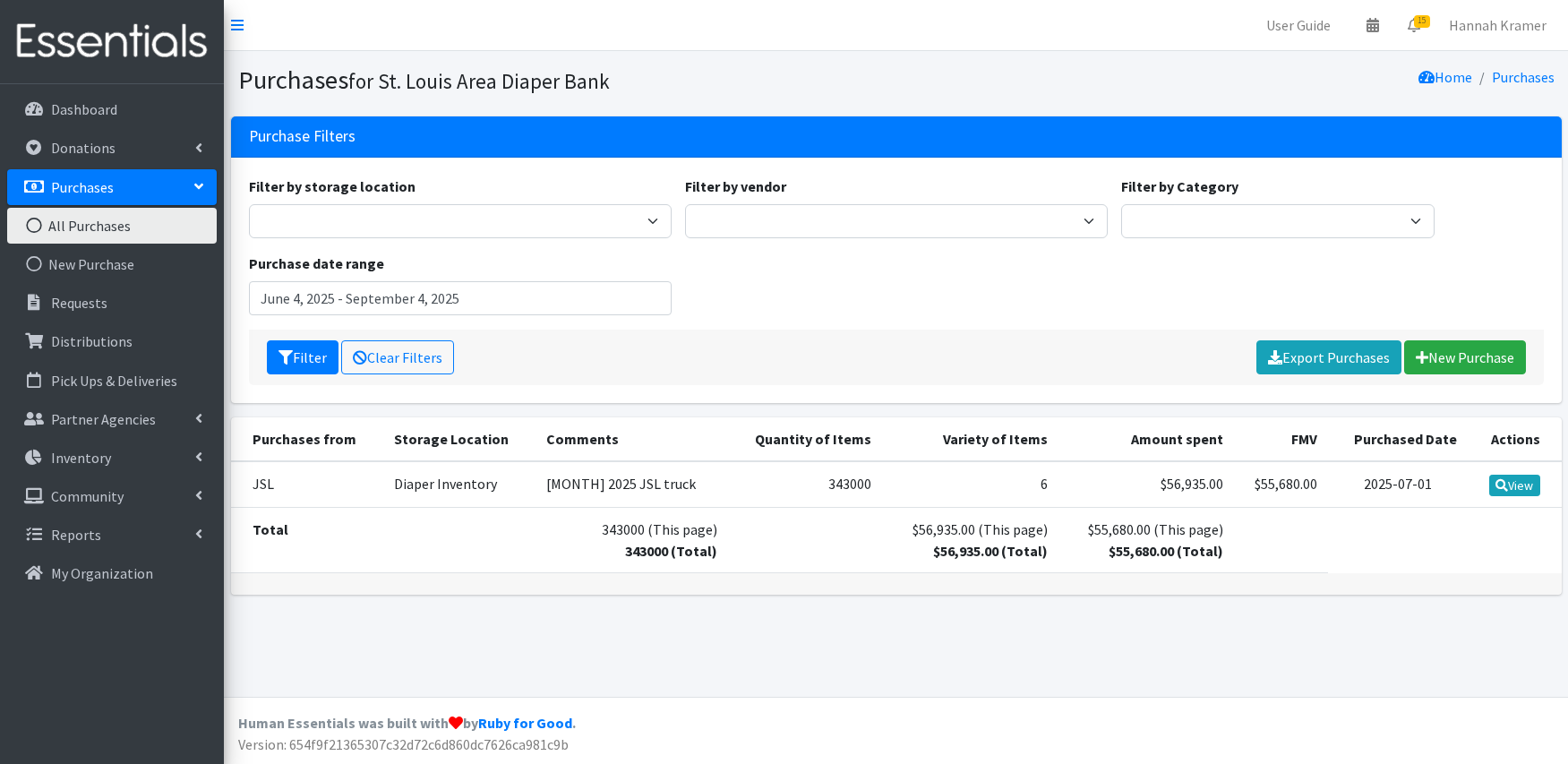 scroll, scrollTop: 0, scrollLeft: 0, axis: both 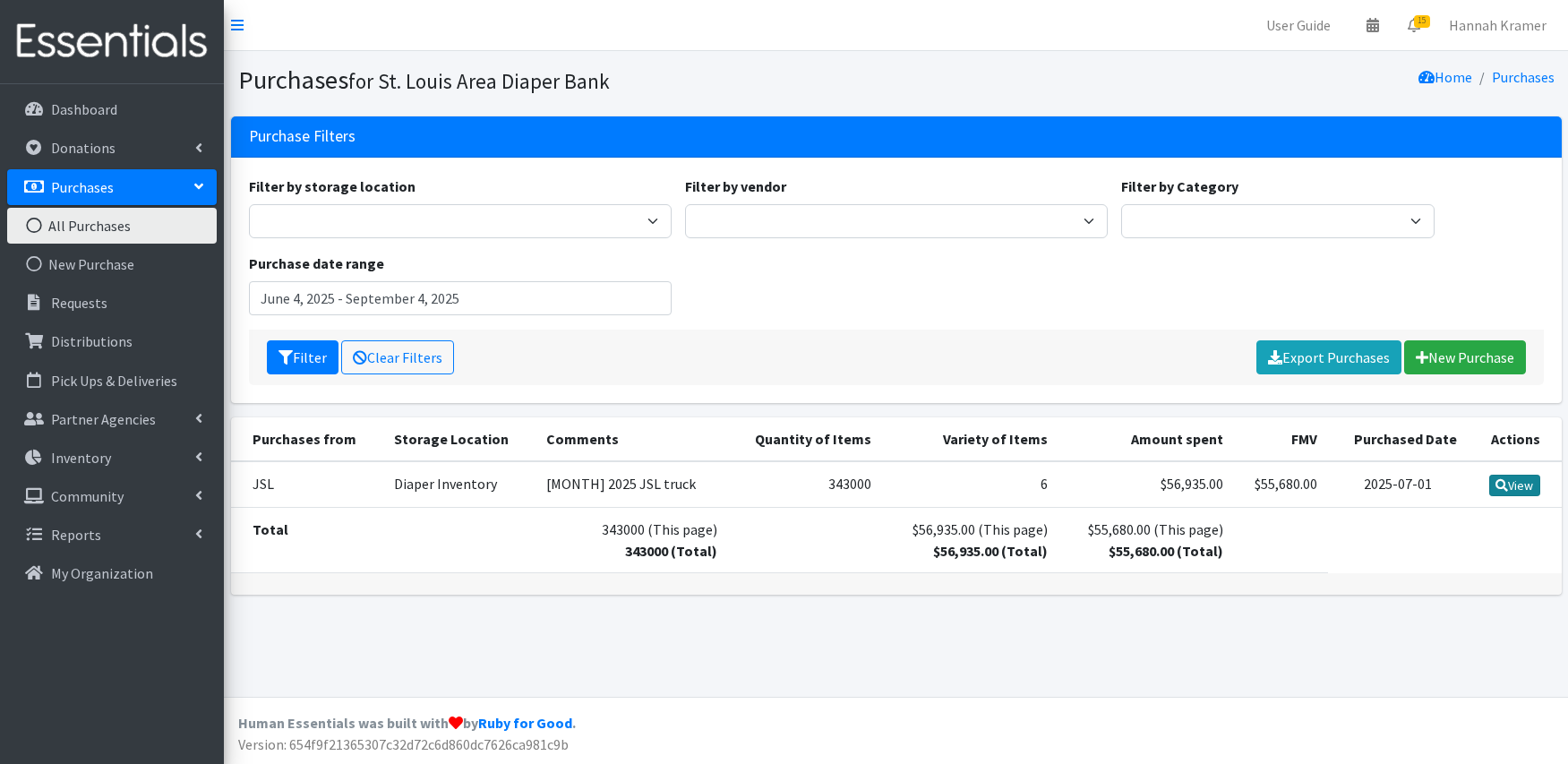 click on "View" at bounding box center (1514, 485) 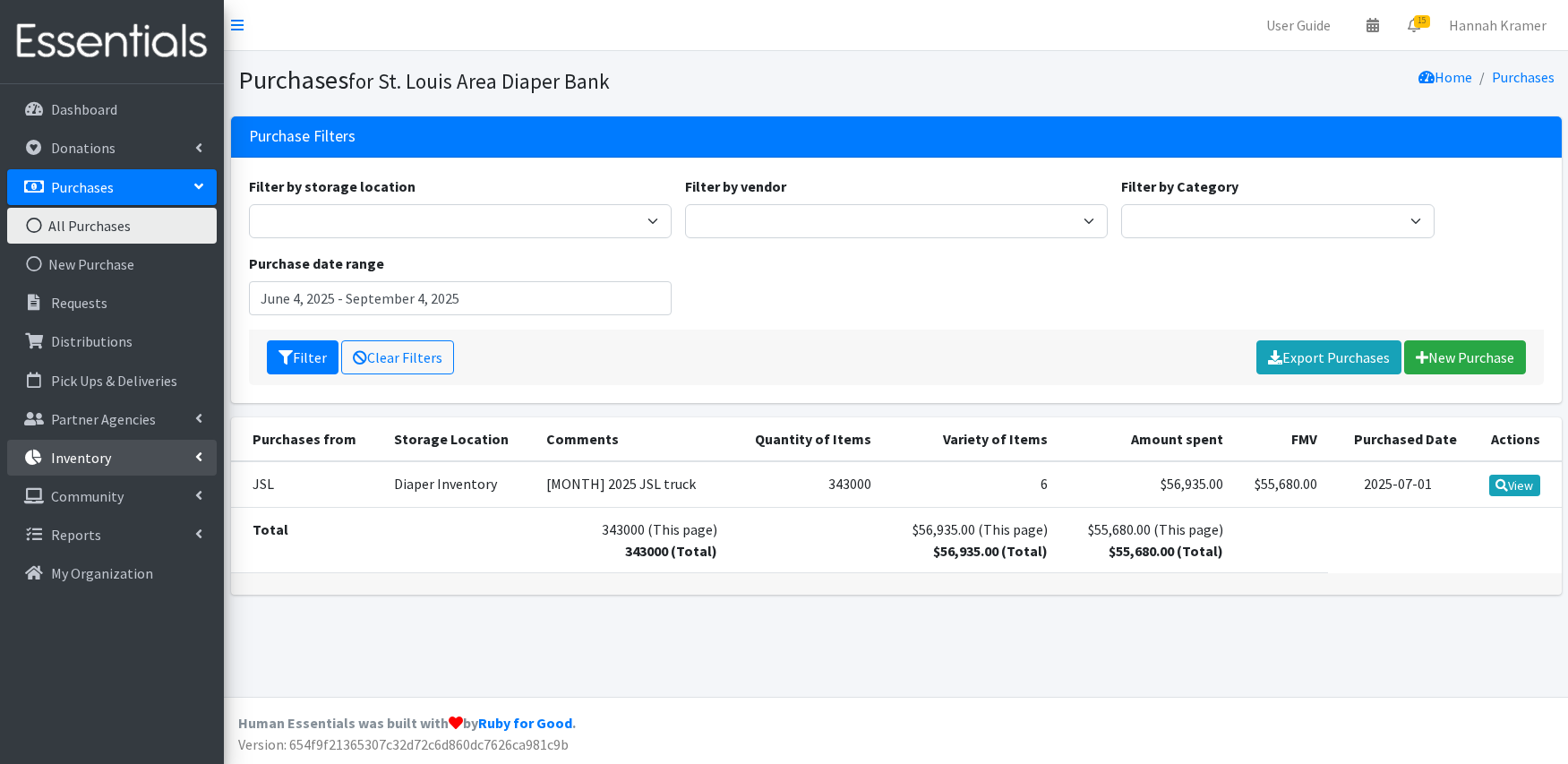 click on "Inventory" at bounding box center [112, 458] 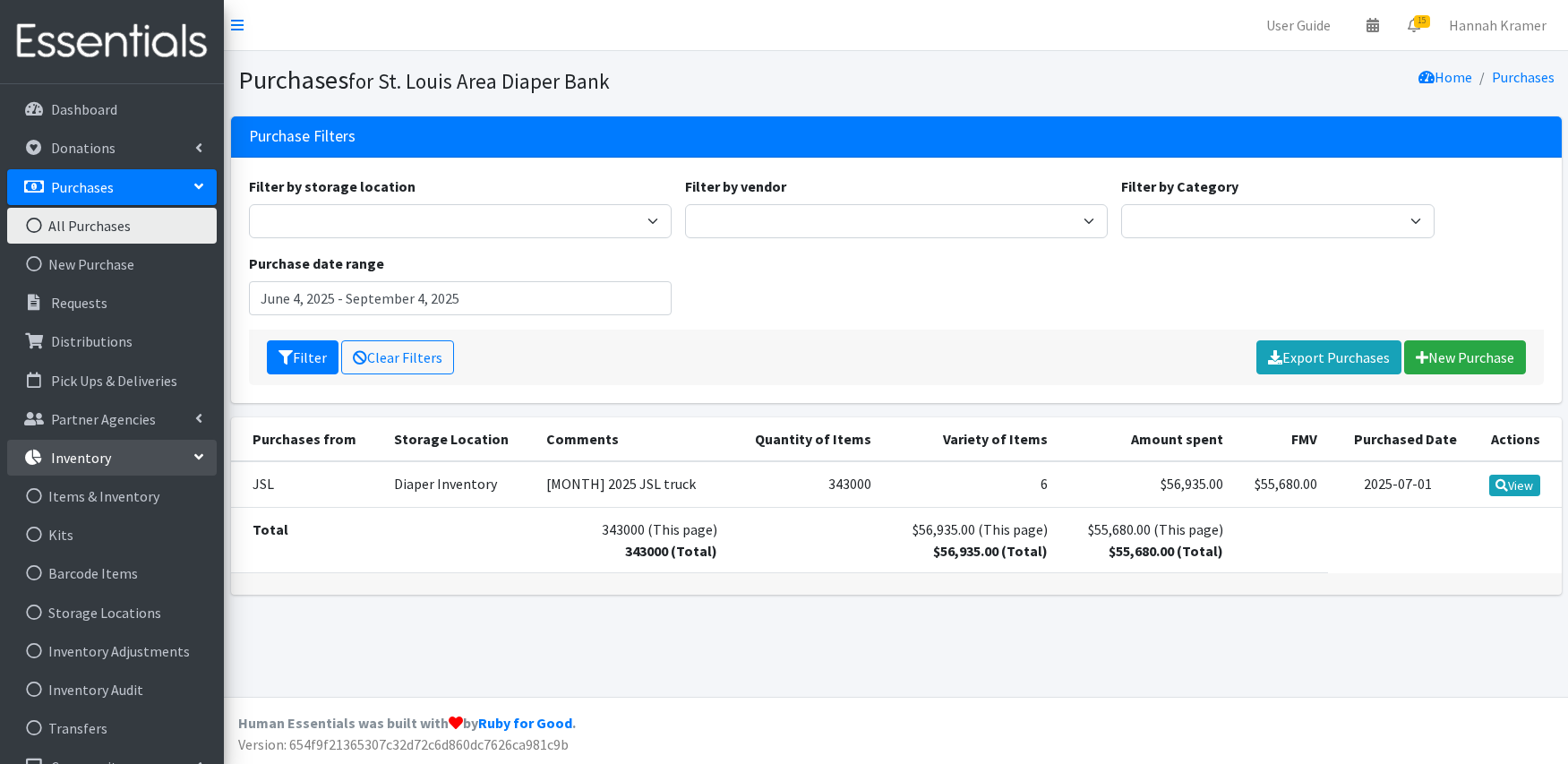 click on "Purchases
for St. Louis Area Diaper Bank
Home
Purchases
Purchase Filters
Filter by storage location
Diaper Inventory
Rolla storage Unit
Filter by vendor
Amazon
Cuties
Jet.com
JSL
Kimberly-Clark
McKesson
NDBN/Huggies - Pathway2Provide
Sams
Schnucks
Walmart
Walmart.com
Filter by Category
APS program
Diaper Program
library packets
Training Pants
Potty training
Library Potty Training 101
Period Supply Program Inventory
Filter" at bounding box center (895, 373) 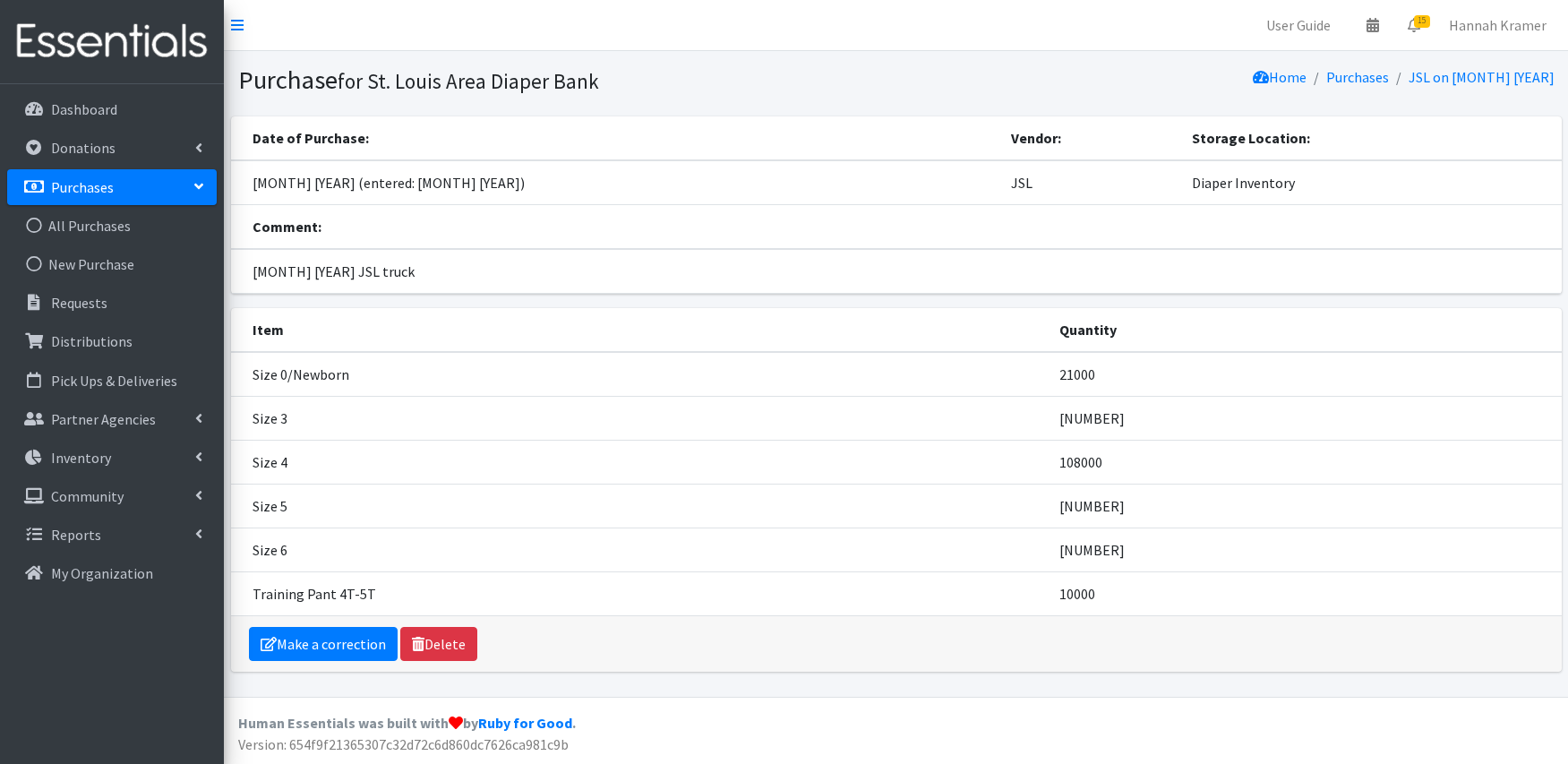 scroll, scrollTop: 0, scrollLeft: 0, axis: both 